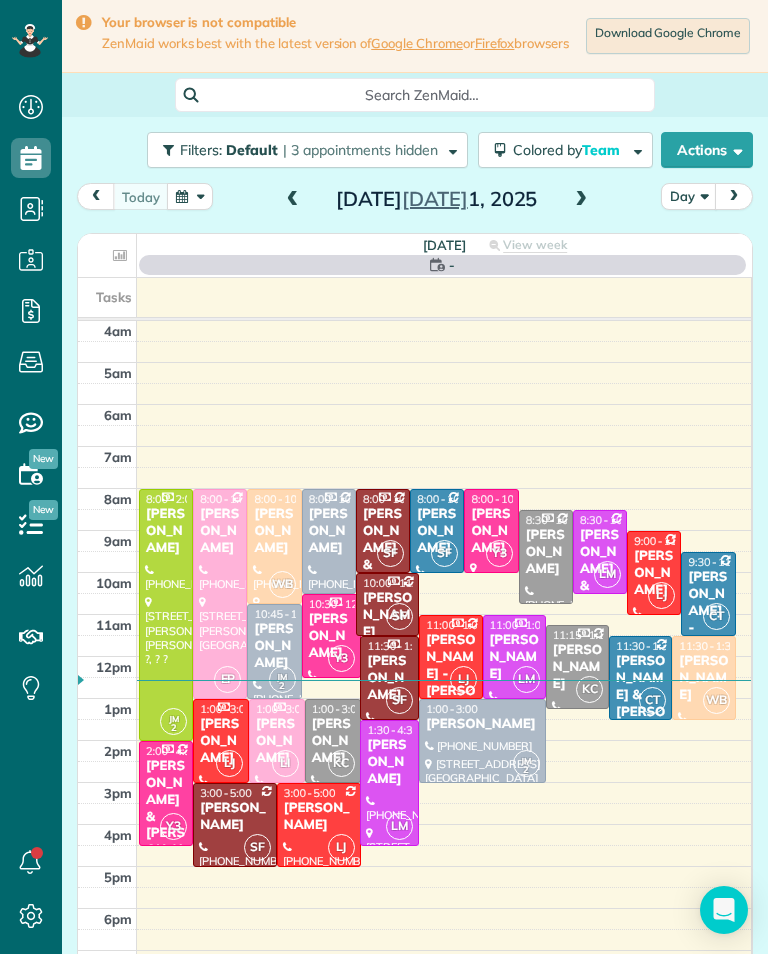scroll, scrollTop: 0, scrollLeft: 0, axis: both 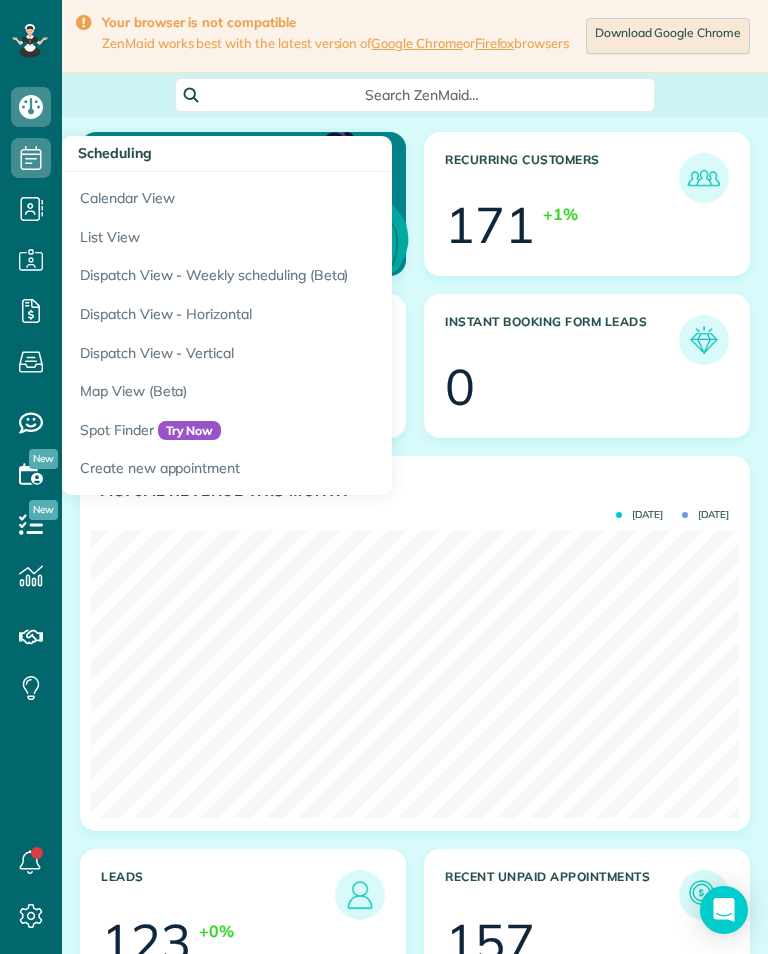 click on "Calendar View" at bounding box center [312, 195] 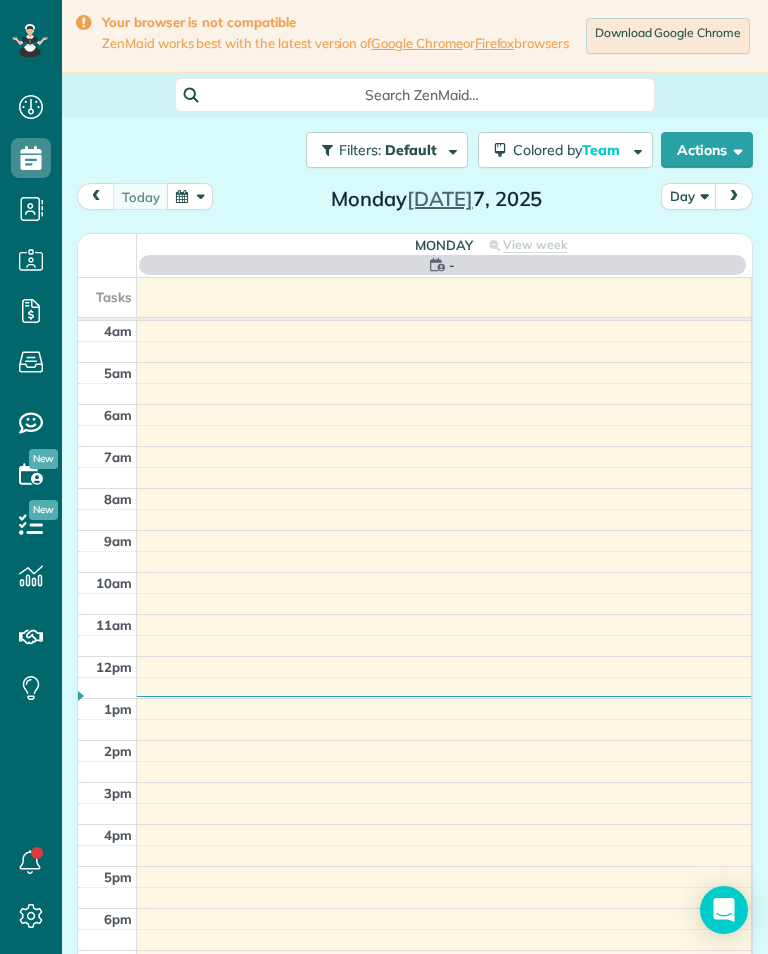 scroll, scrollTop: 0, scrollLeft: 0, axis: both 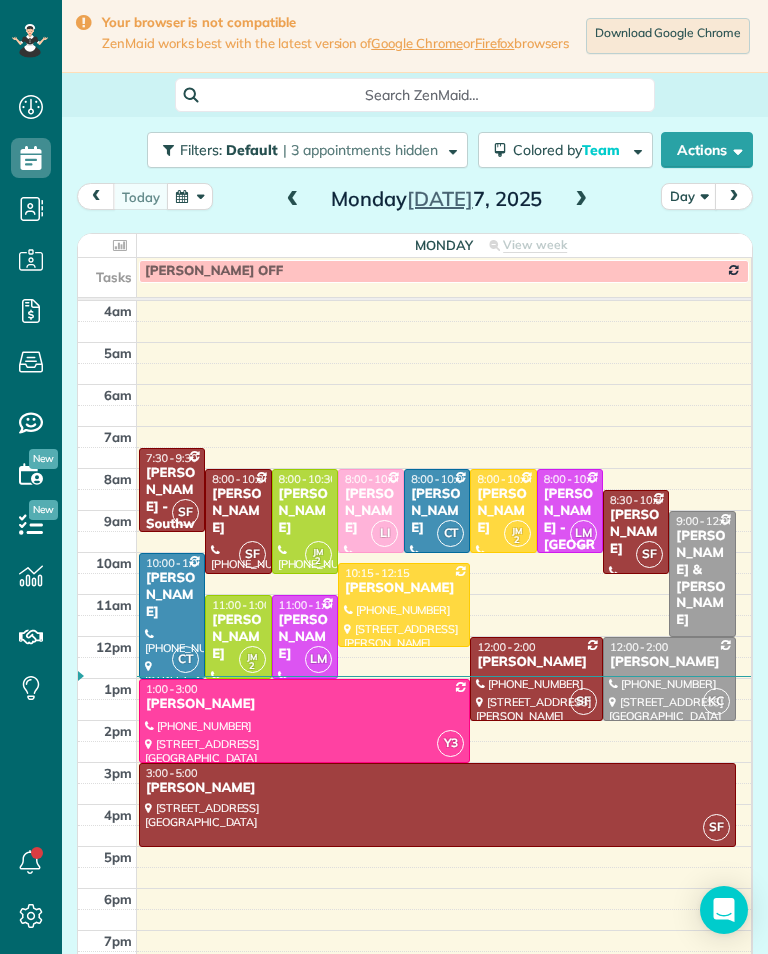 click at bounding box center [581, 200] 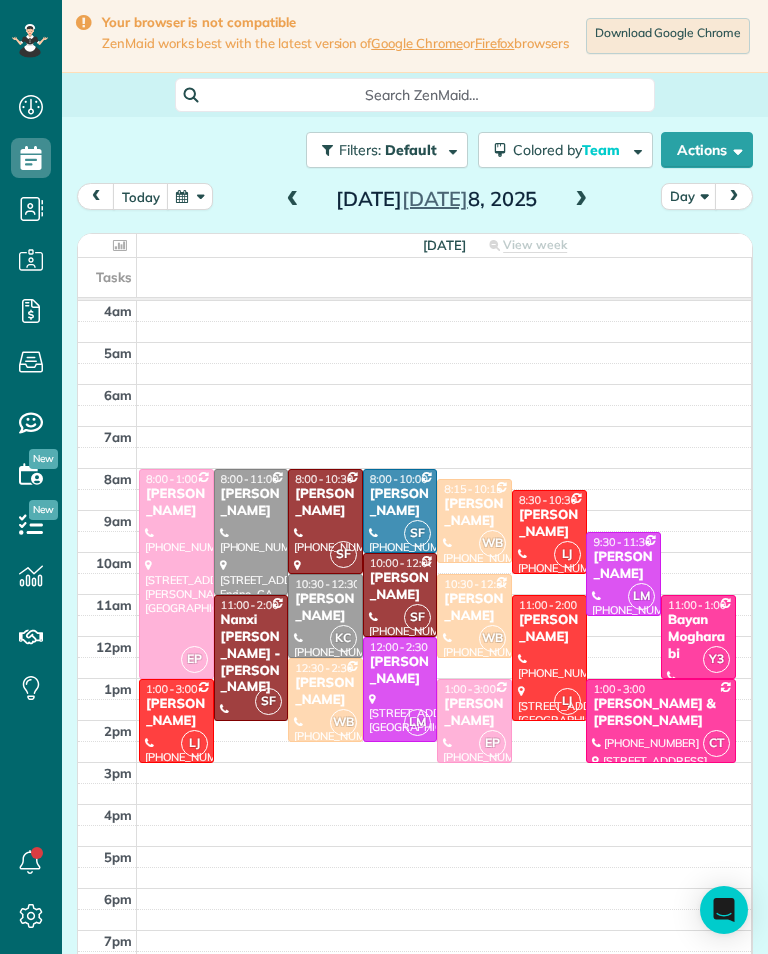 scroll, scrollTop: 985, scrollLeft: 62, axis: both 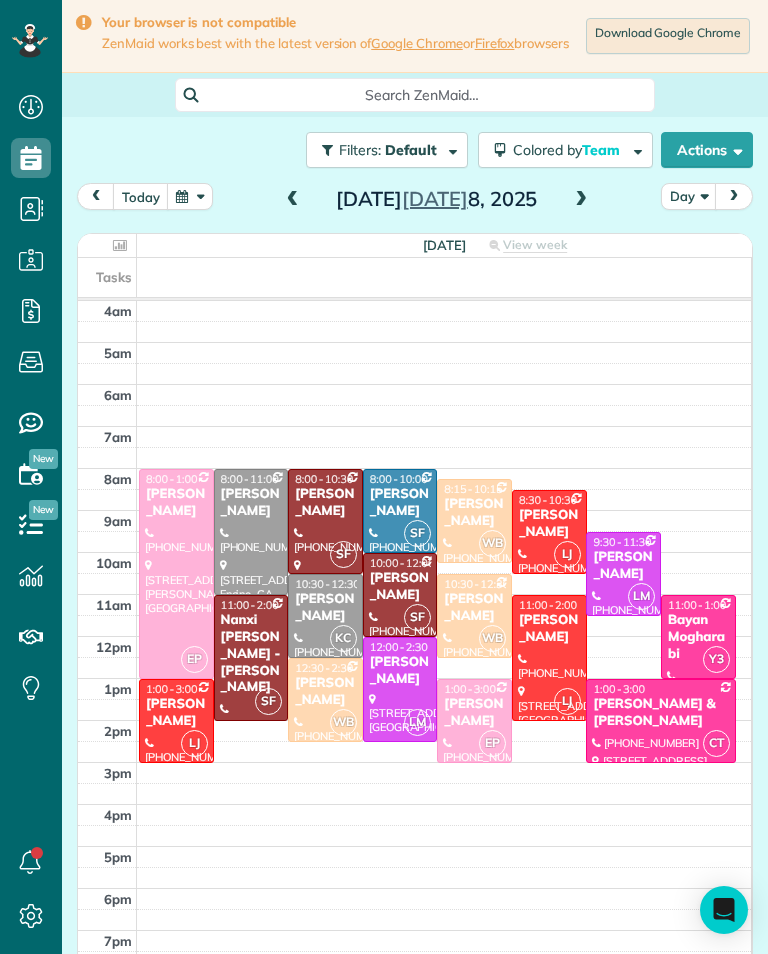 click at bounding box center (581, 200) 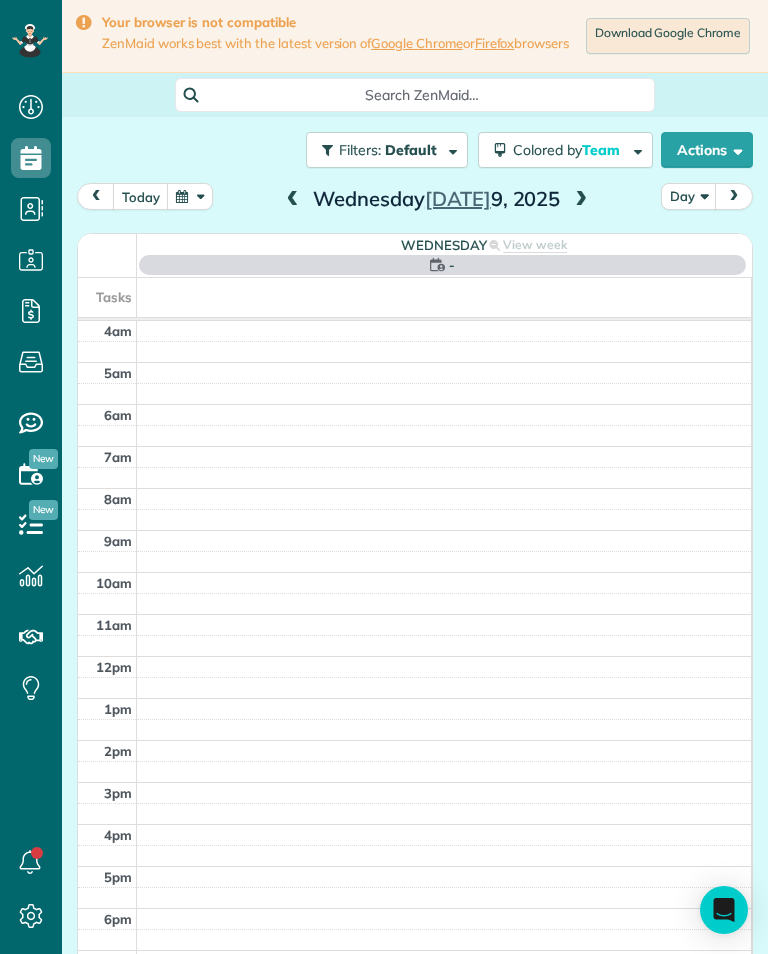 click at bounding box center (444, 541) 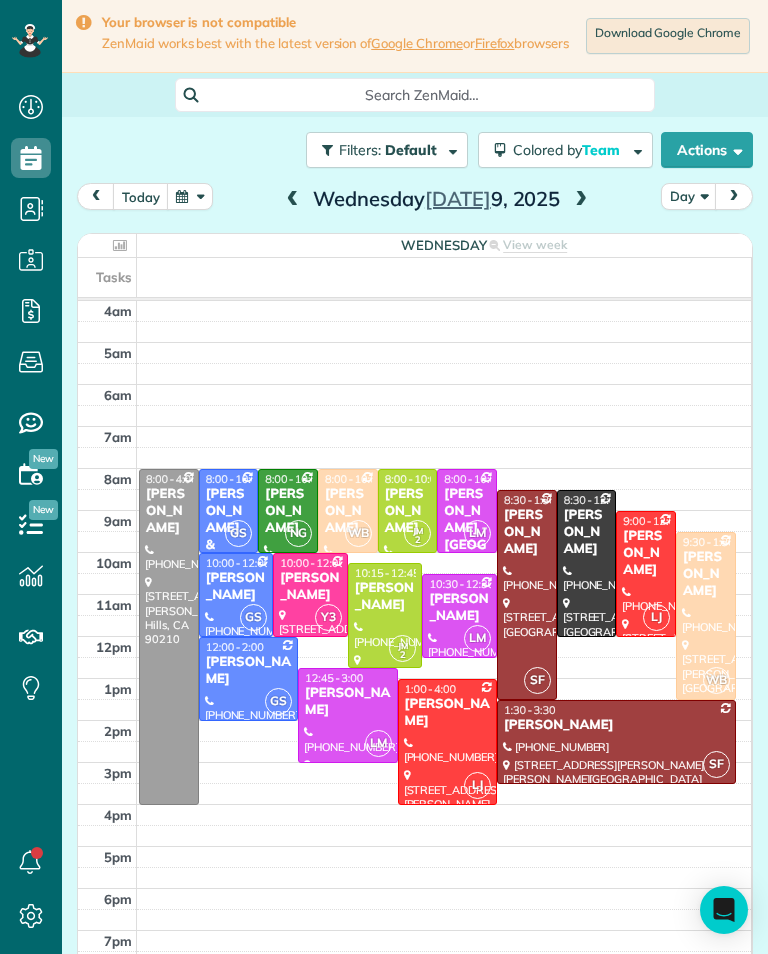 click at bounding box center (293, 200) 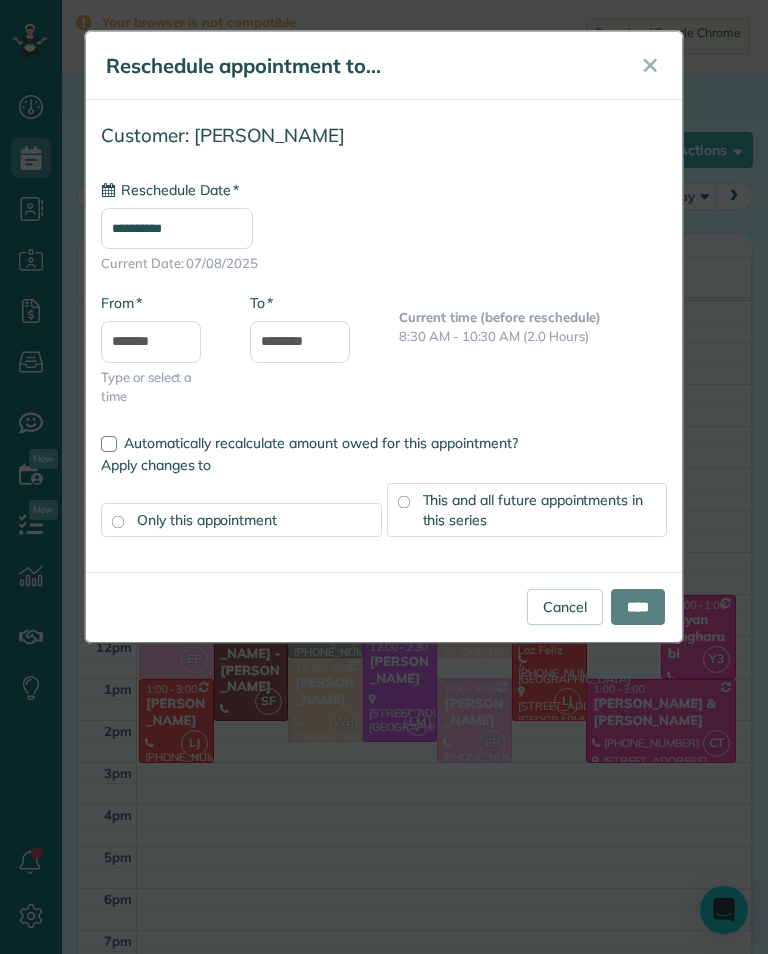 type on "**********" 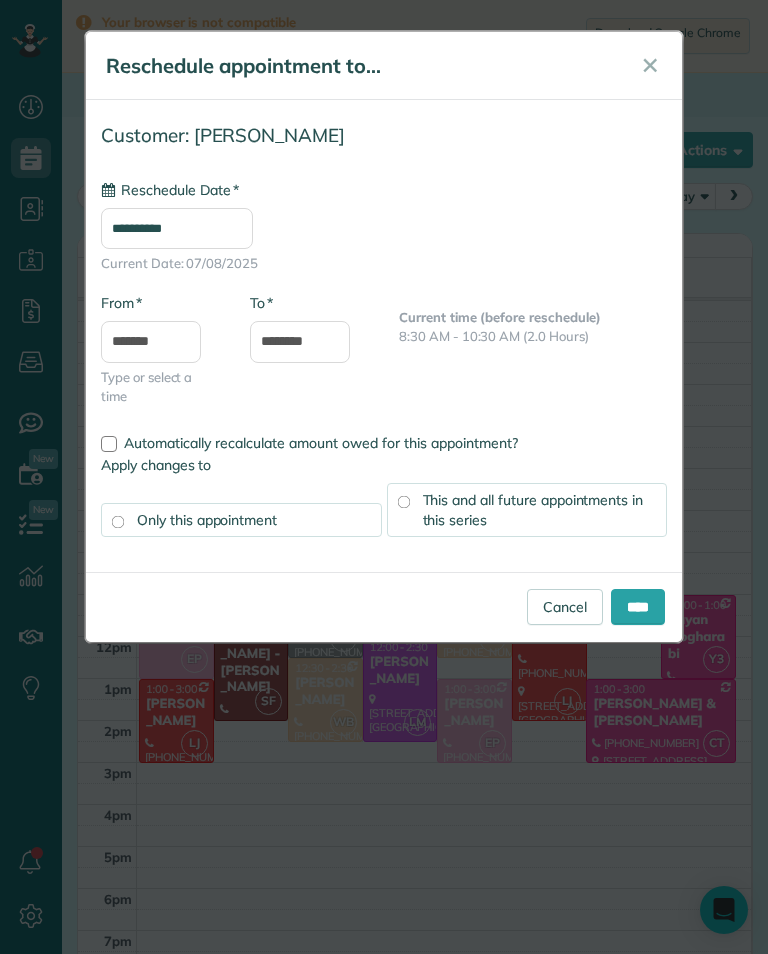 click on "****" at bounding box center [638, 607] 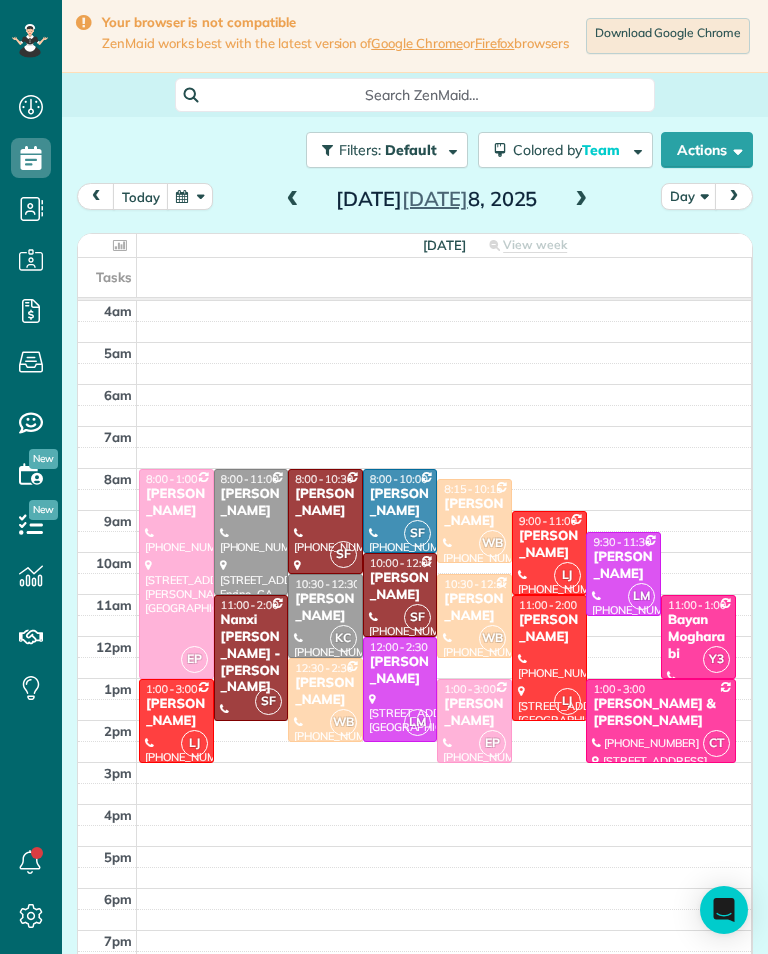 scroll, scrollTop: 985, scrollLeft: 62, axis: both 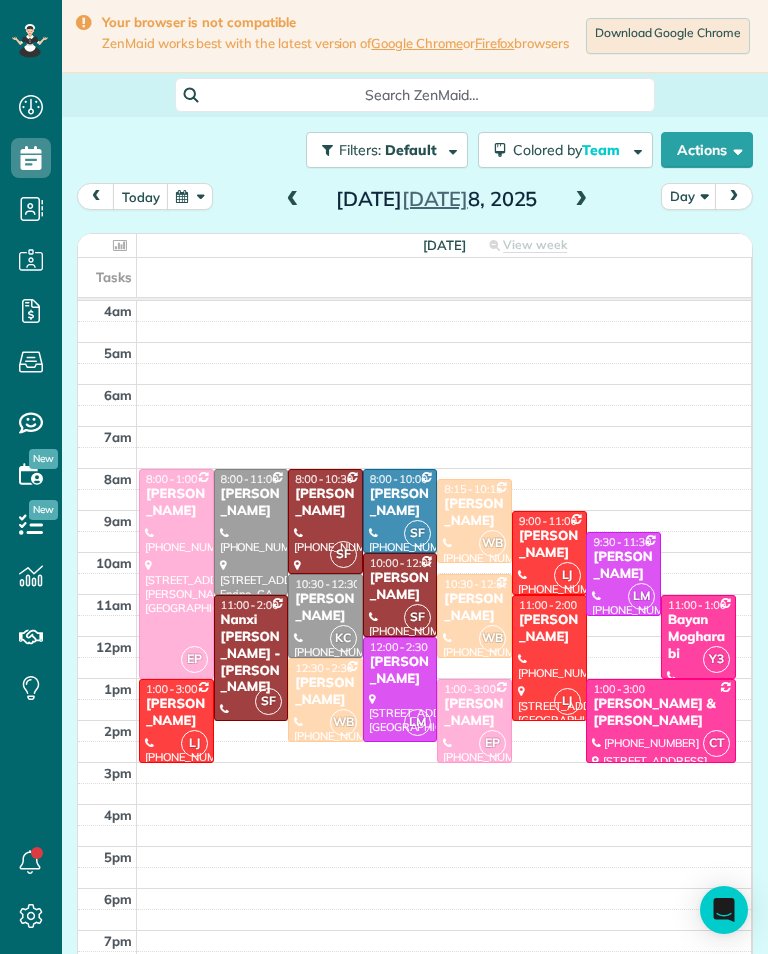 click on "Mary Ruggles" at bounding box center (325, 608) 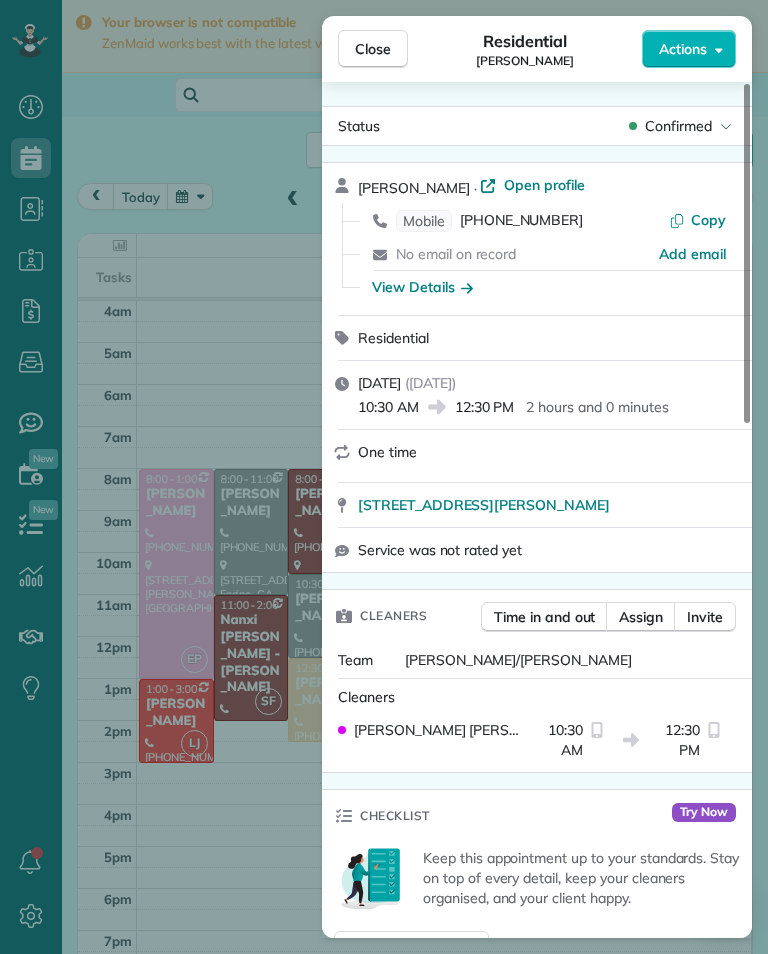 click on "(626) 755-8355" at bounding box center [521, 221] 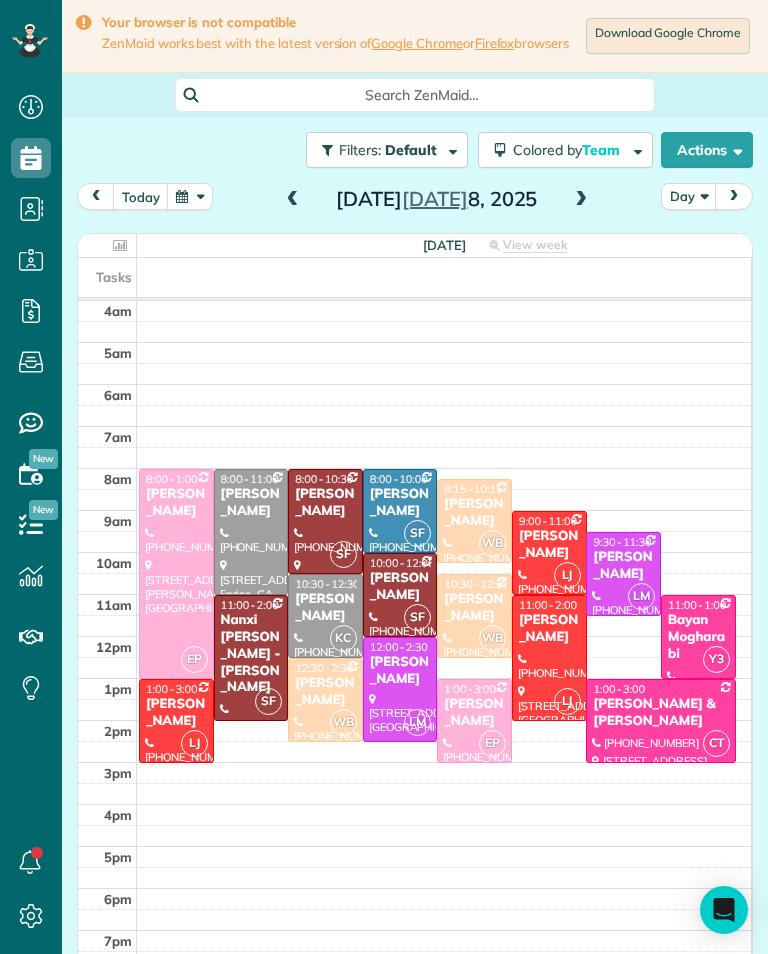scroll, scrollTop: 985, scrollLeft: 62, axis: both 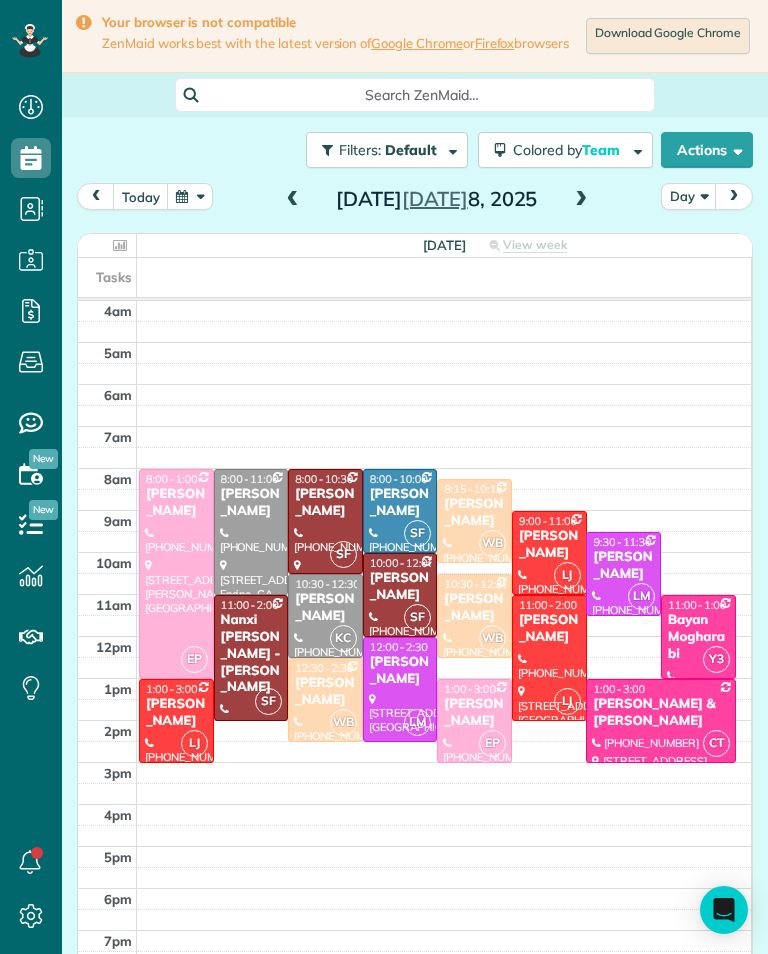 click at bounding box center [581, 200] 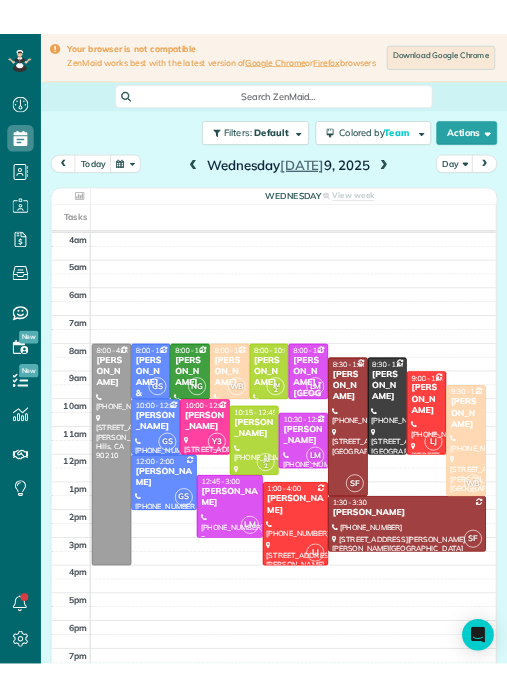 scroll, scrollTop: 985, scrollLeft: 62, axis: both 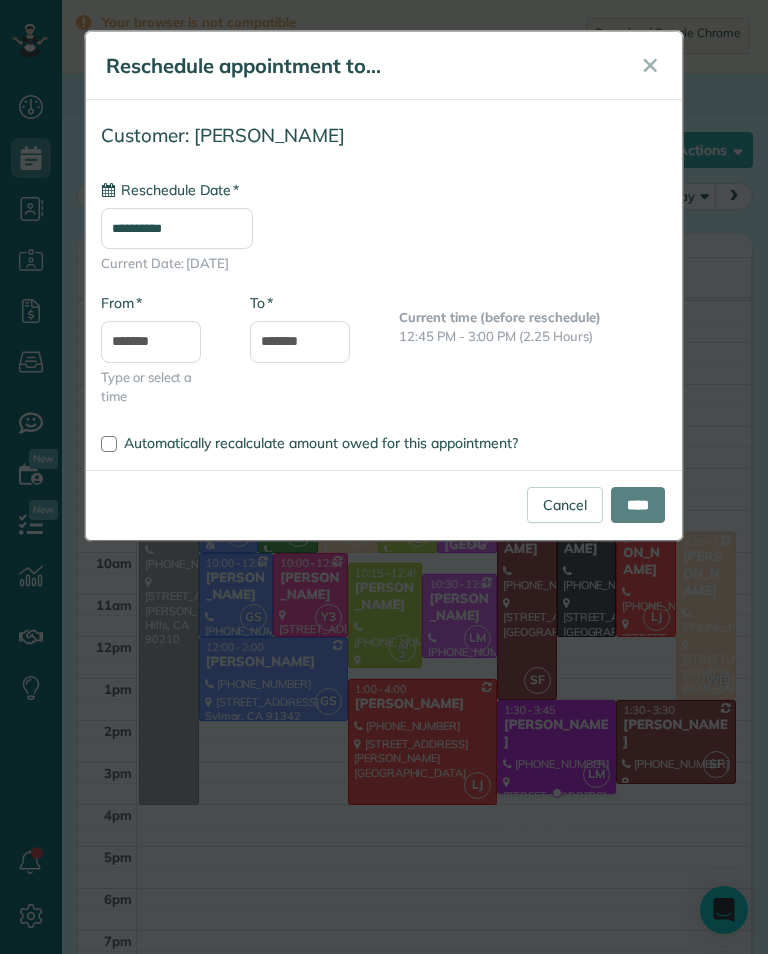 type on "**********" 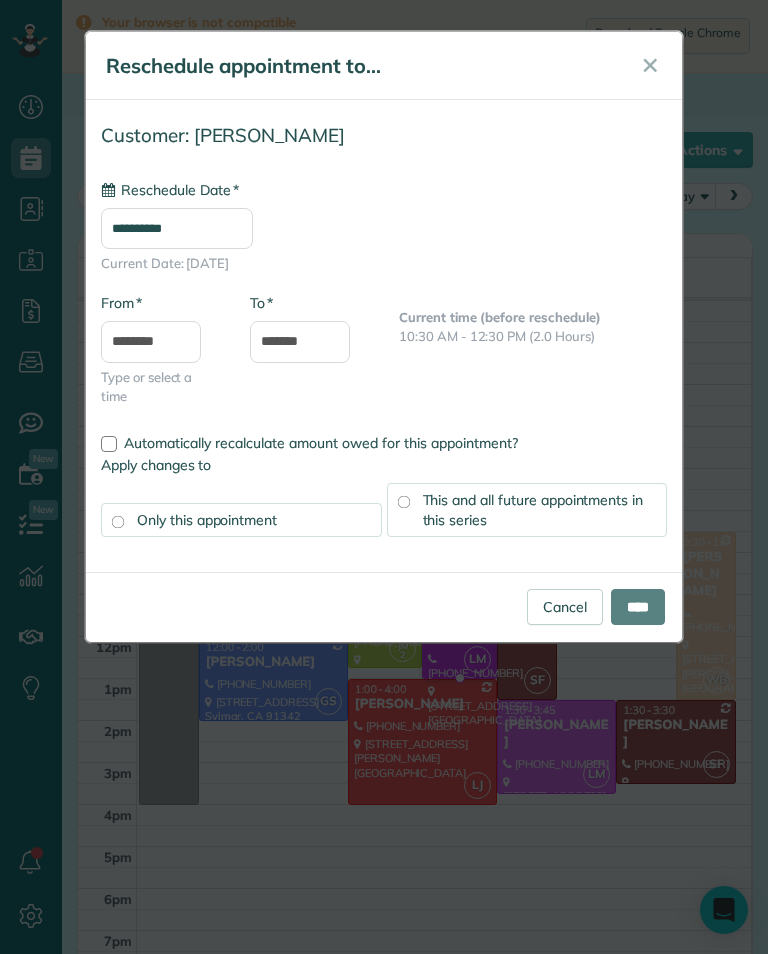 type on "**********" 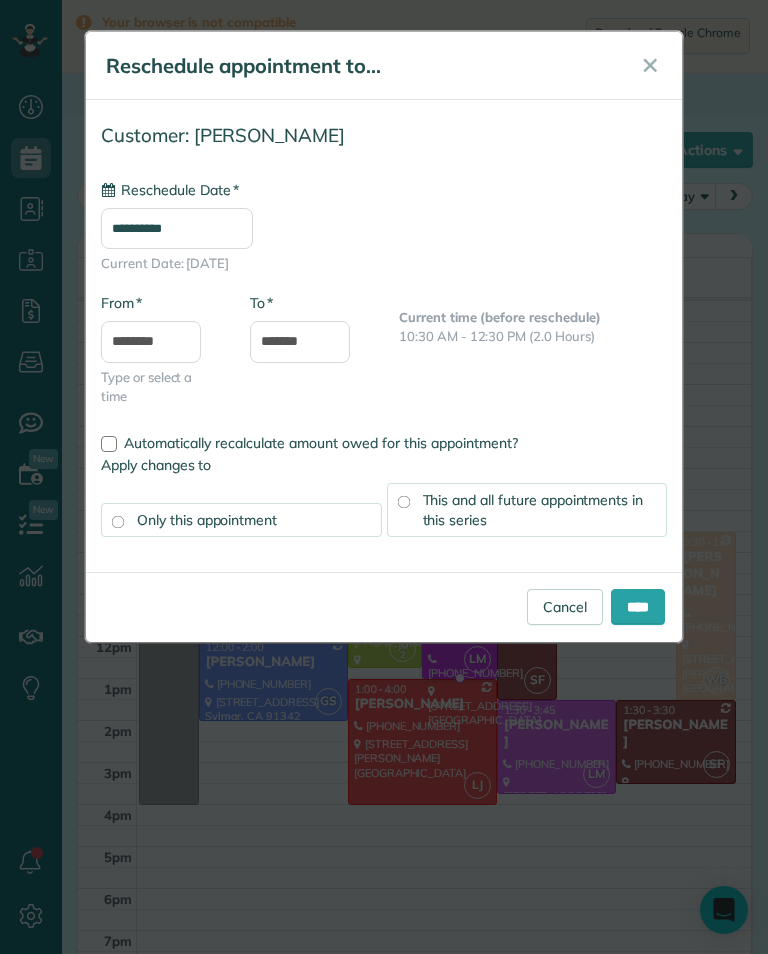 click on "****" at bounding box center [638, 607] 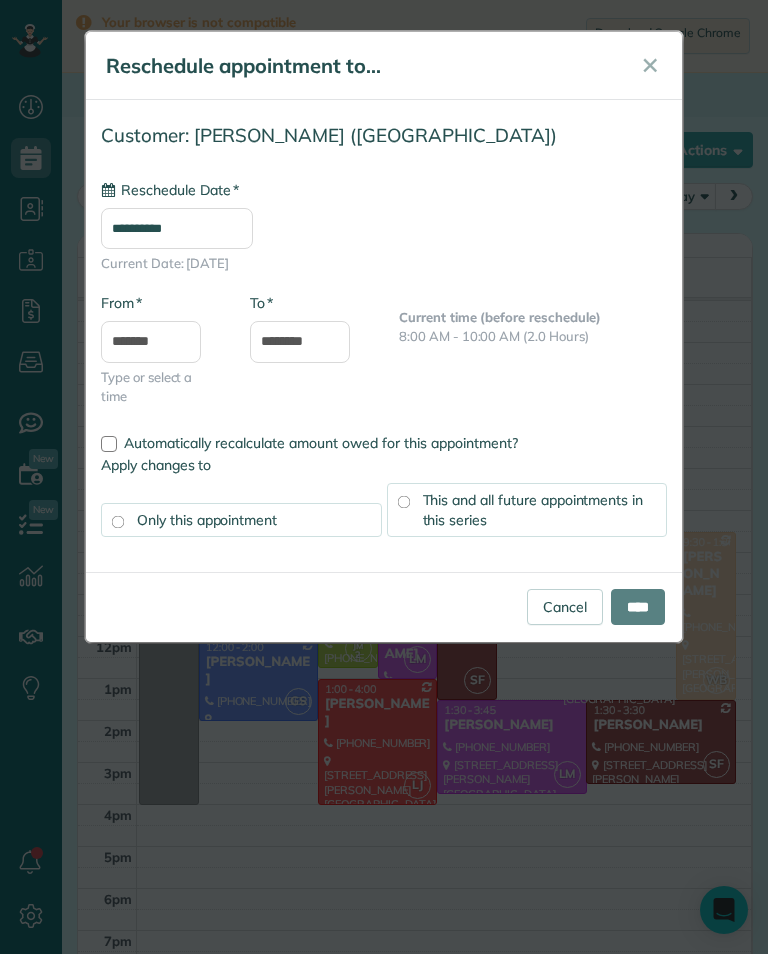 type on "**********" 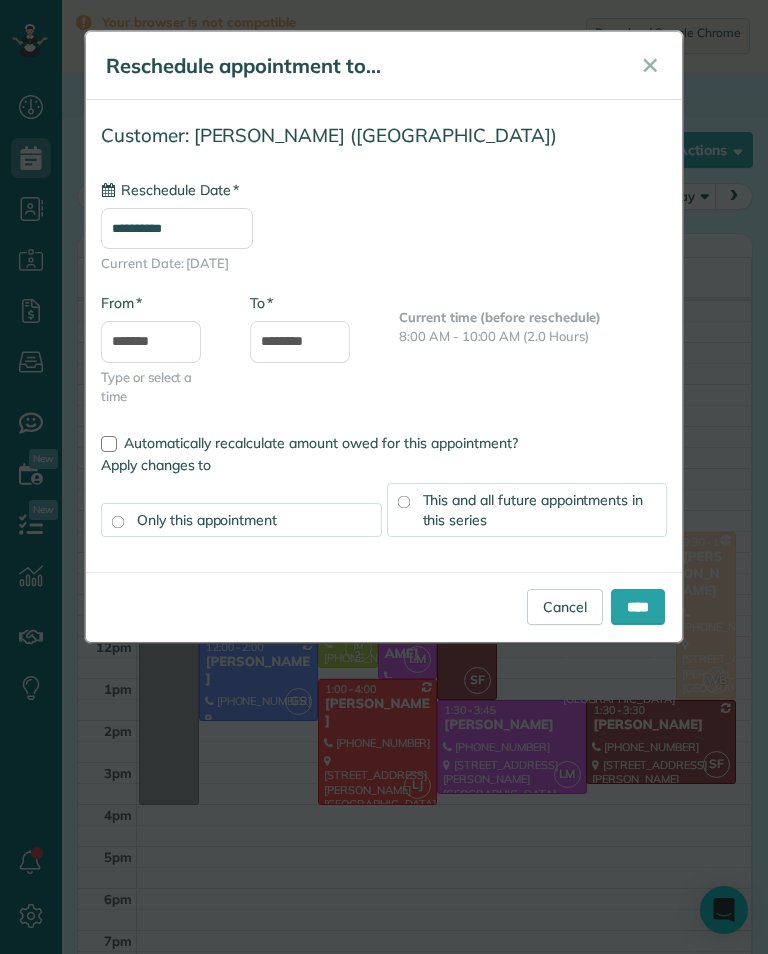 click on "****" at bounding box center [638, 607] 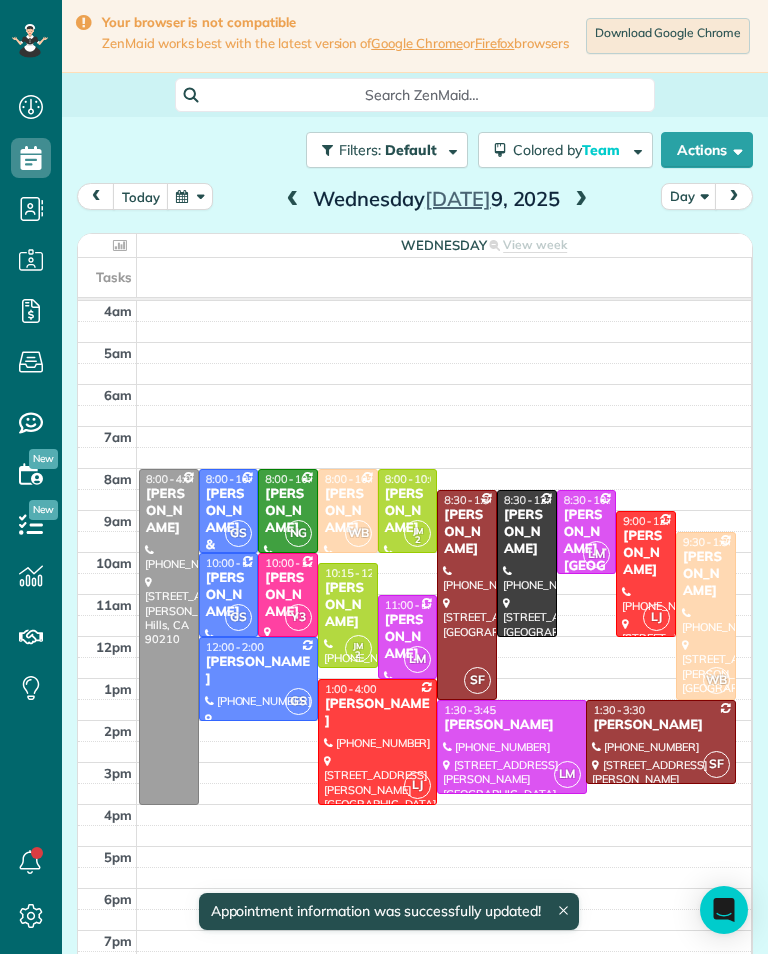 click at bounding box center (293, 200) 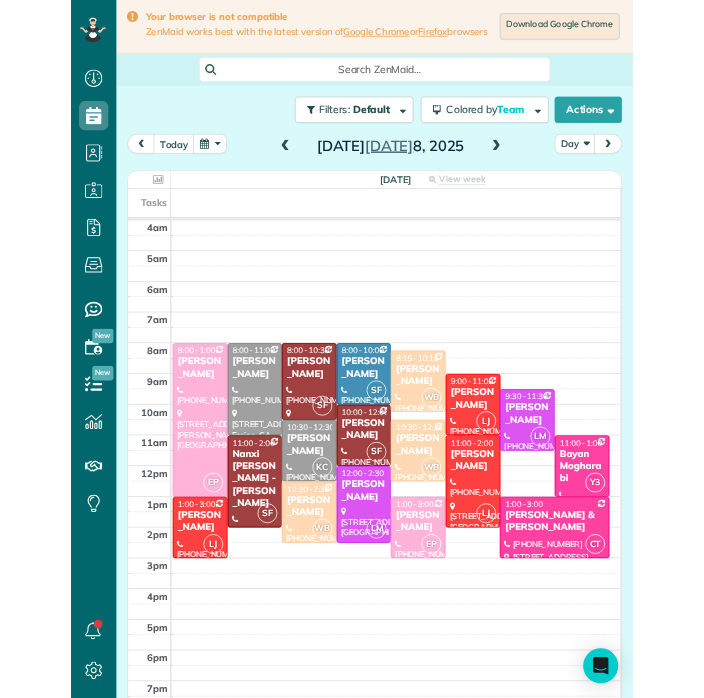 scroll, scrollTop: 985, scrollLeft: 62, axis: both 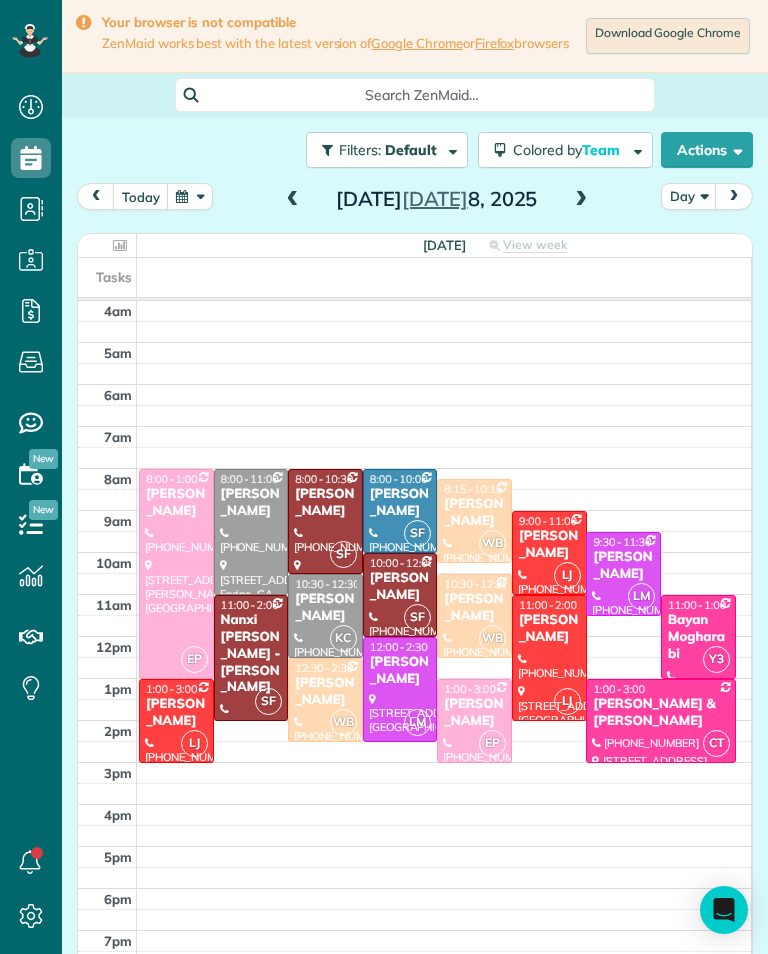 click at bounding box center [581, 200] 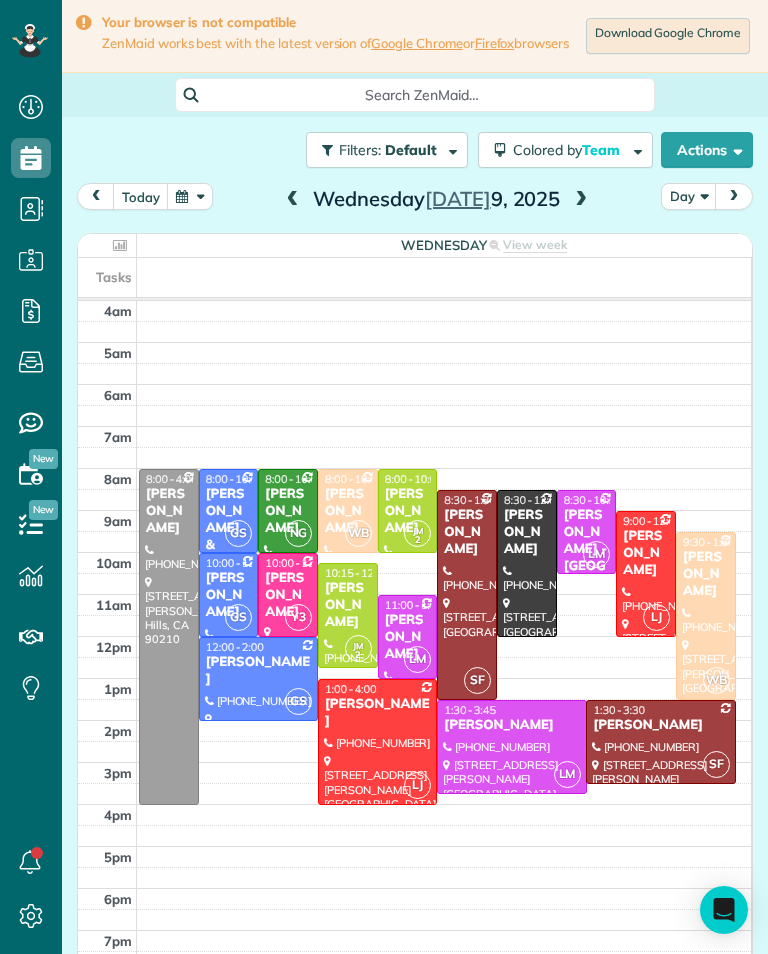 click at bounding box center [581, 200] 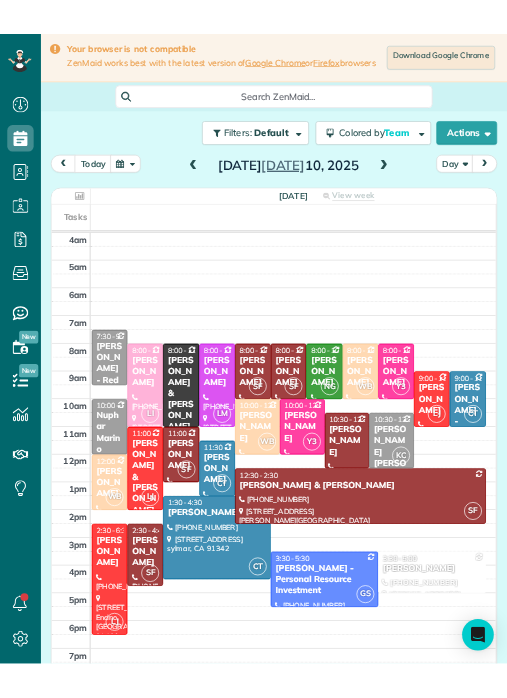 scroll, scrollTop: 985, scrollLeft: 62, axis: both 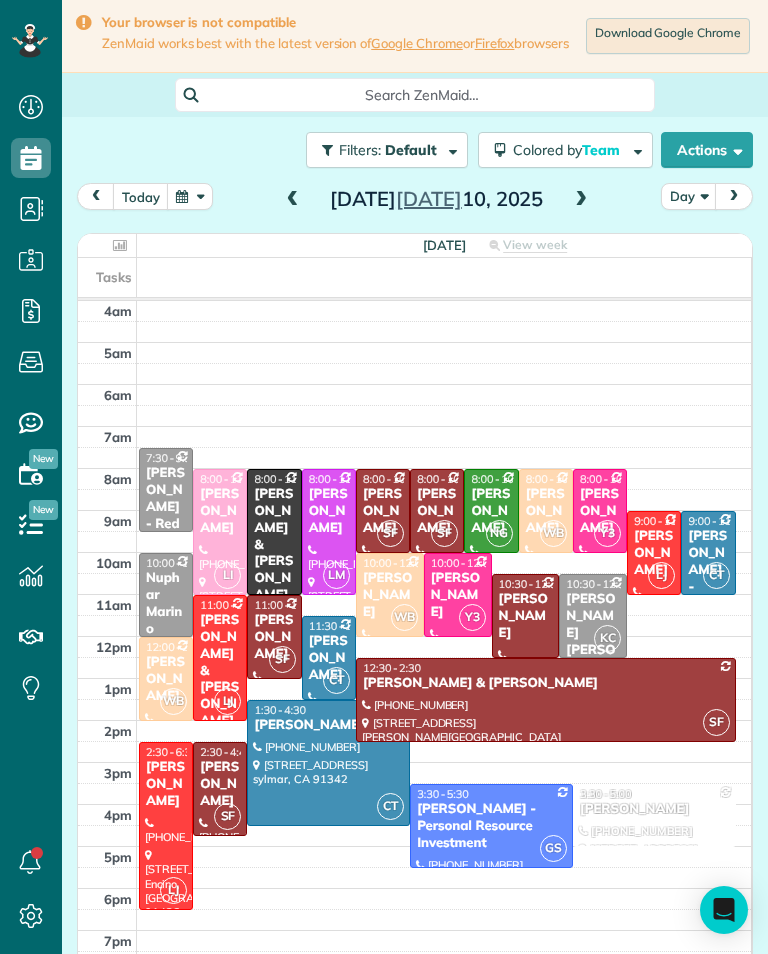 click at bounding box center [581, 200] 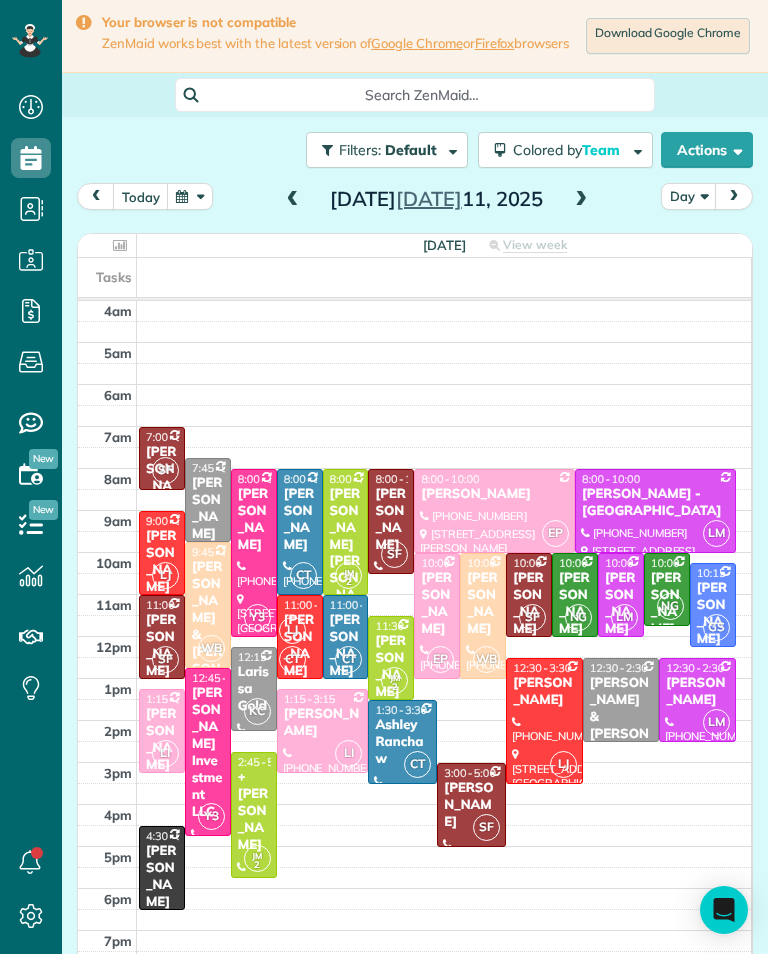scroll, scrollTop: 985, scrollLeft: 62, axis: both 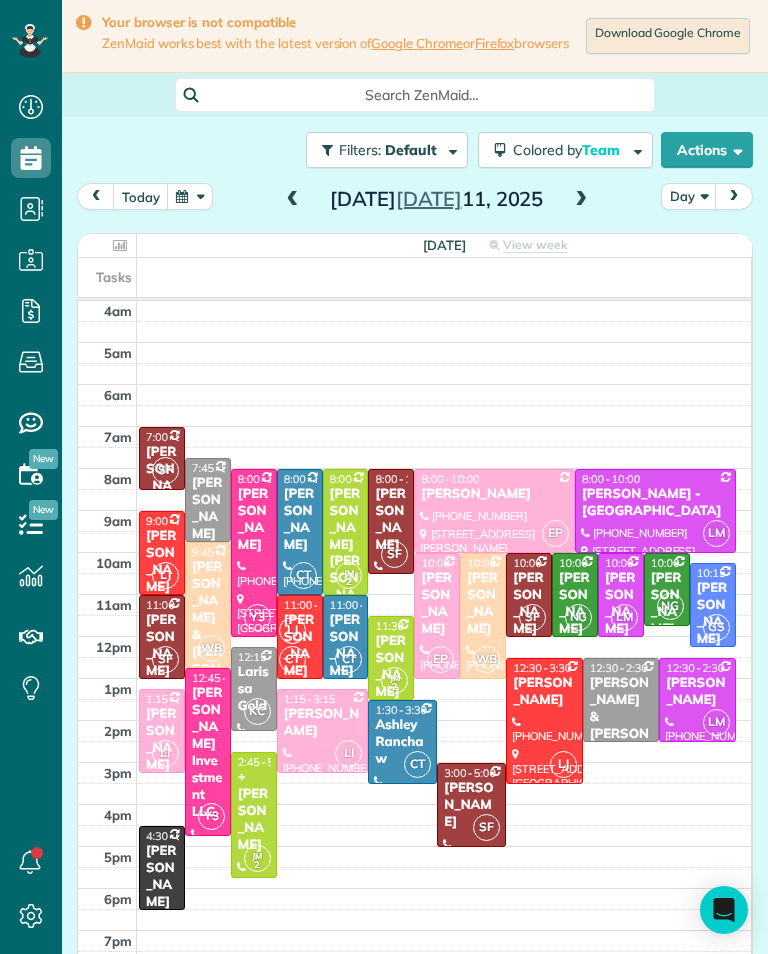 click at bounding box center [190, 196] 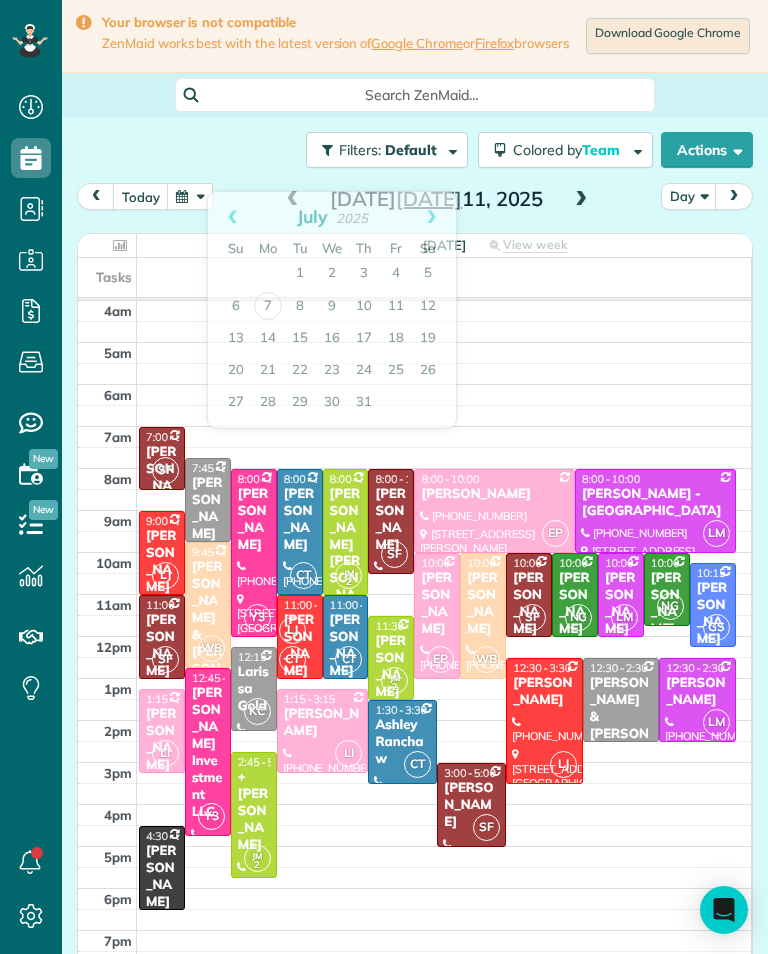 click at bounding box center (190, 196) 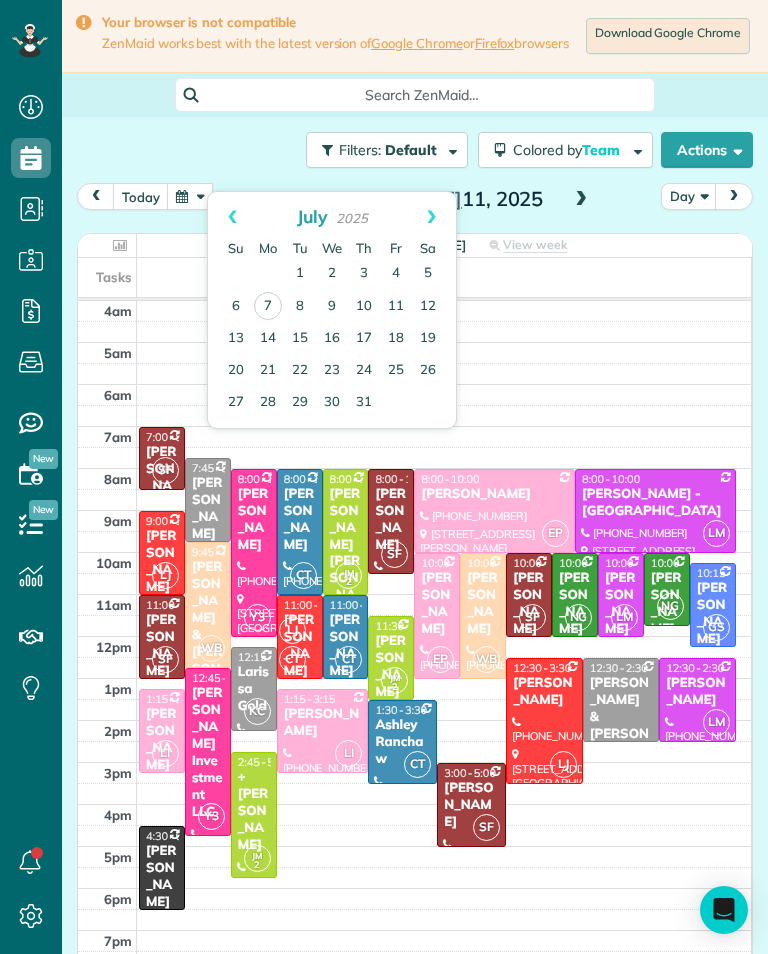 click on "13" at bounding box center (236, 339) 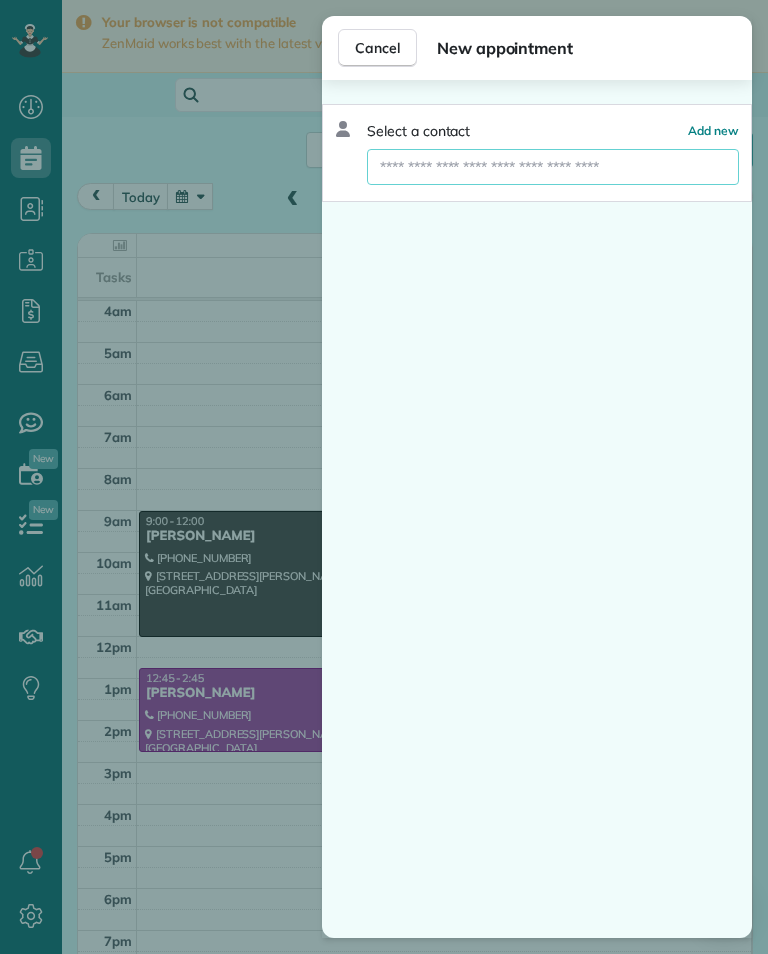 click at bounding box center (553, 167) 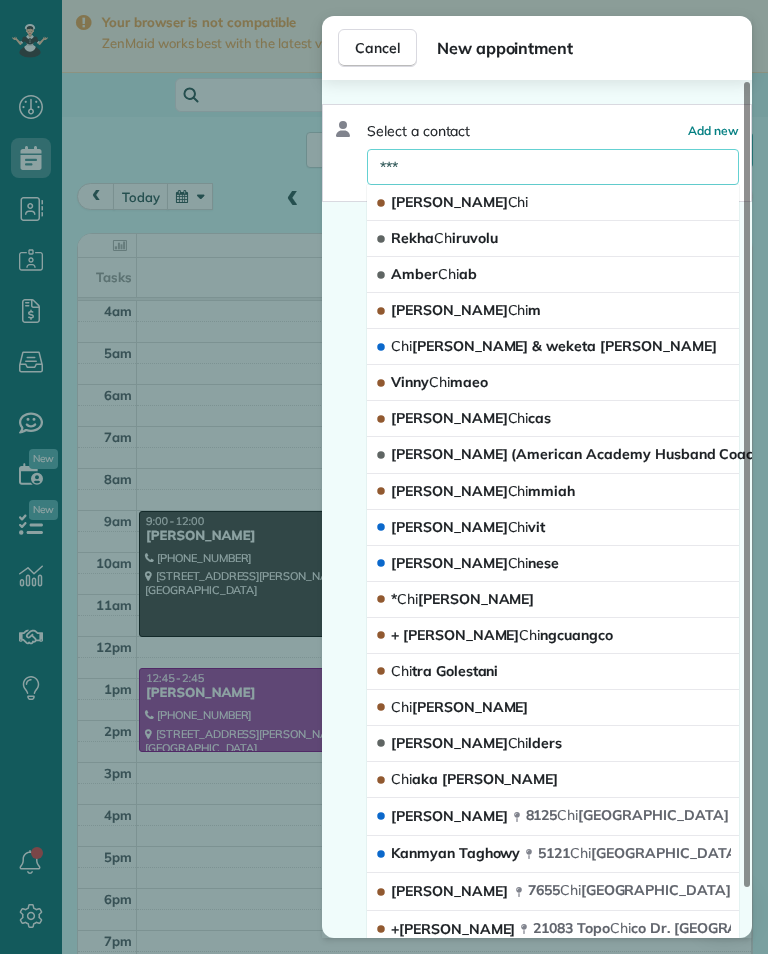 type on "****" 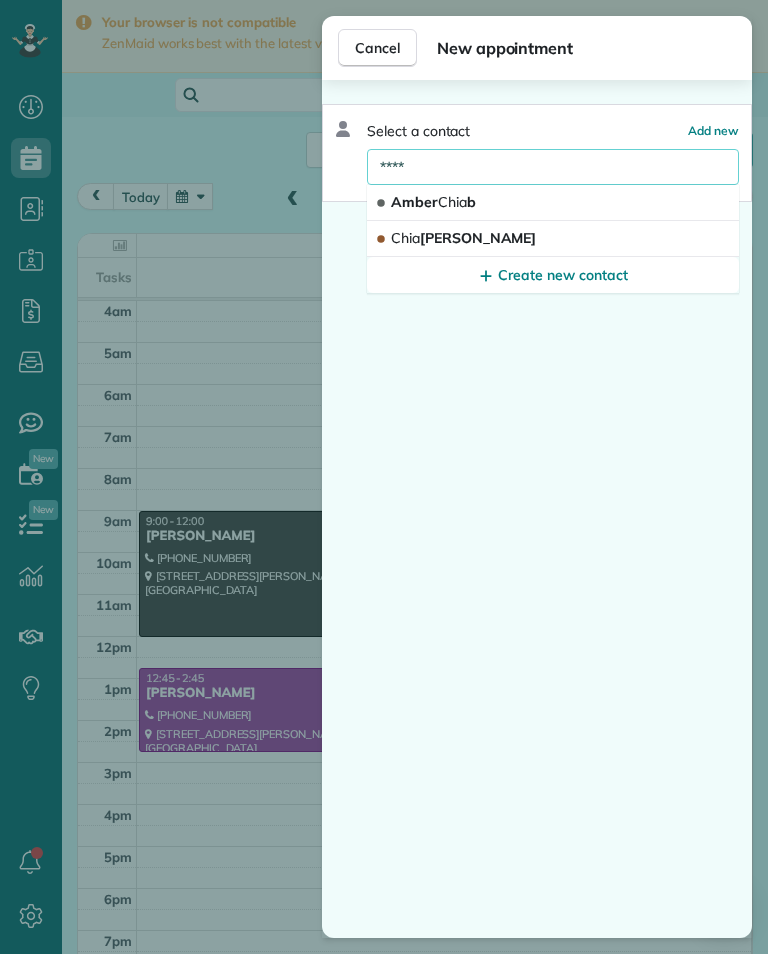 click on "Chia ka Adisa" at bounding box center [463, 238] 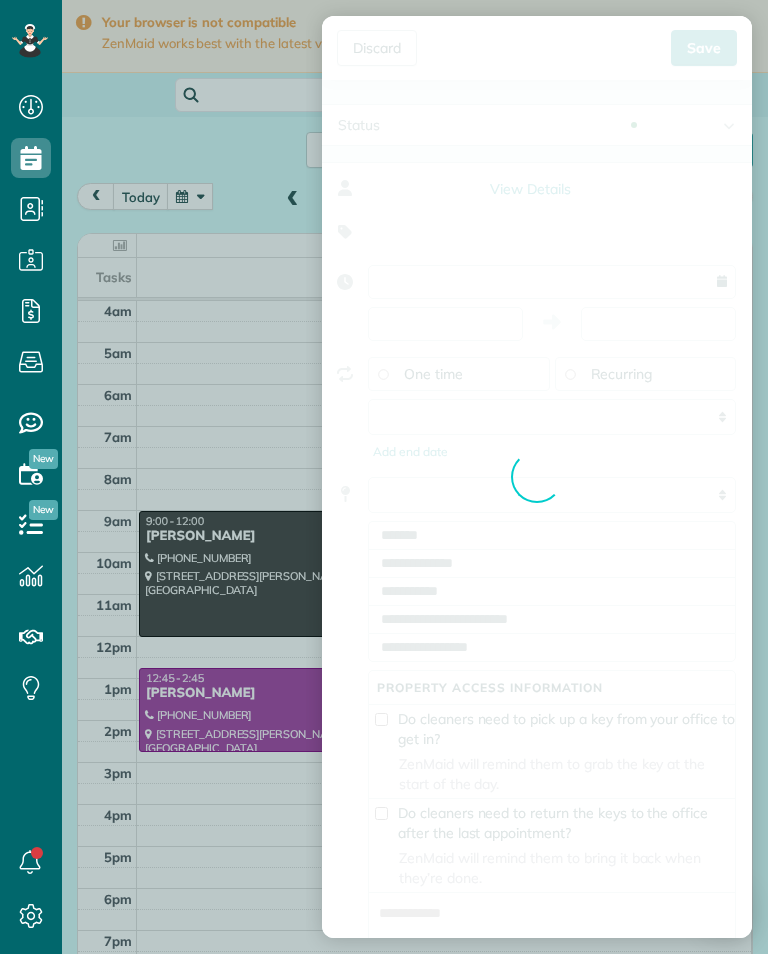 type on "**********" 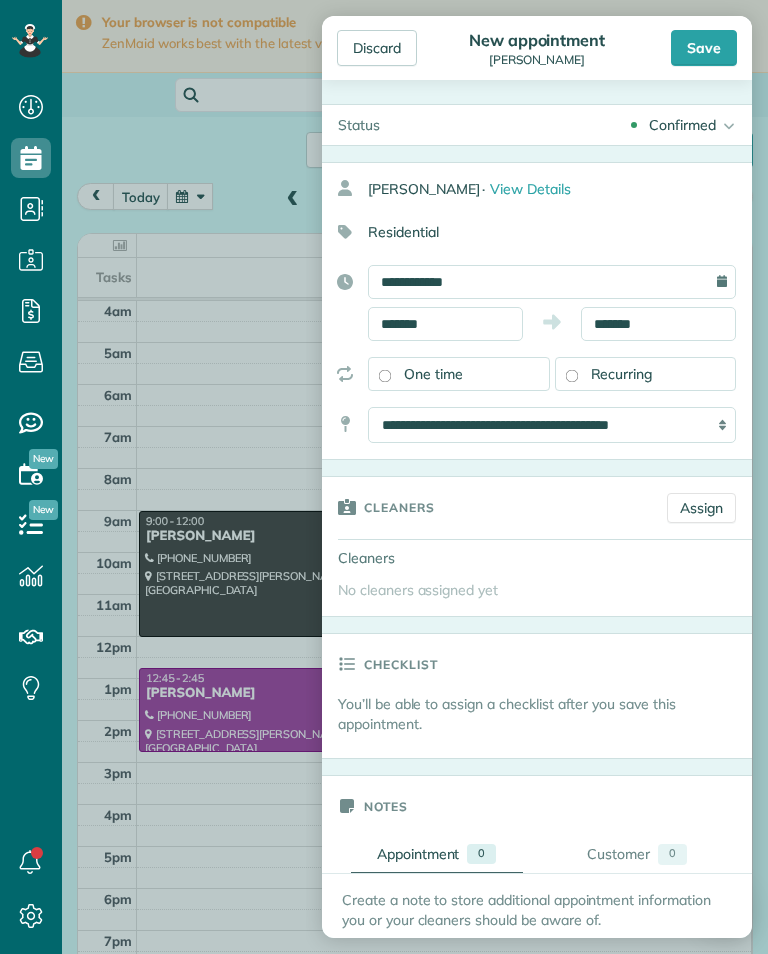 click on "Assign" at bounding box center (701, 508) 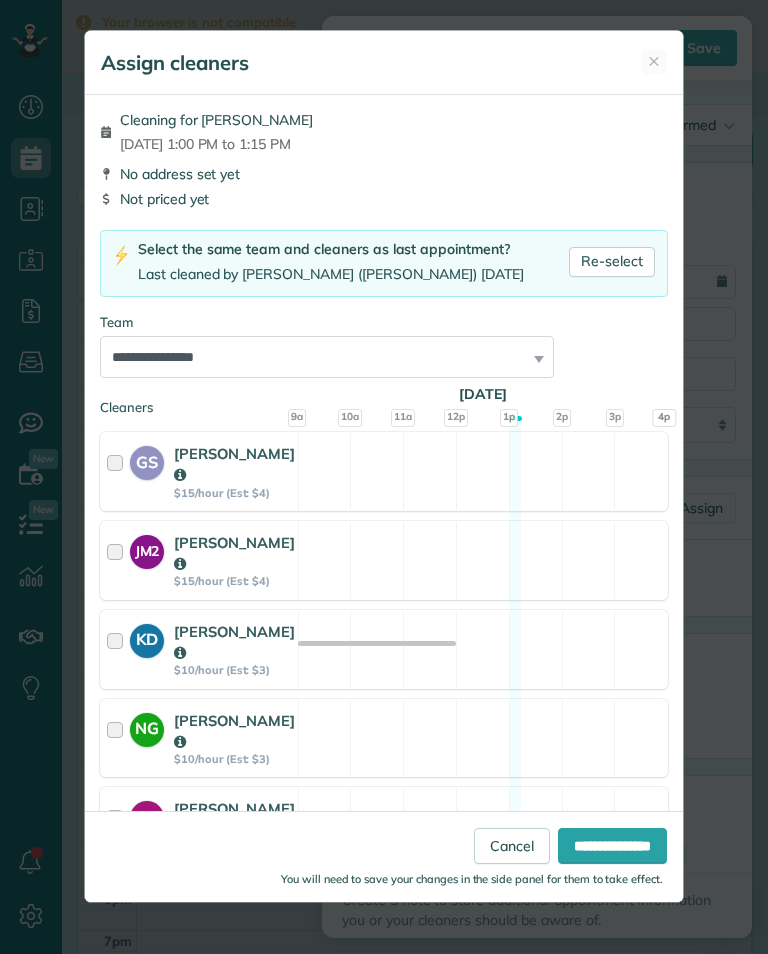 click on "Re-select" at bounding box center [612, 262] 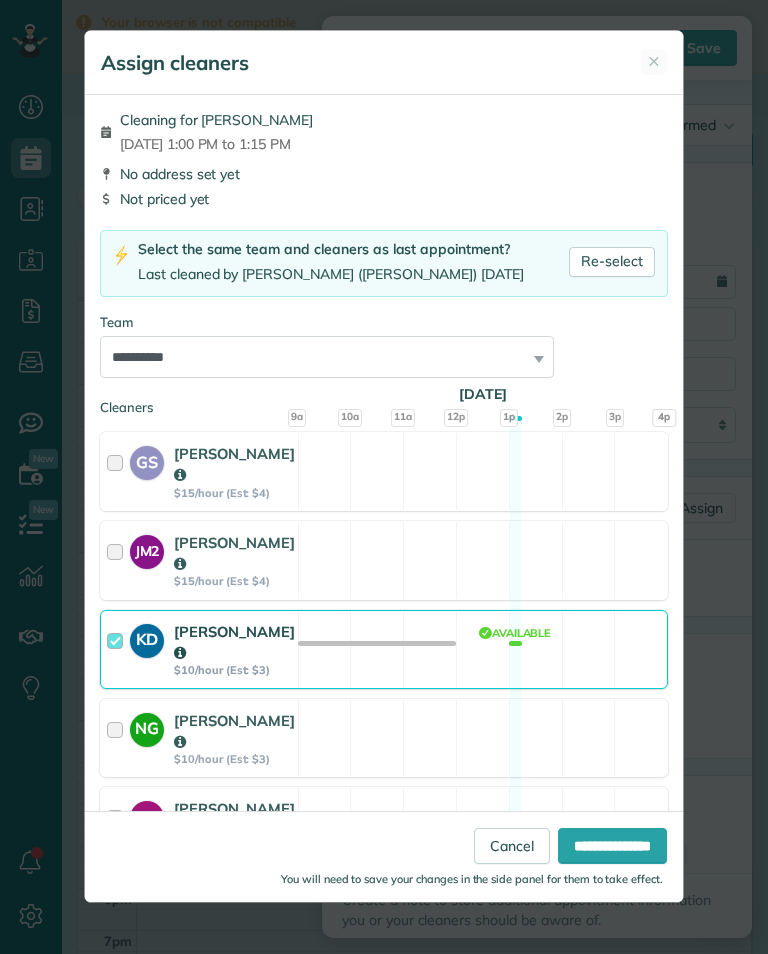 click on "**********" at bounding box center (612, 846) 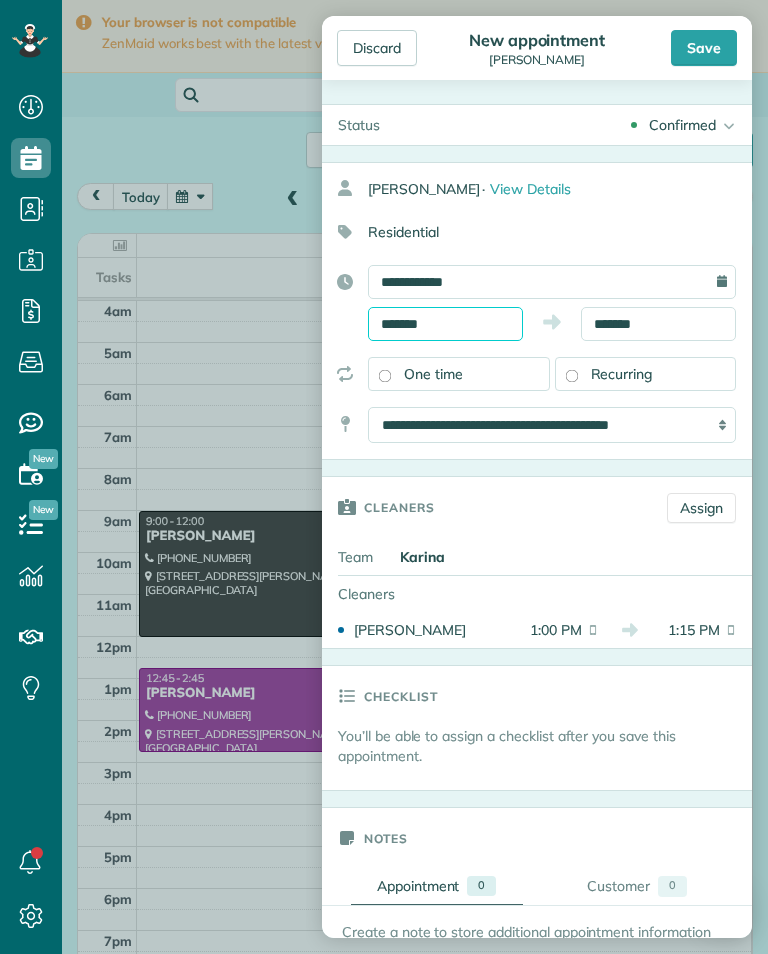click on "*******" at bounding box center (445, 324) 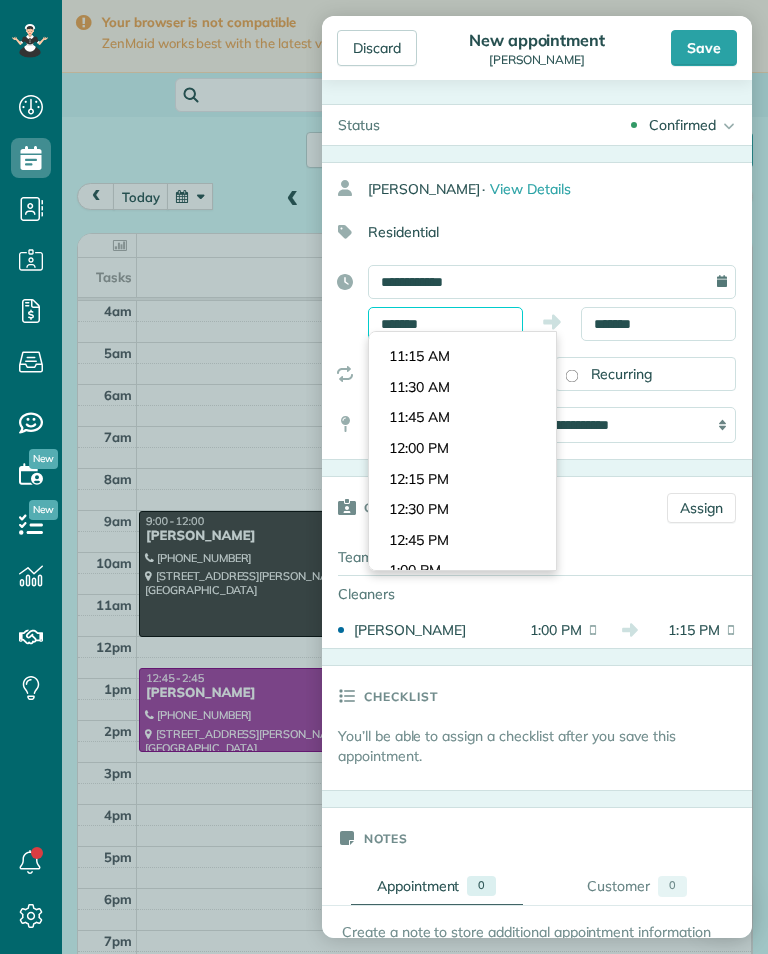 scroll, scrollTop: 1333, scrollLeft: 0, axis: vertical 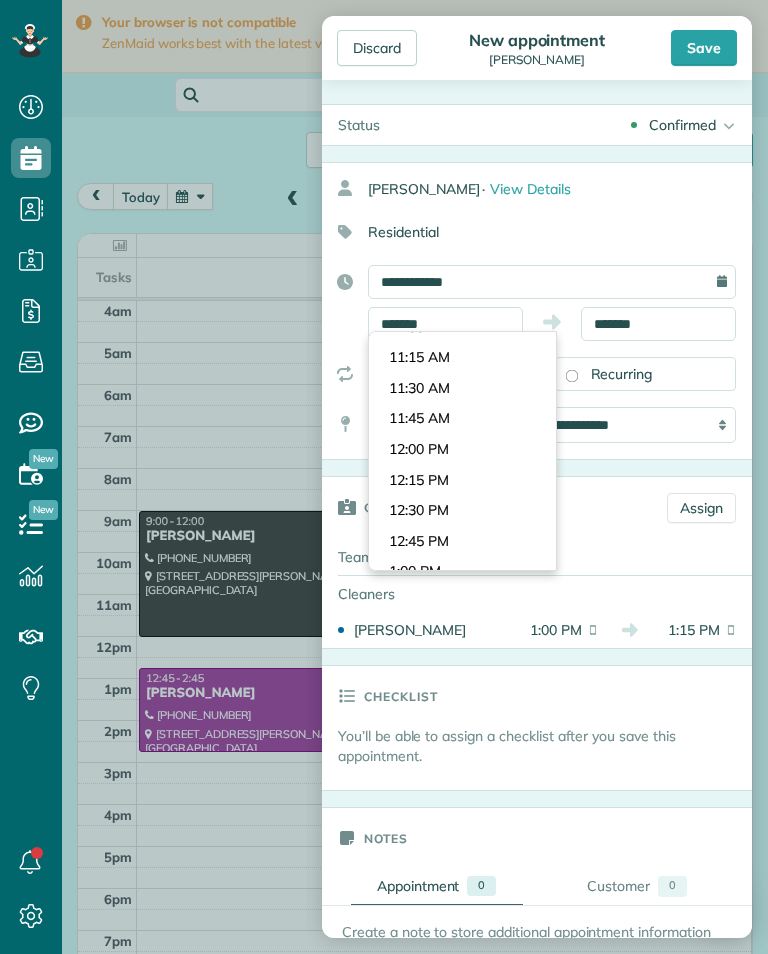 click on "Dashboard
Scheduling
Calendar View
List View
Dispatch View - Weekly scheduling (Beta)" at bounding box center [384, 477] 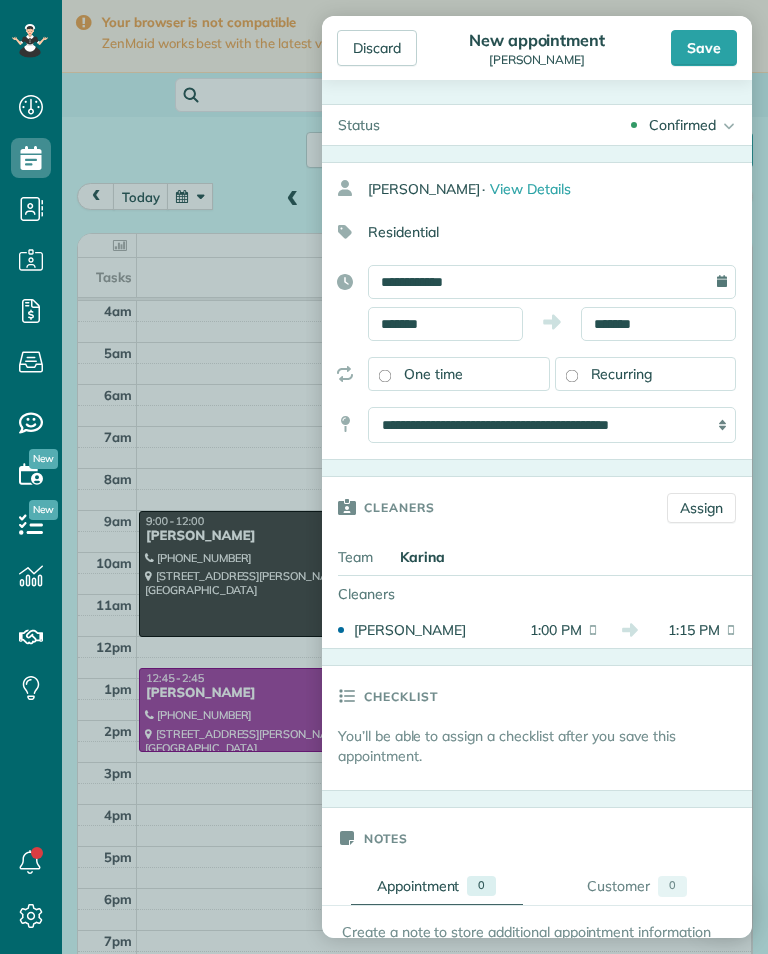 type on "********" 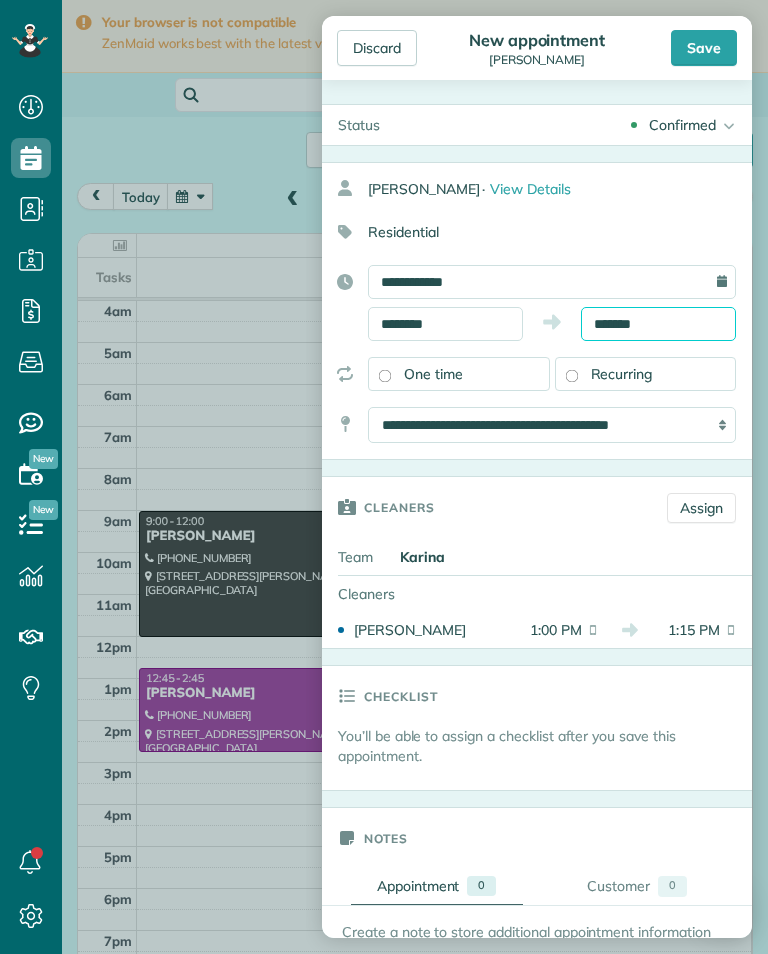 click on "*******" at bounding box center [658, 324] 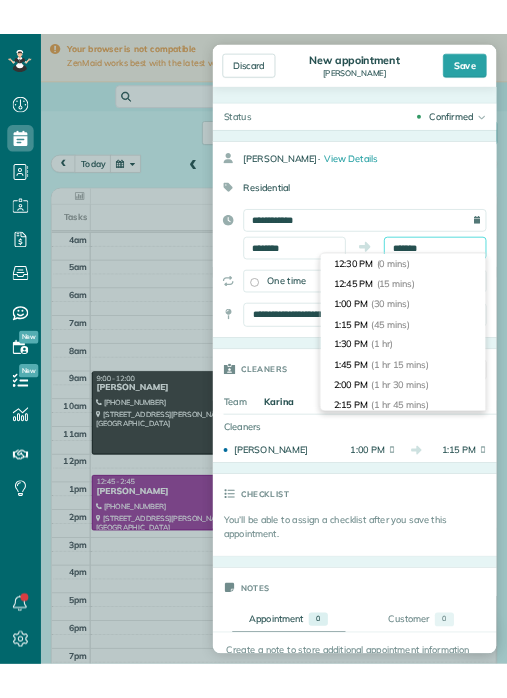 scroll, scrollTop: 60, scrollLeft: 0, axis: vertical 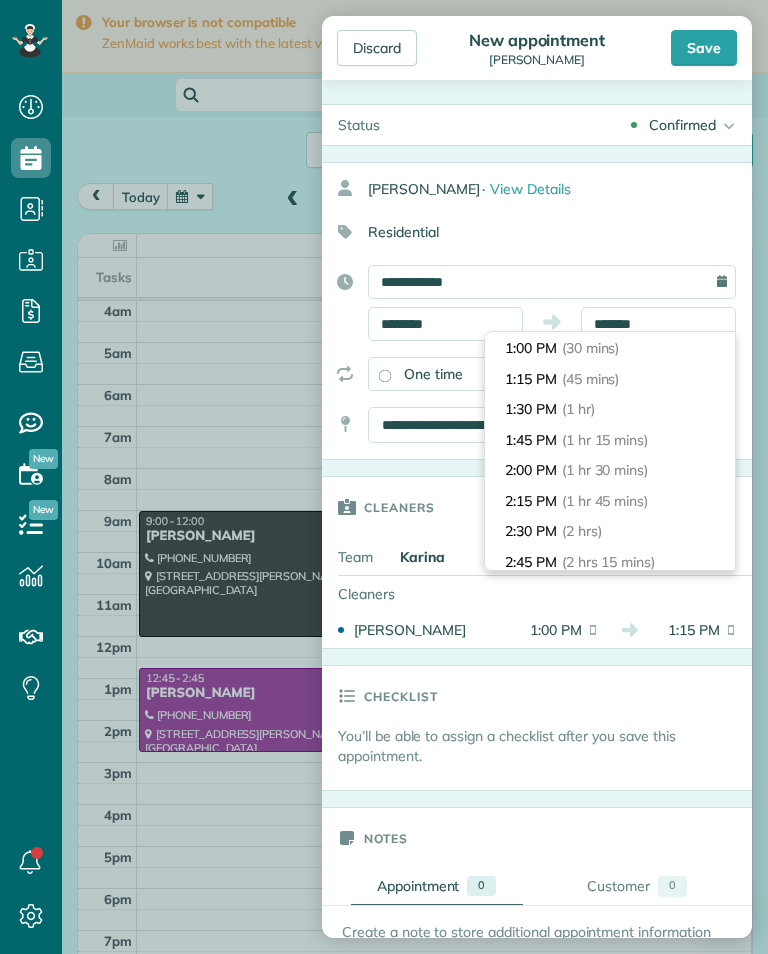 click on "2:30 PM  (2 hrs)" at bounding box center (610, 531) 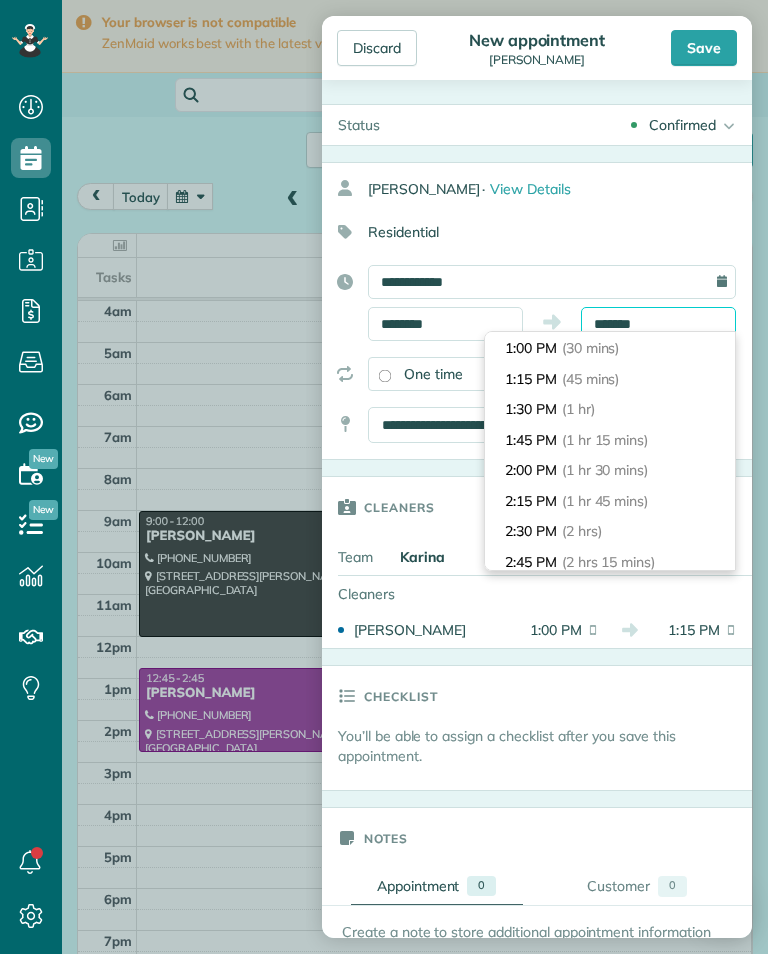 type on "*******" 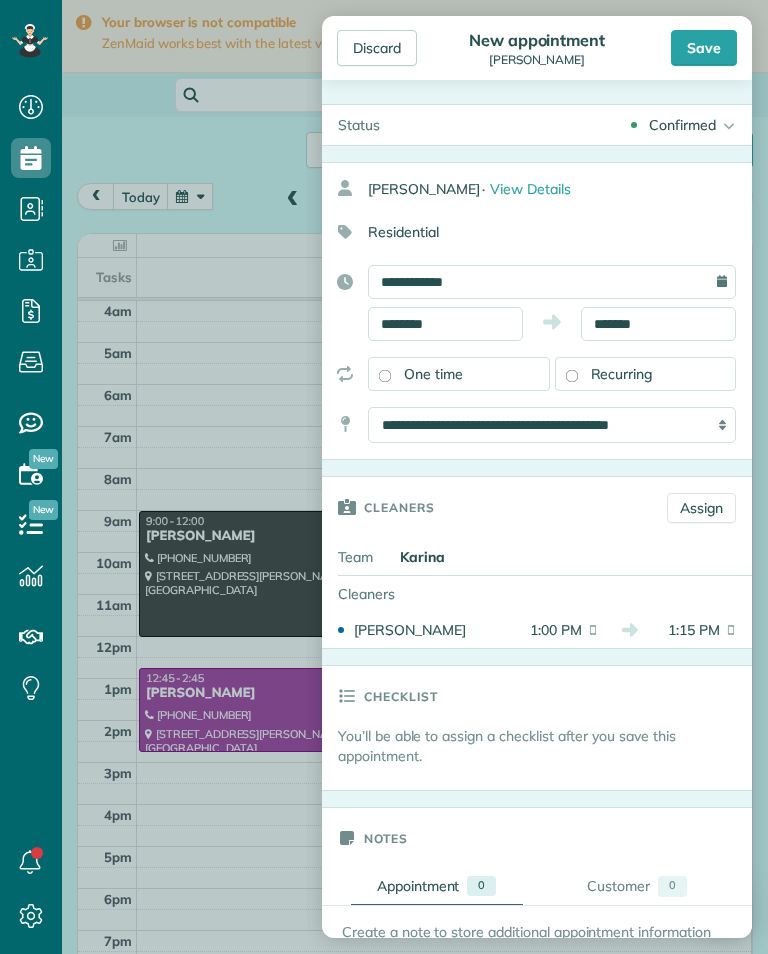click on "Save" at bounding box center (704, 48) 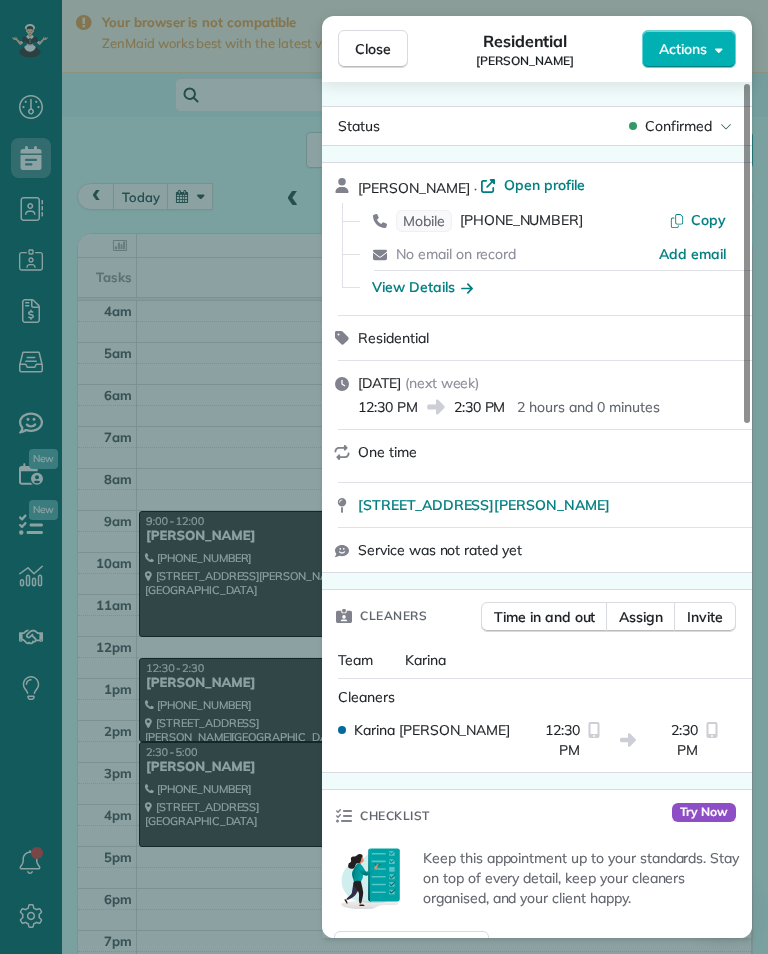 click on "Close Residential Chiaka Adisa Actions Status Confirmed Chiaka Adisa · Open profile Mobile (909) 374-4054 Copy No email on record Add email View Details Residential Sunday, July 13, 2025 ( next week ) 12:30 PM 2:30 PM 2 hours and 0 minutes One time 14535 Margate Street #8 Sherman Oaks CA 91411 Service was not rated yet Cleaners Time in and out Assign Invite Team Karina Cleaners Karina   Duenas 12:30 PM 2:30 PM Checklist Try Now Keep this appointment up to your standards. Stay on top of every detail, keep your cleaners organised, and your client happy. Assign a checklist Watch a 5 min demo Billing Billing actions Price $0.00 Overcharge $0.00 Discount $0.00 Coupon discount - Primary tax - Secondary tax - Total appointment price $0.00 Tips collected New feature! $0.00 Mark as paid Total including tip $0.00 Get paid online in no-time! Send an invoice and reward your cleaners with tips Charge customer credit card Appointment custom fields Key # - Work items No work items to display Notes Appointment 0 Customer 0" at bounding box center (384, 477) 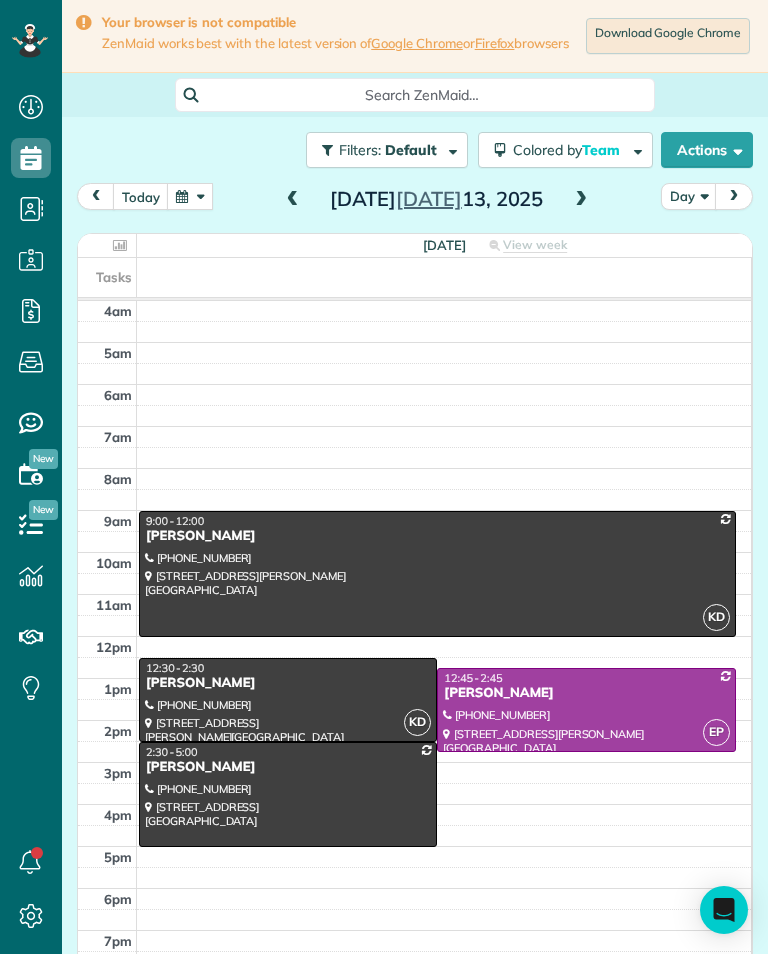 scroll, scrollTop: 985, scrollLeft: 62, axis: both 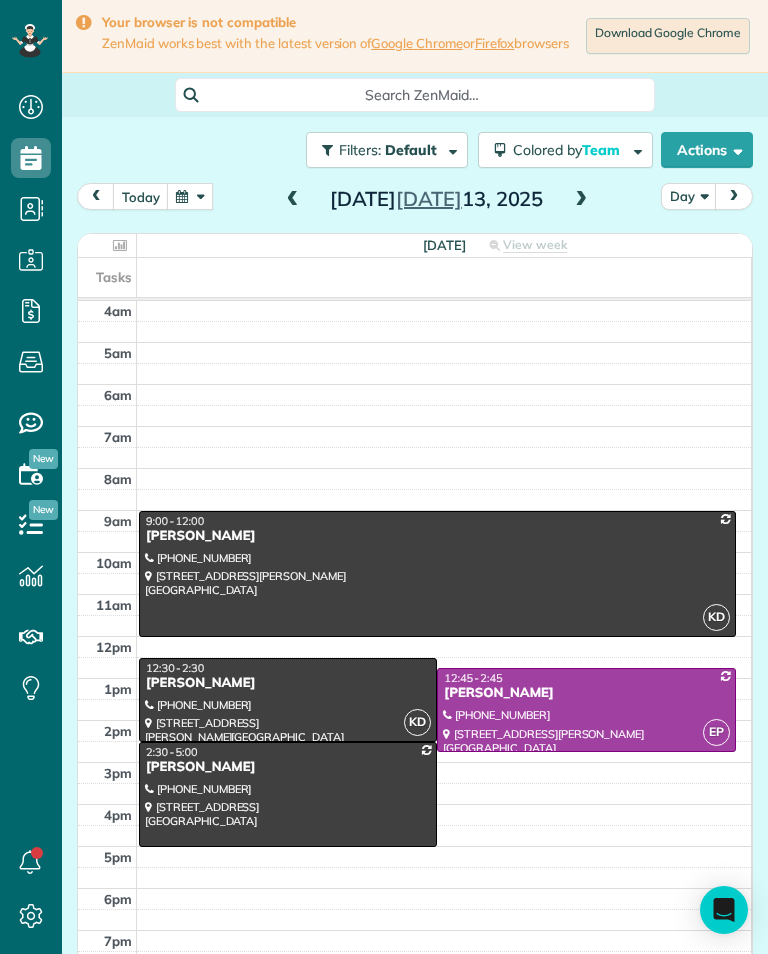 click at bounding box center [190, 196] 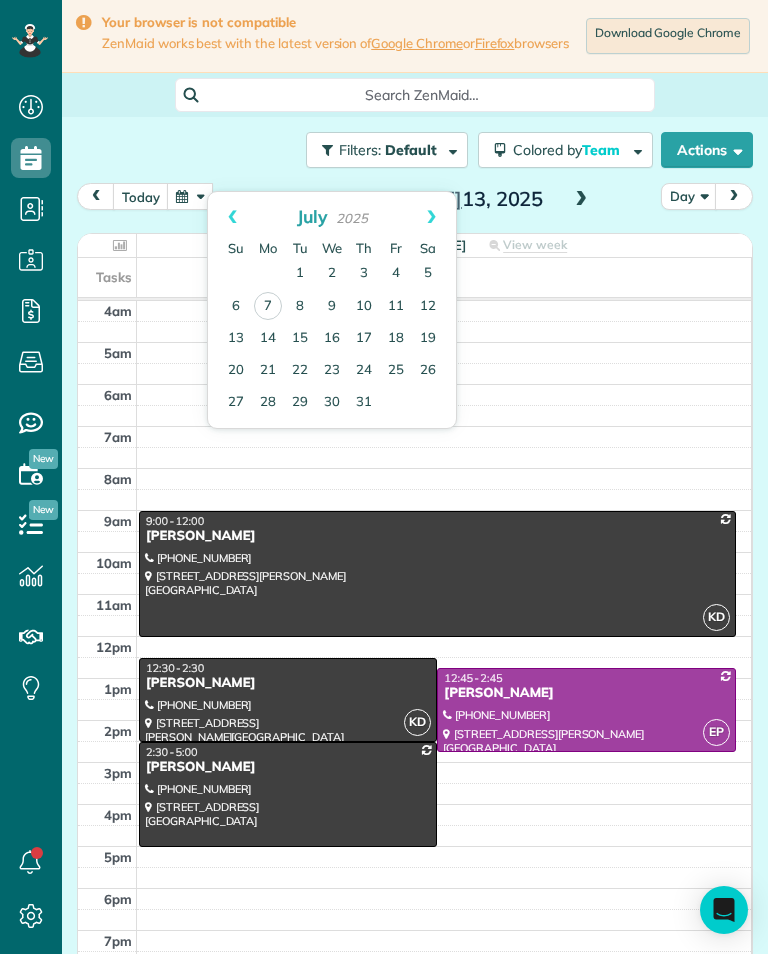click at bounding box center [190, 196] 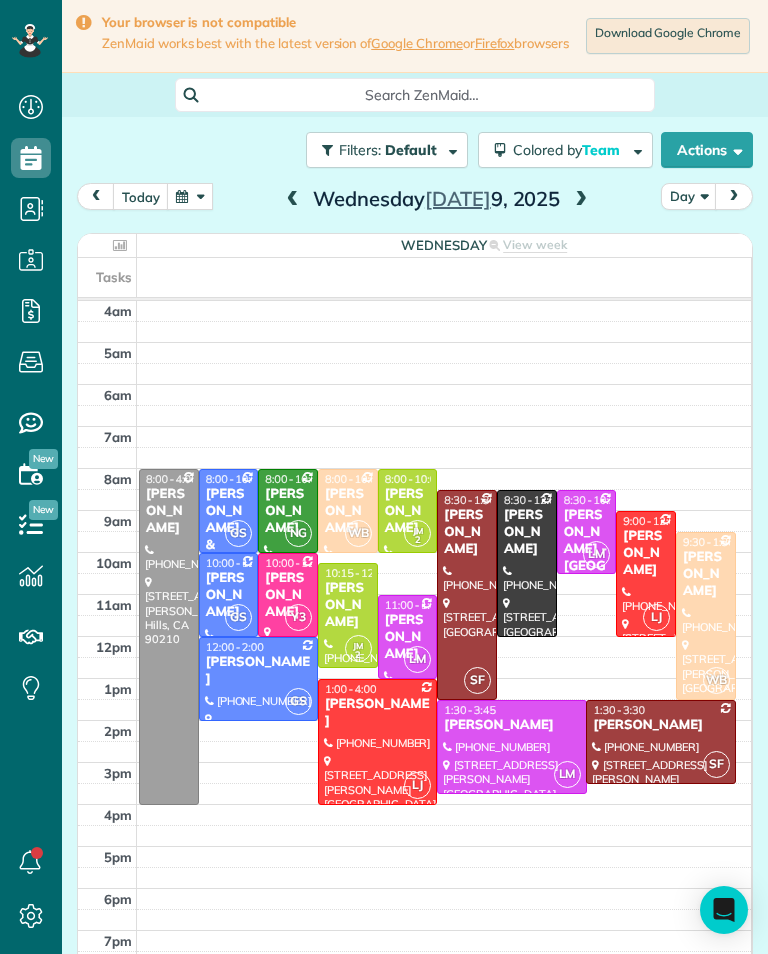 click at bounding box center [581, 200] 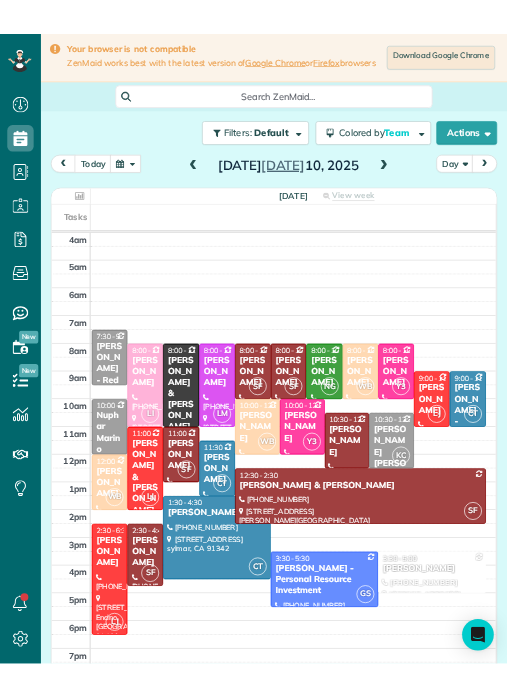 scroll, scrollTop: 1, scrollLeft: 0, axis: vertical 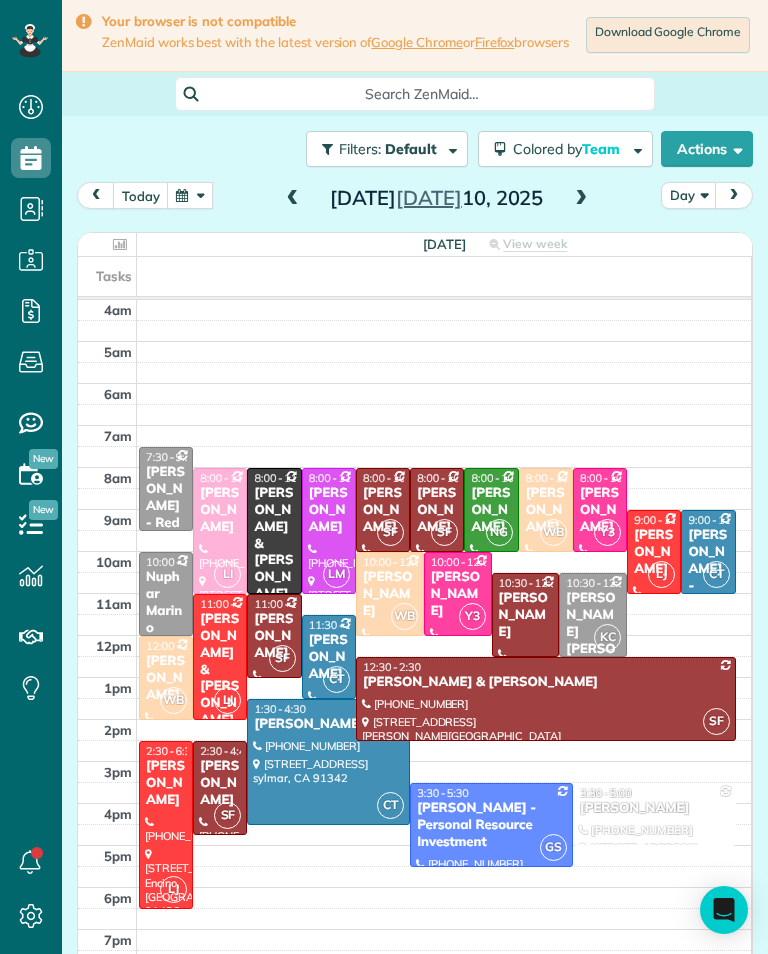click at bounding box center [293, 199] 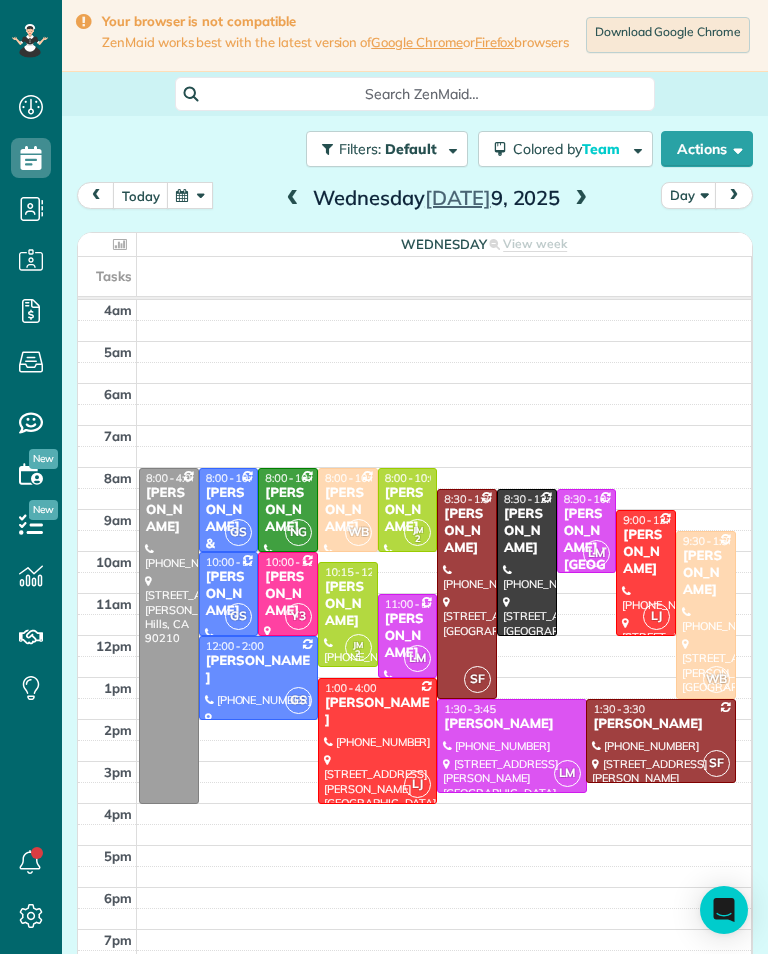 click at bounding box center (293, 199) 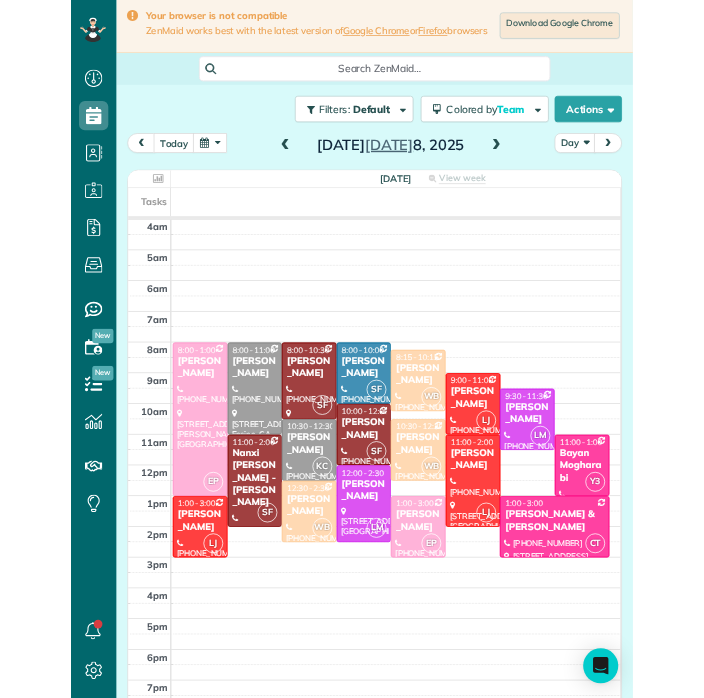 scroll, scrollTop: 985, scrollLeft: 62, axis: both 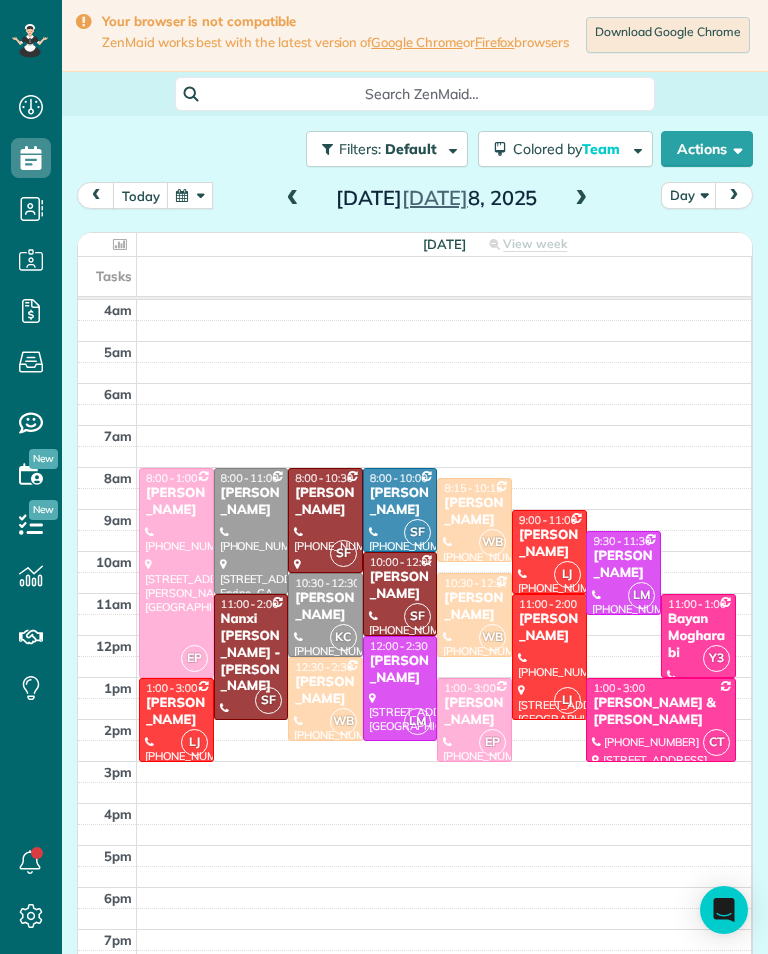 click at bounding box center [190, 195] 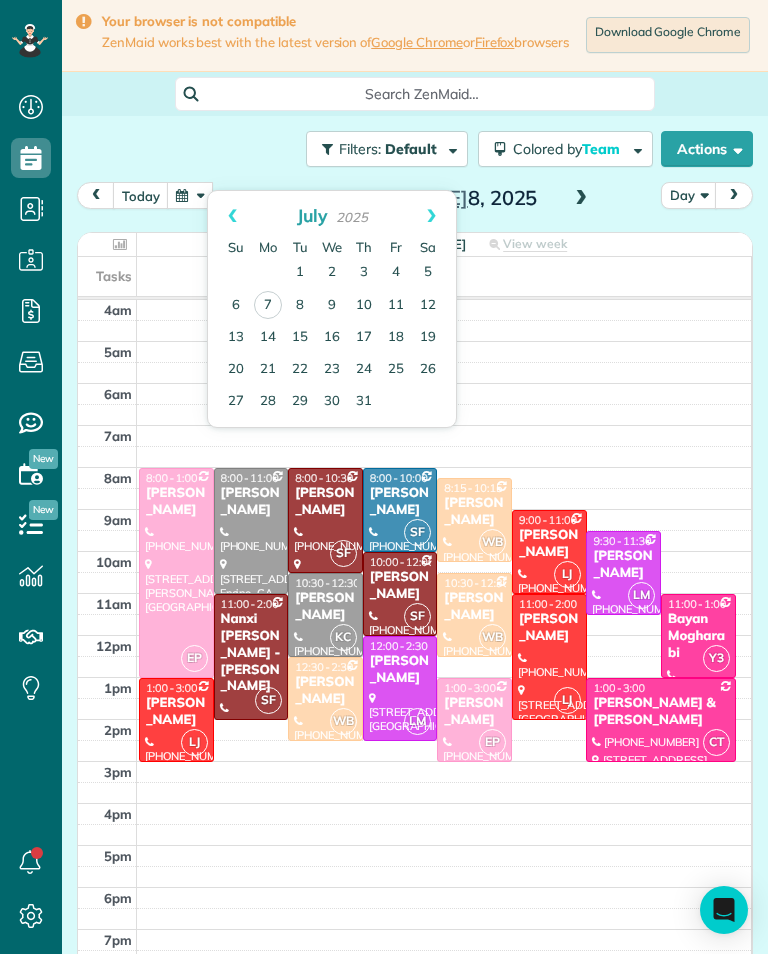 click on "4" at bounding box center [396, 273] 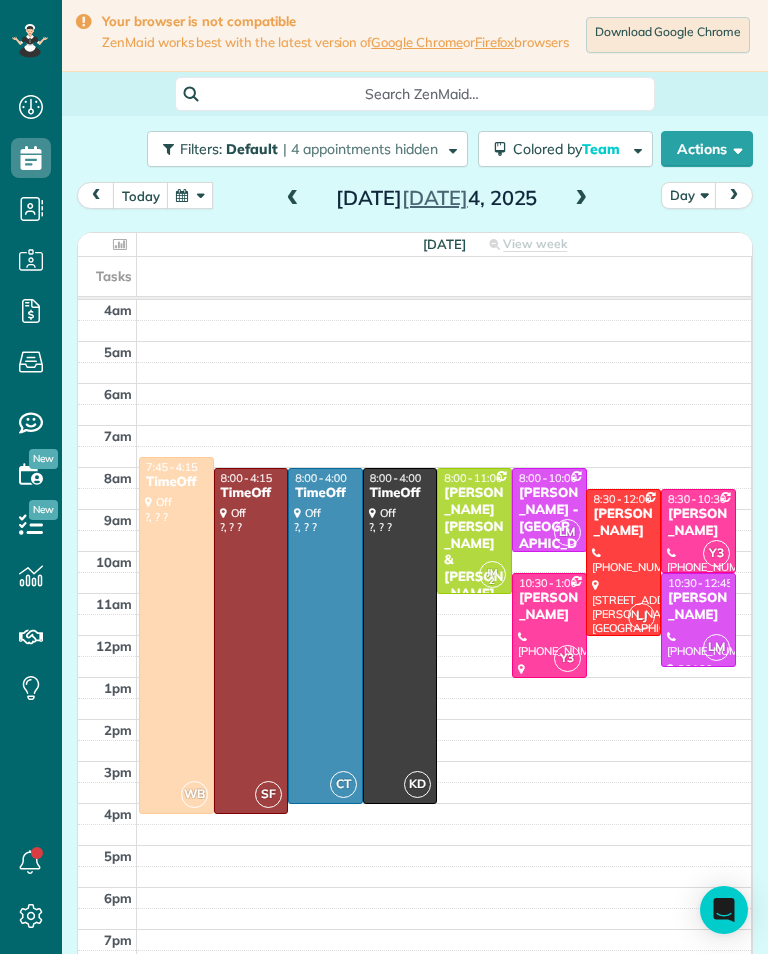 click at bounding box center (581, 199) 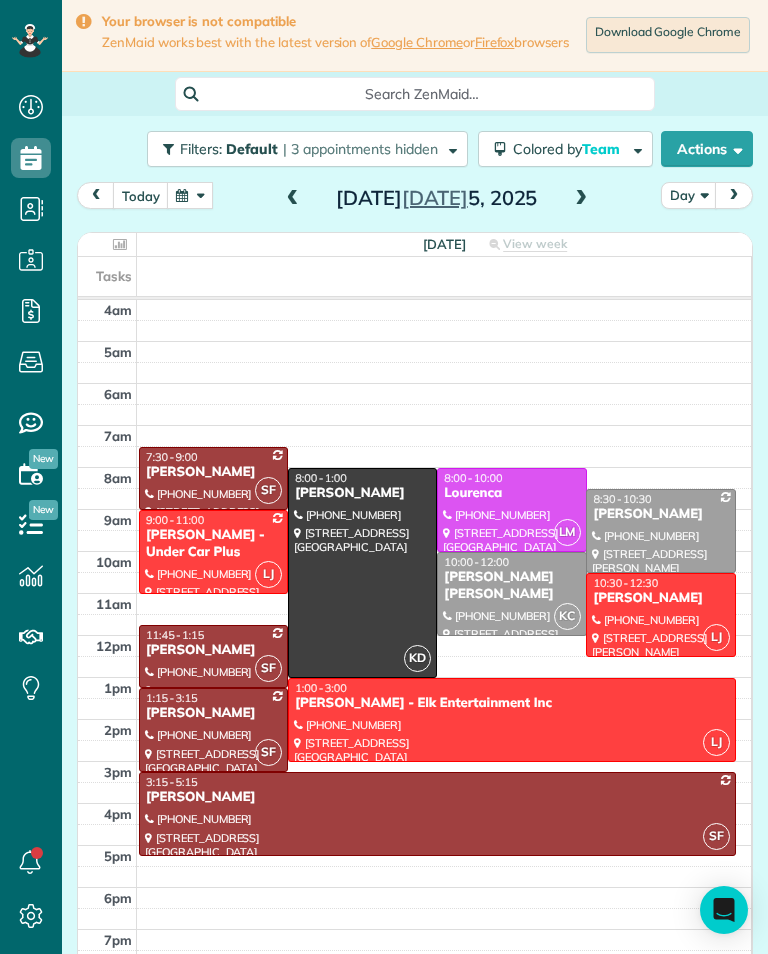 click at bounding box center [511, 510] 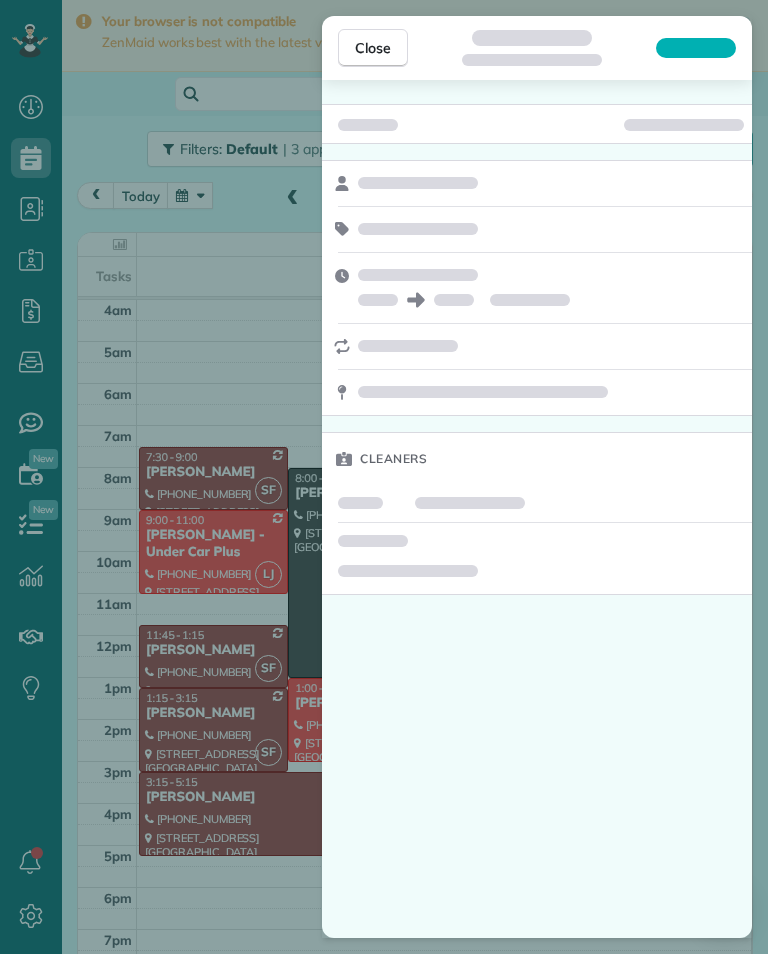 click on "Close   Cleaners" at bounding box center [384, 477] 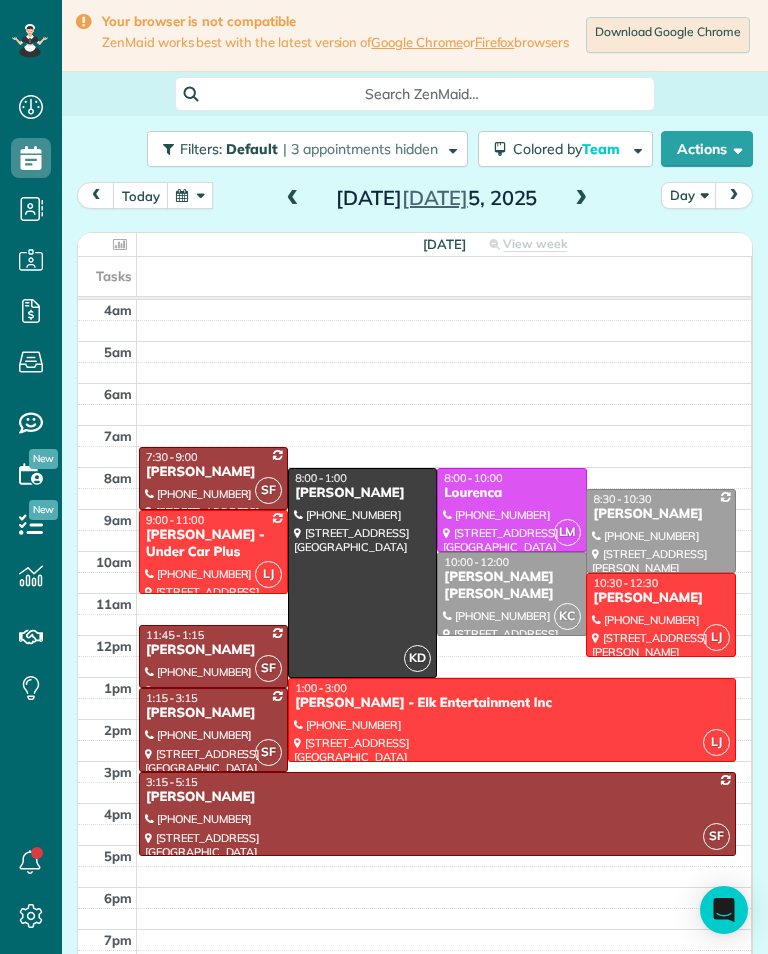 scroll, scrollTop: 985, scrollLeft: 62, axis: both 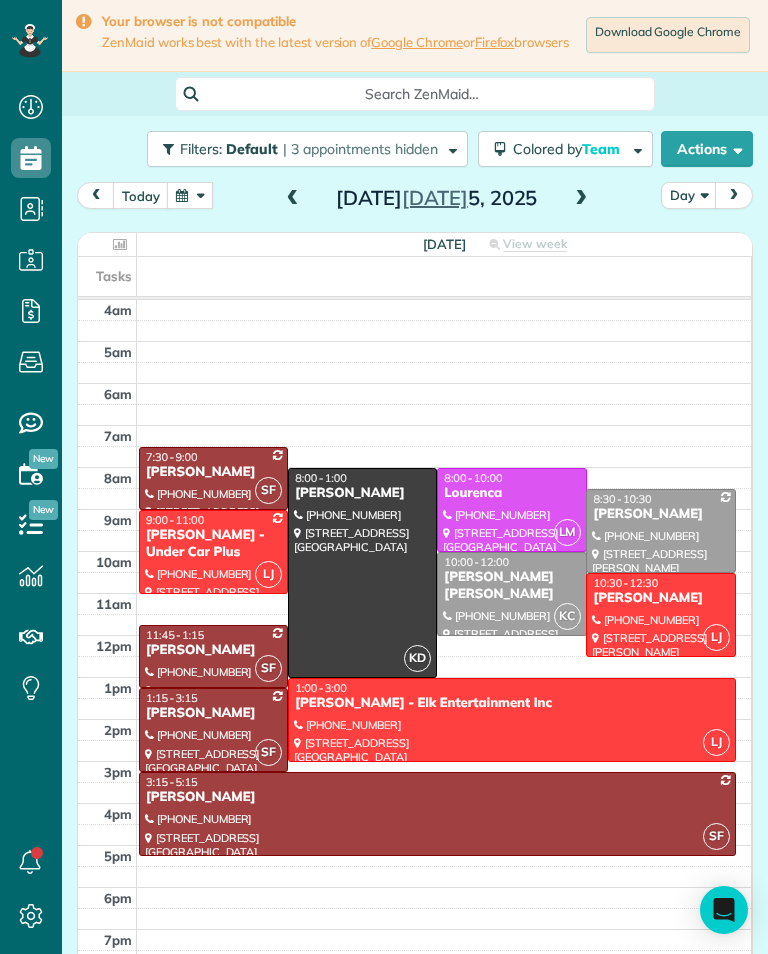 click at bounding box center (190, 195) 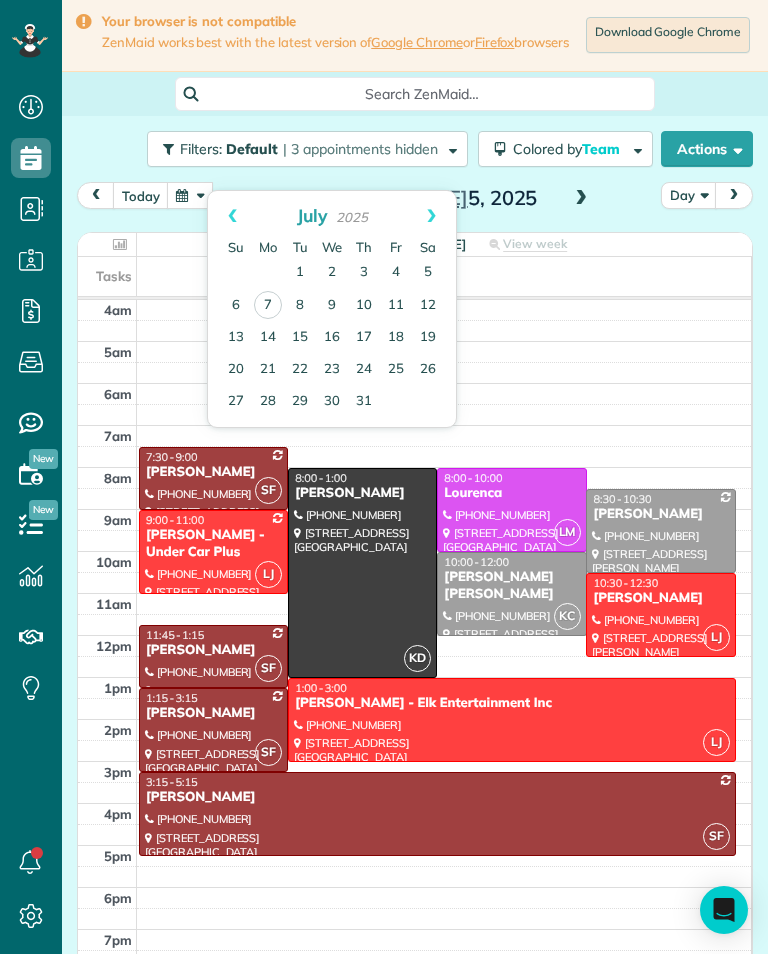 click on "9" at bounding box center (332, 306) 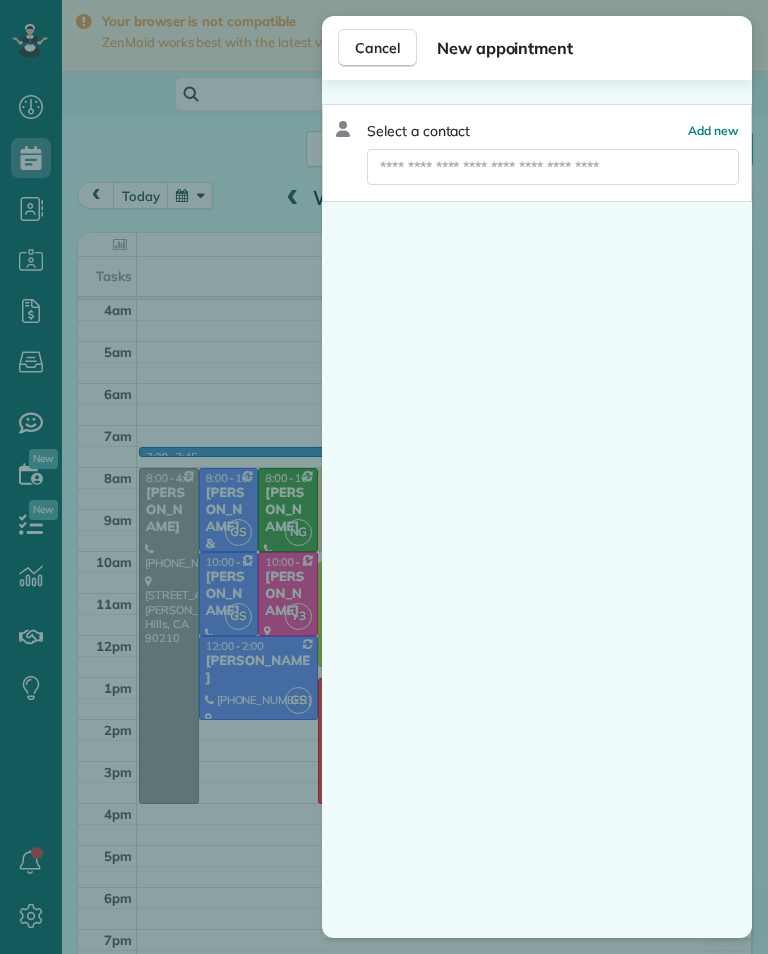 scroll, scrollTop: 985, scrollLeft: 62, axis: both 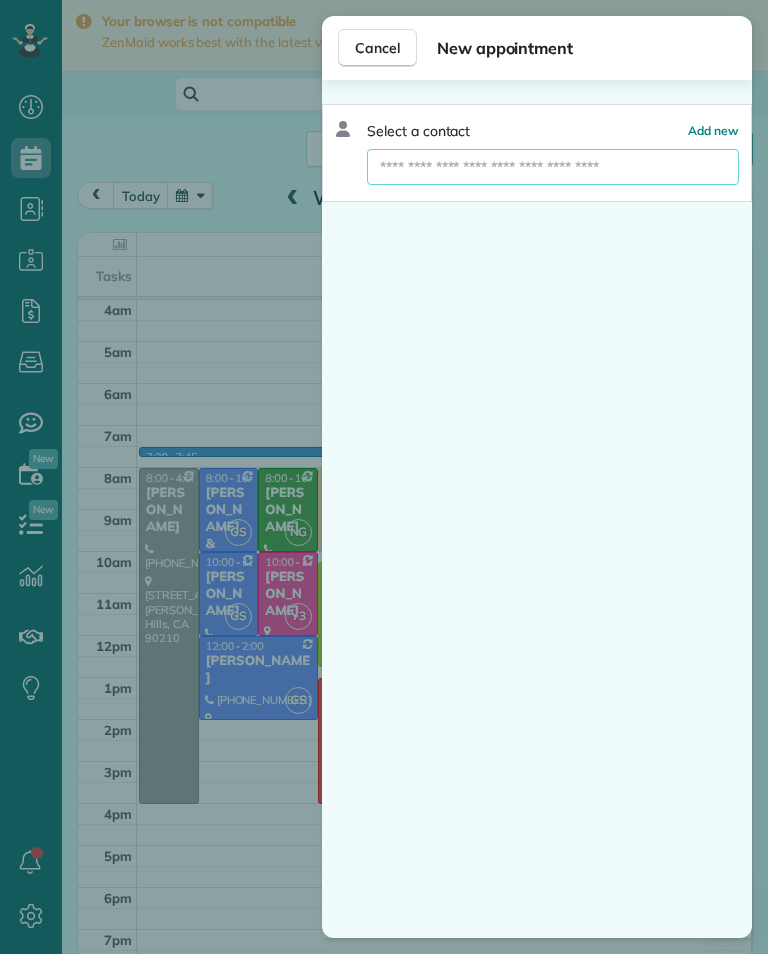 click at bounding box center (553, 167) 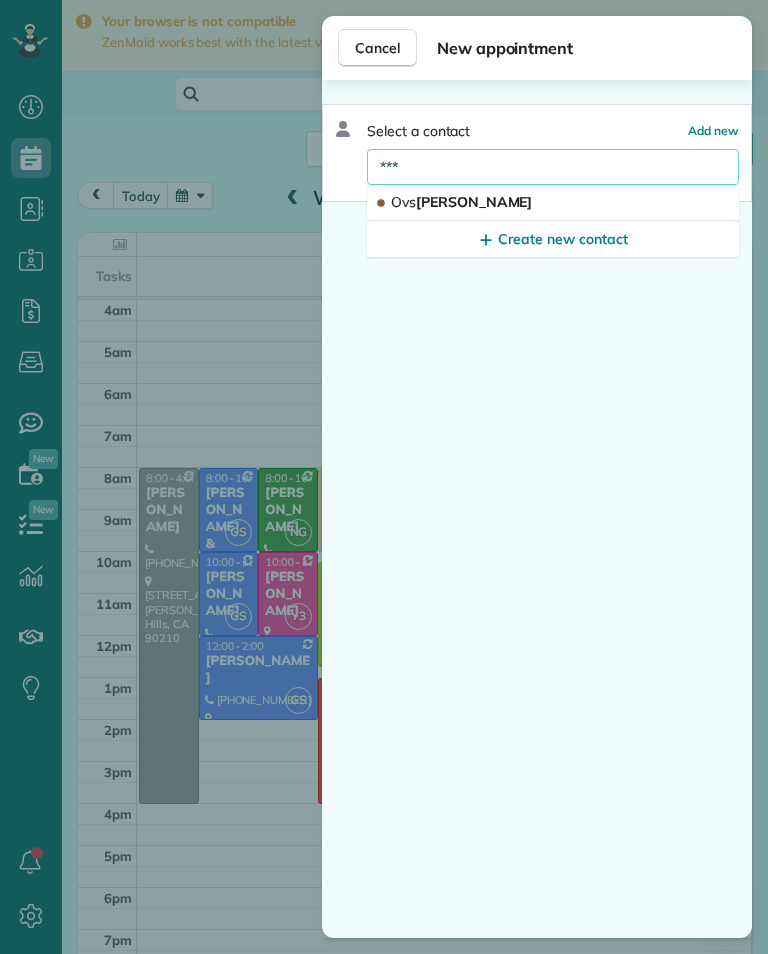 type on "***" 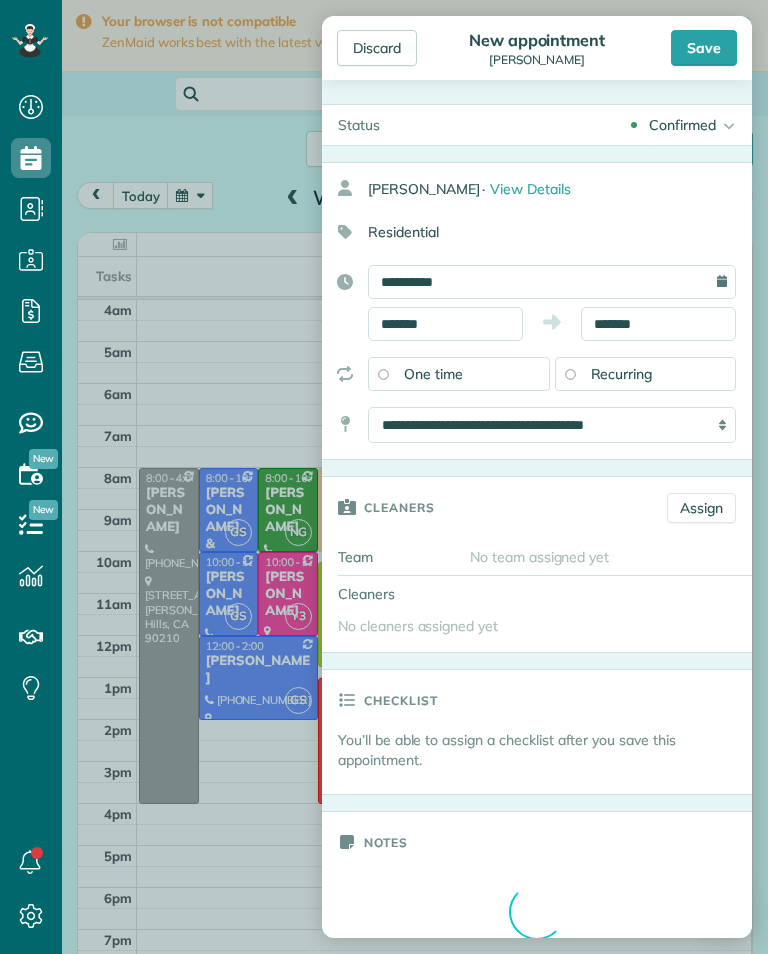 type on "**********" 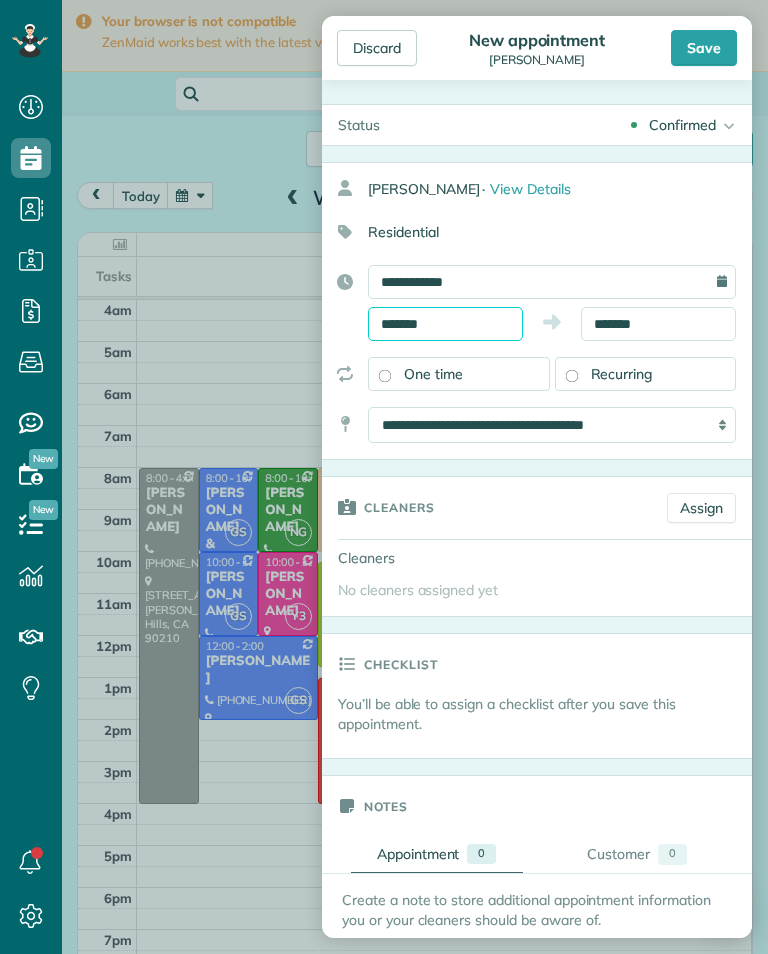 click on "*******" at bounding box center (445, 324) 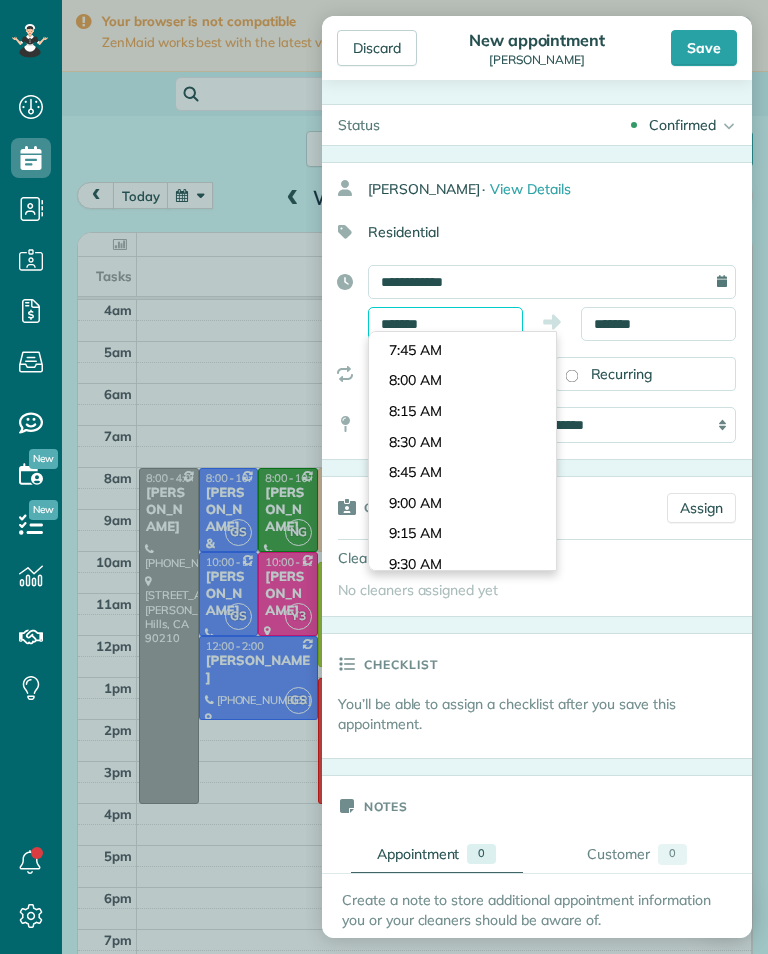 scroll, scrollTop: 913, scrollLeft: 0, axis: vertical 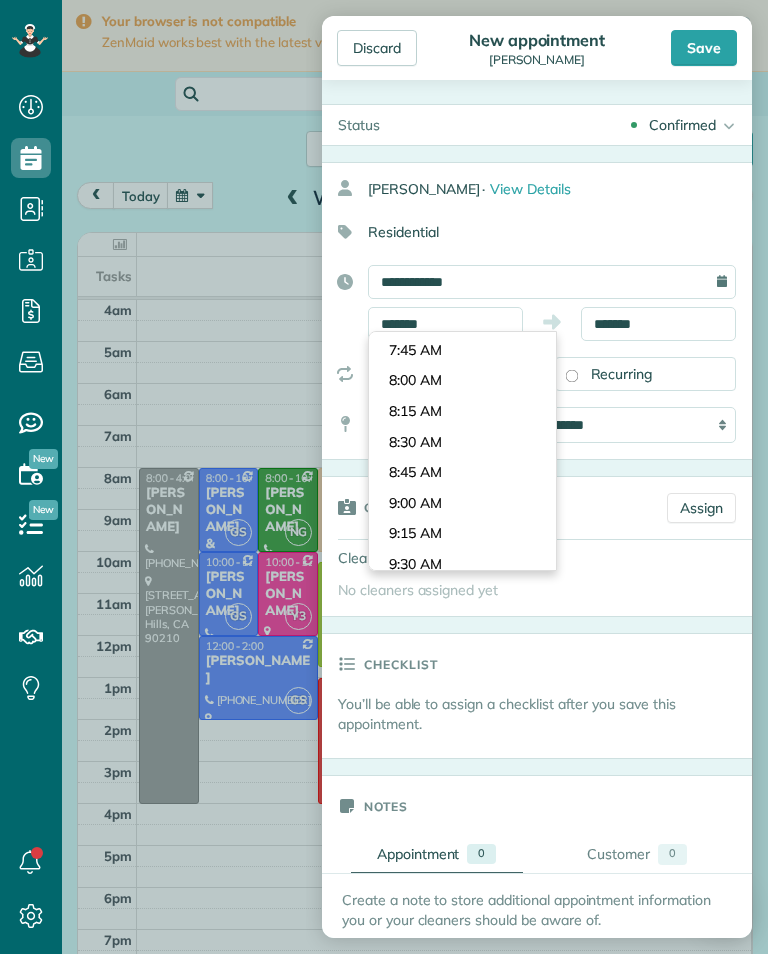 click on "Dashboard
Scheduling
Calendar View
List View
Dispatch View - Weekly scheduling (Beta)" at bounding box center [384, 477] 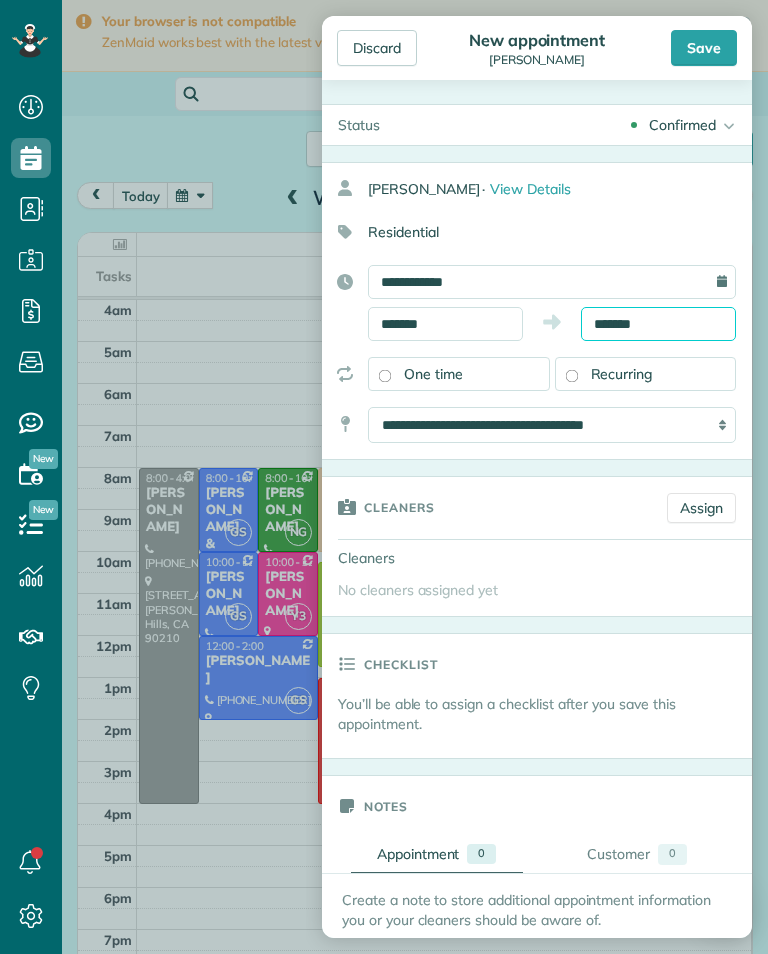 click on "*******" at bounding box center (658, 324) 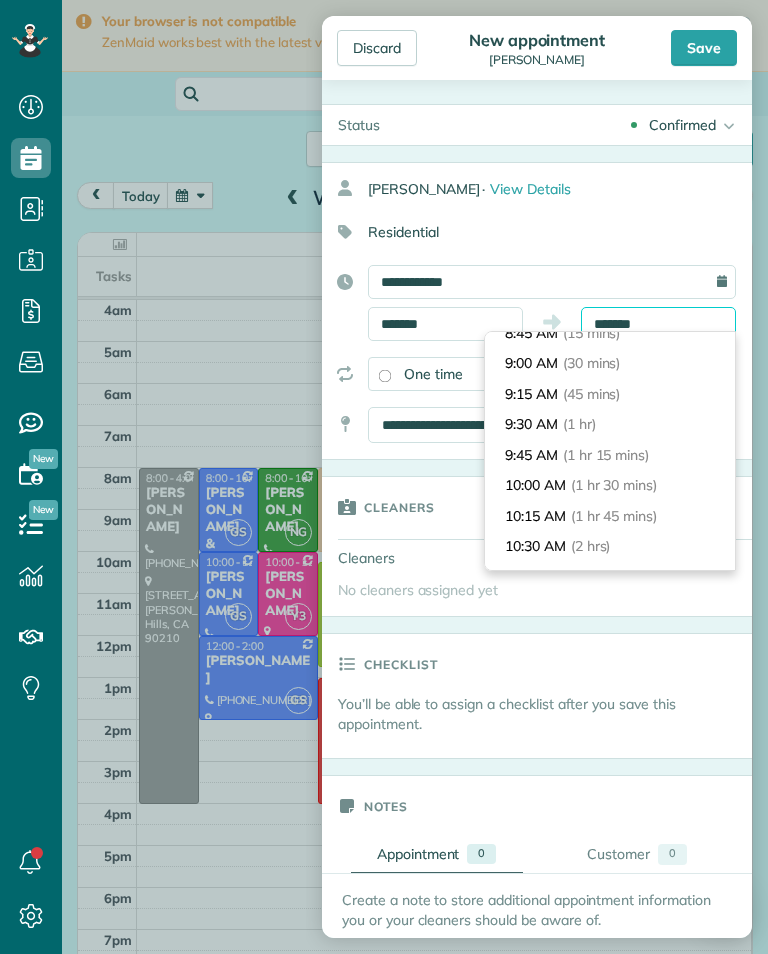 scroll, scrollTop: 46, scrollLeft: 0, axis: vertical 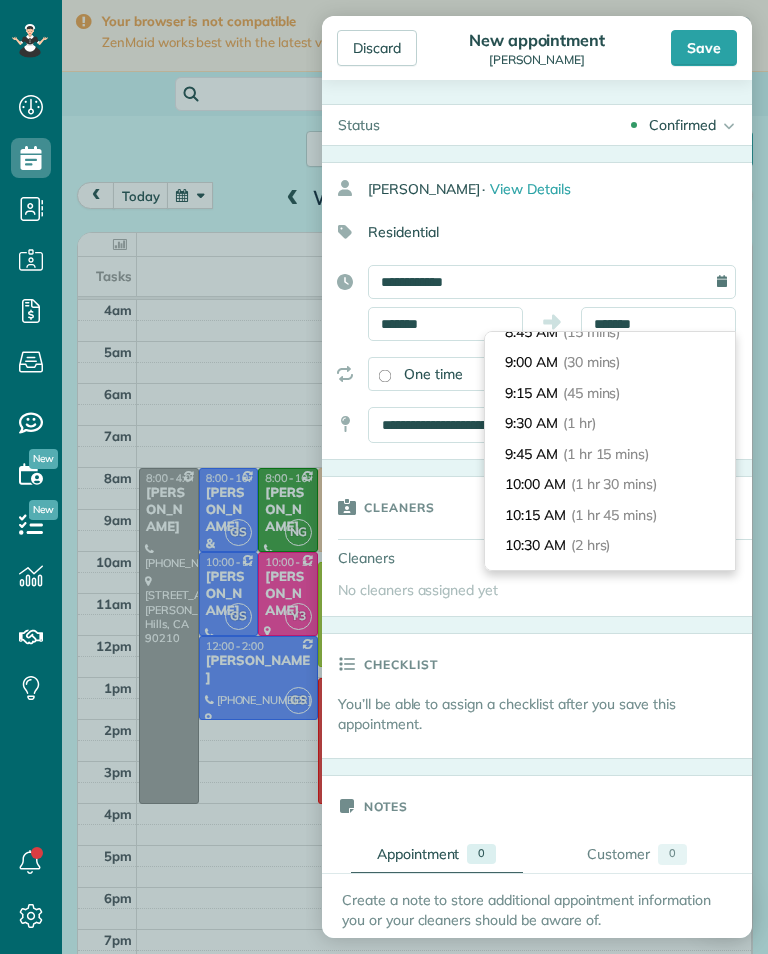click on "10:30 AM  (2 hrs)" at bounding box center (610, 545) 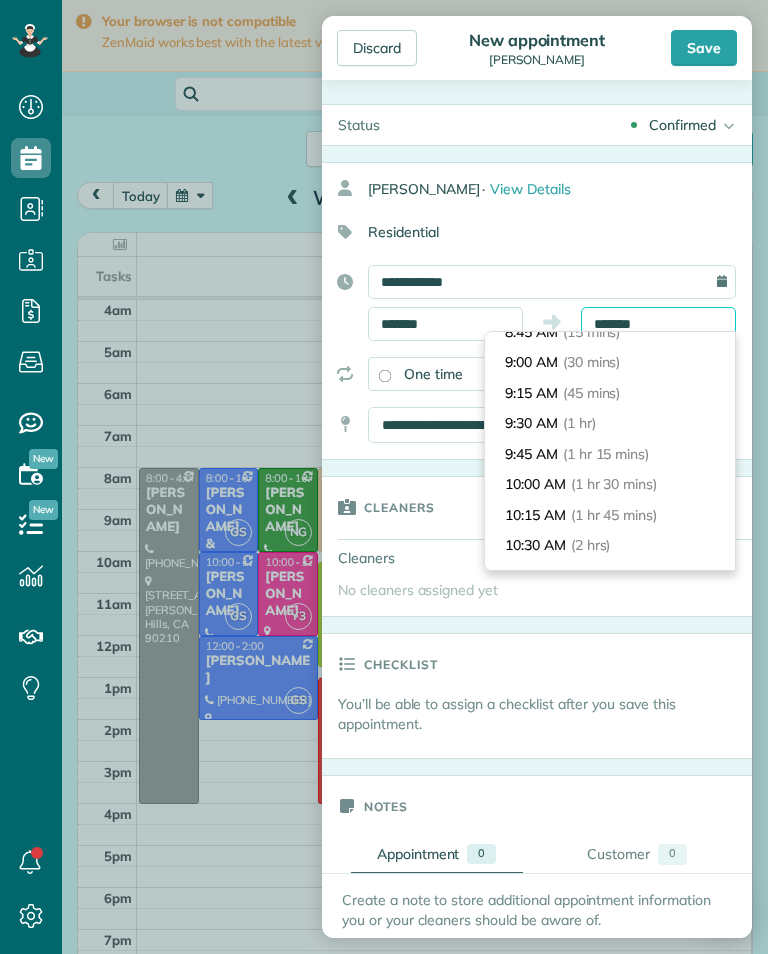 type on "********" 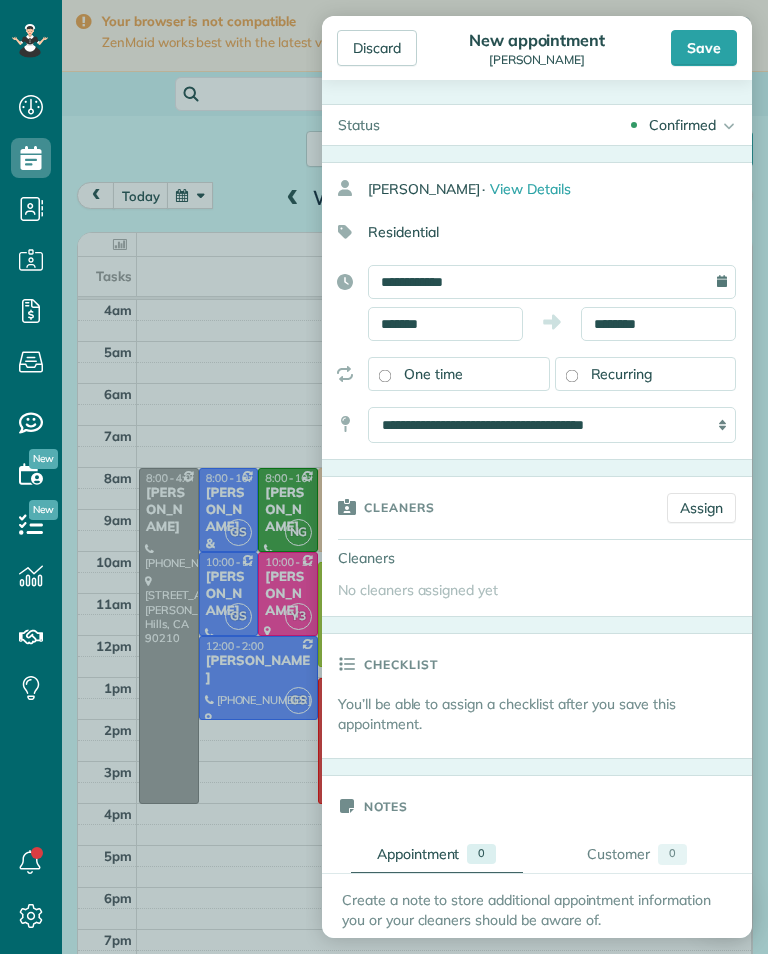 click on "Cleaners
Assign" at bounding box center [537, 508] 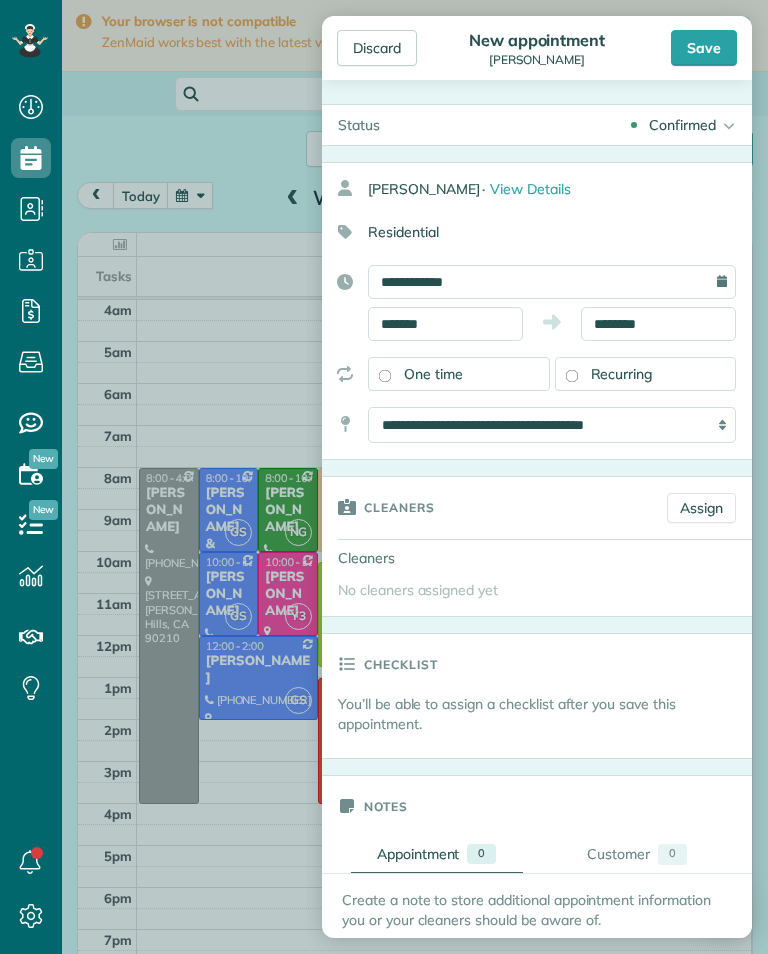 click on "Assign" at bounding box center [701, 508] 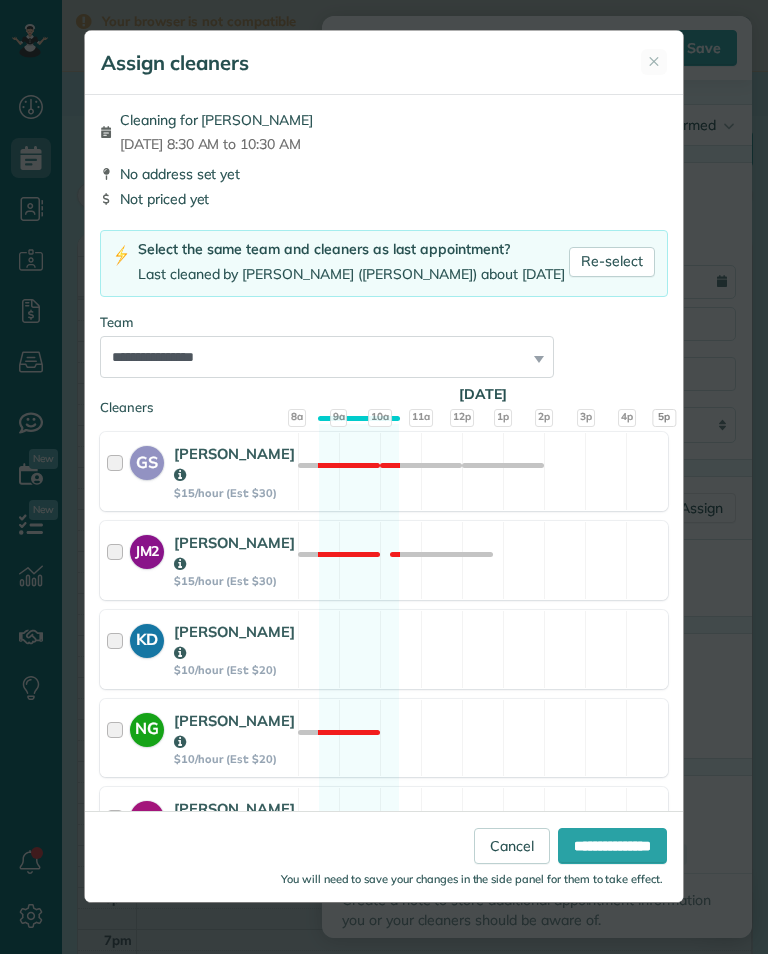 click on "Re-select" at bounding box center [612, 262] 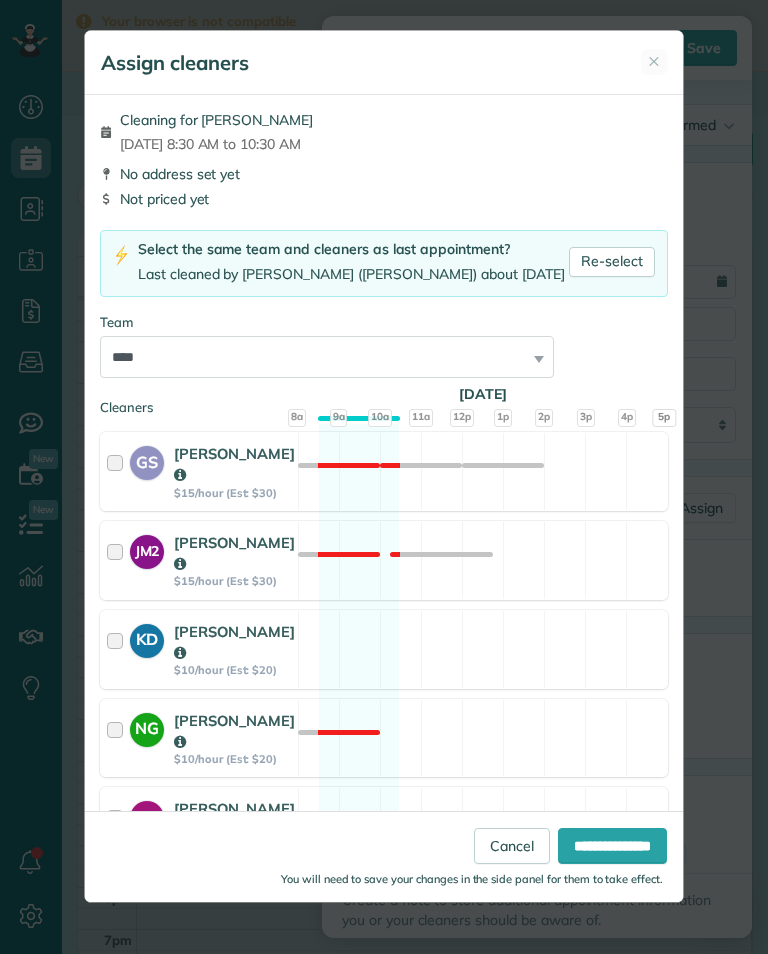 click on "**********" at bounding box center (612, 846) 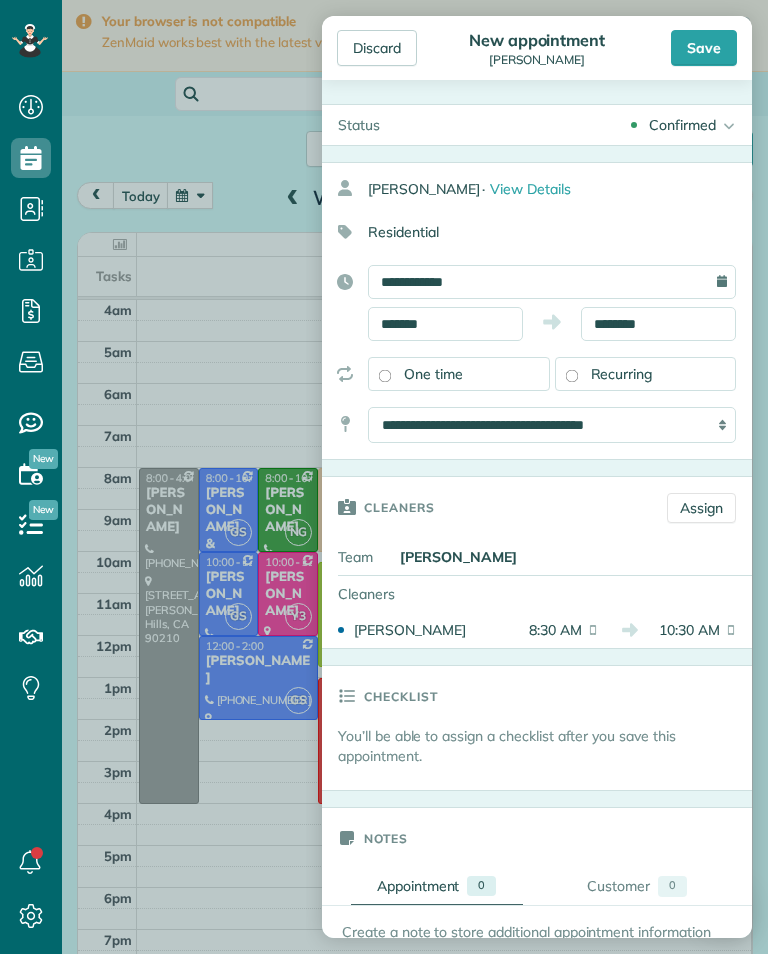 click on "Save" at bounding box center (704, 48) 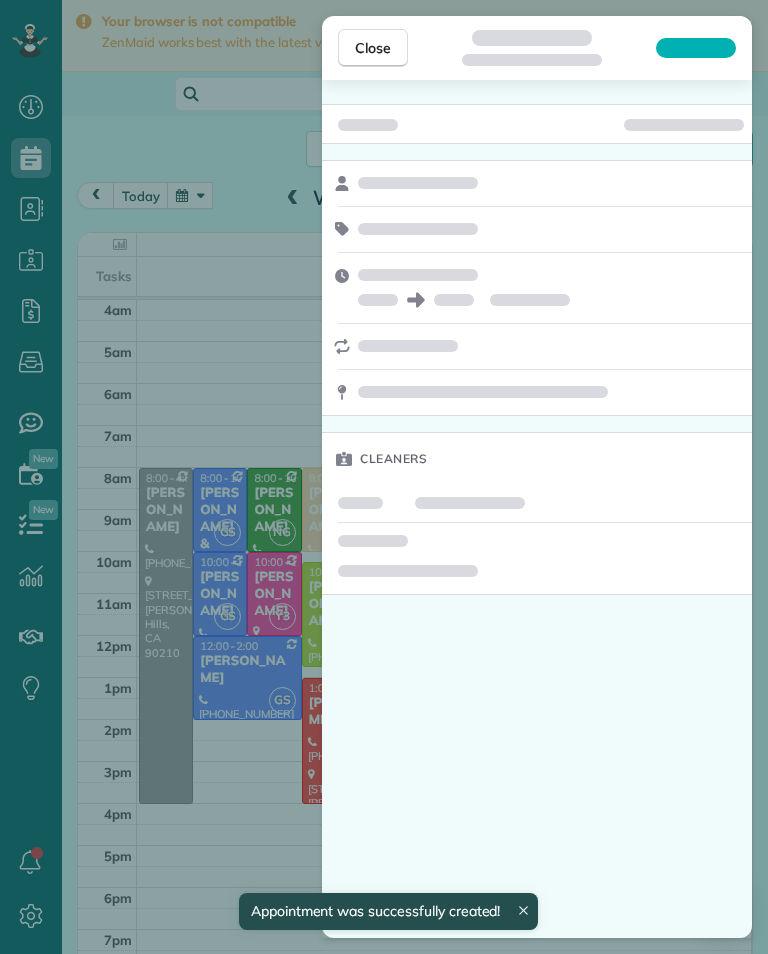 click on "Close   Cleaners" at bounding box center [384, 477] 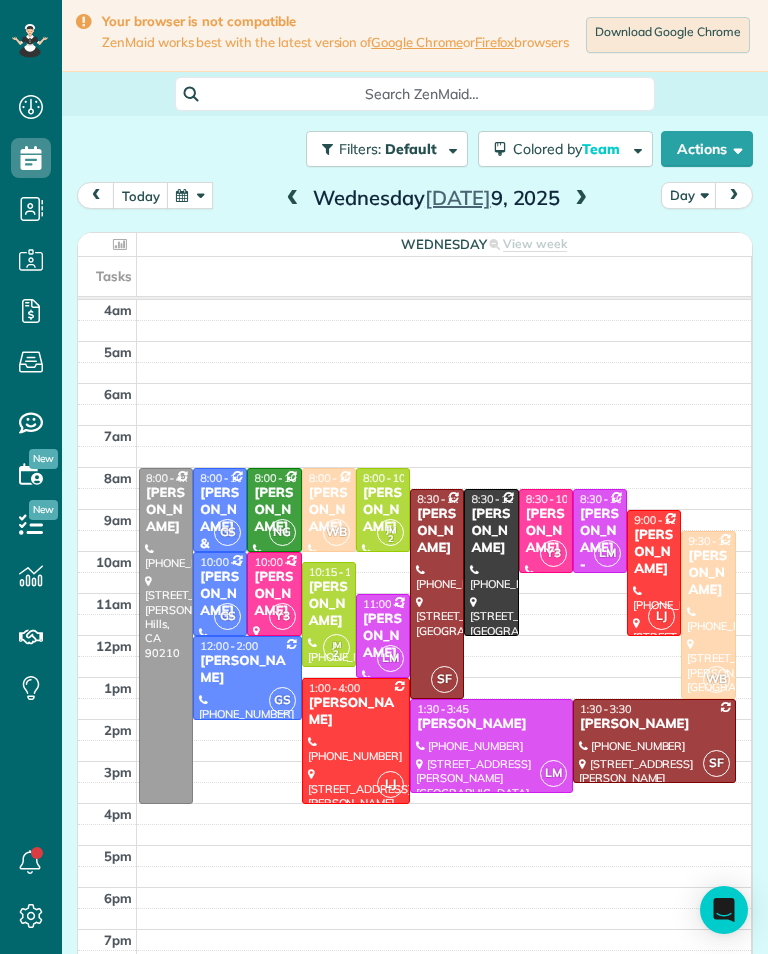 scroll, scrollTop: 985, scrollLeft: 62, axis: both 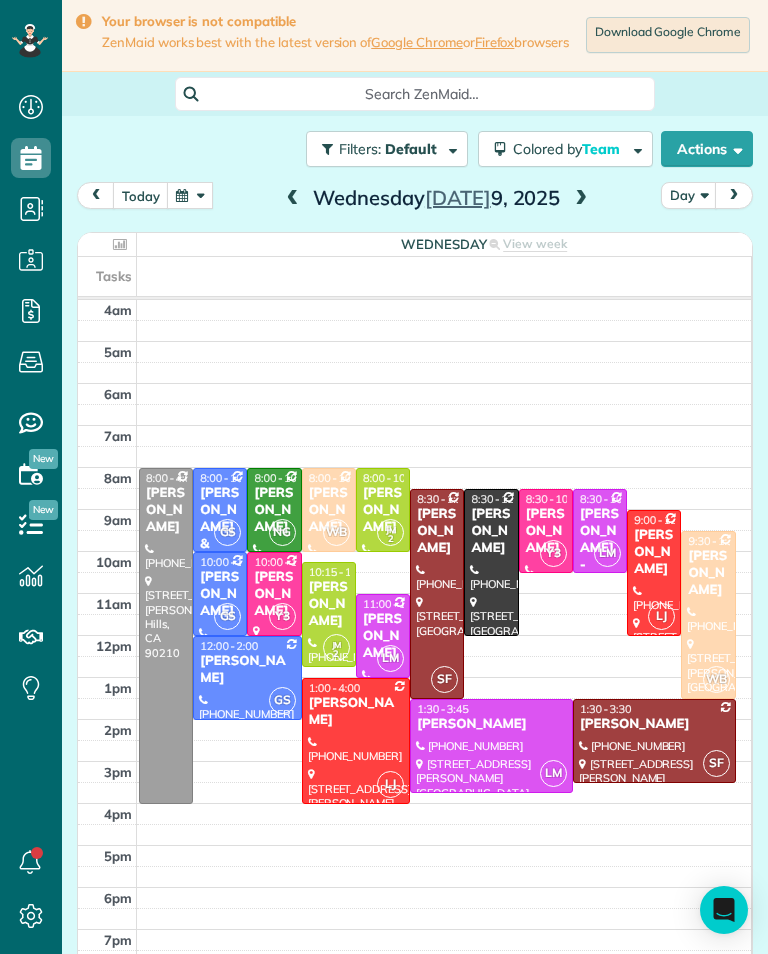 click at bounding box center (293, 199) 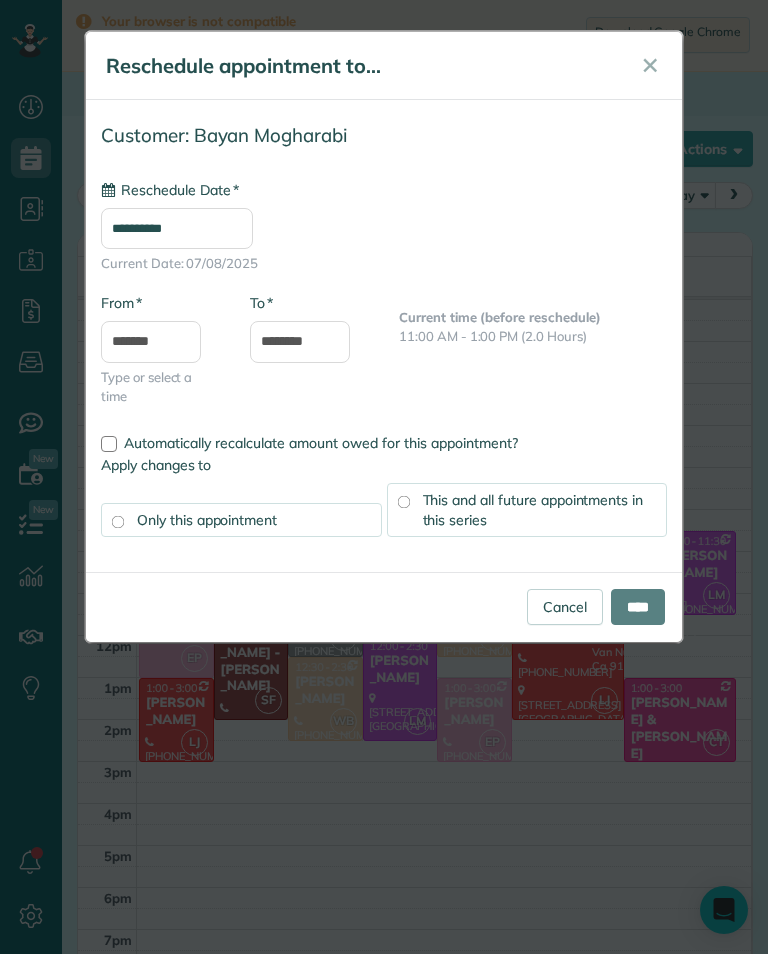 type on "**********" 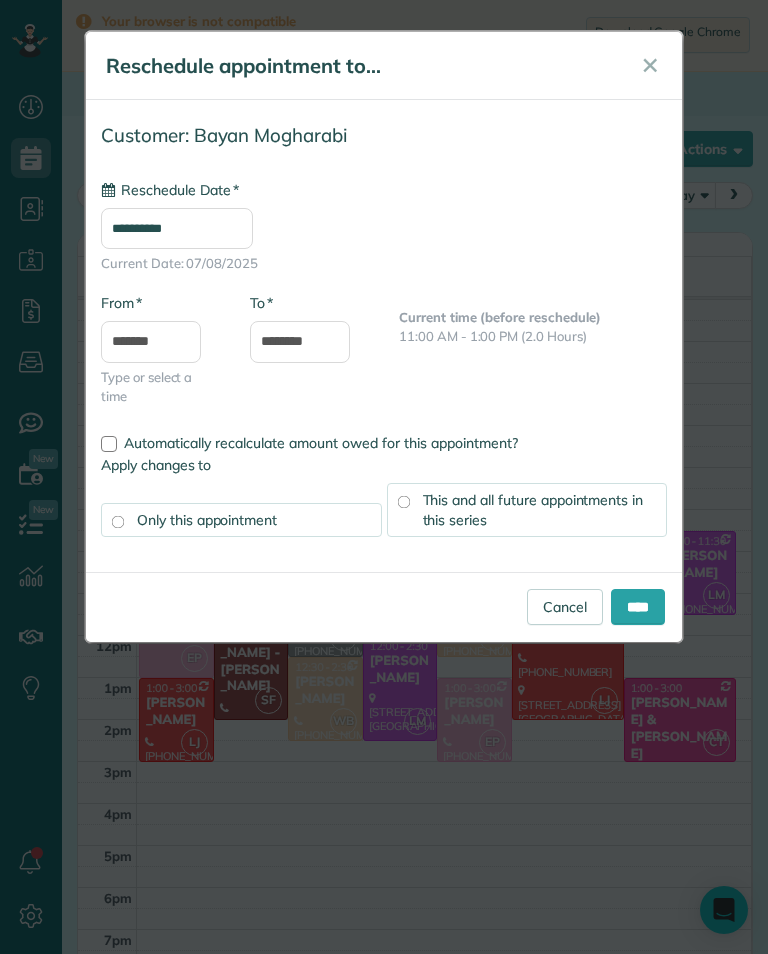 click on "****" at bounding box center [638, 607] 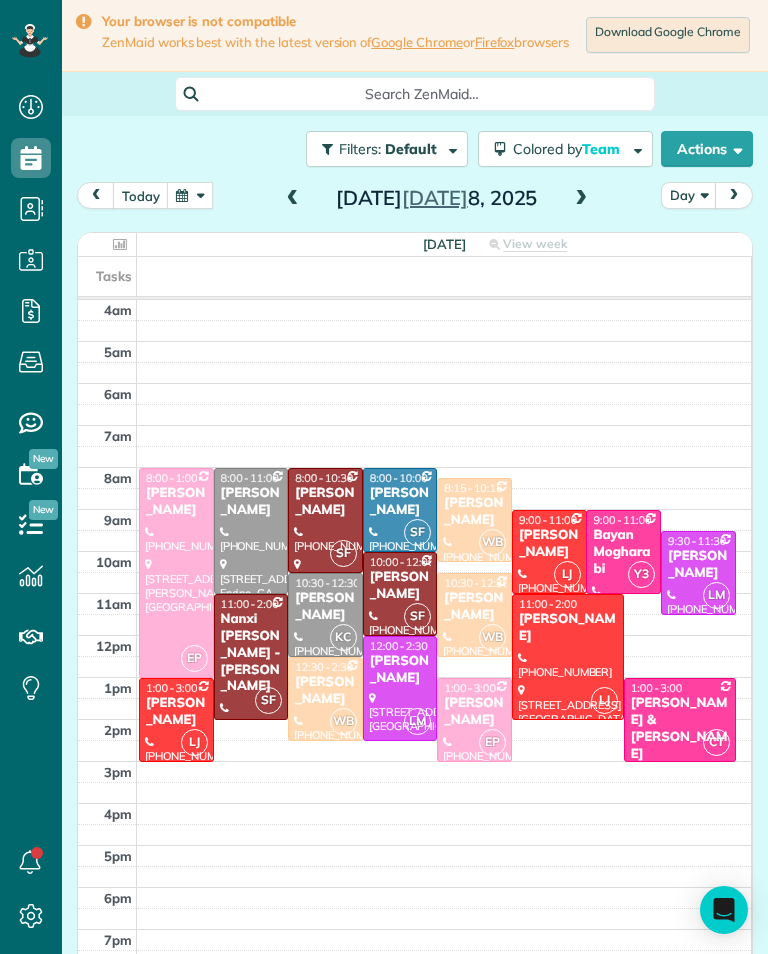 click at bounding box center [400, 688] 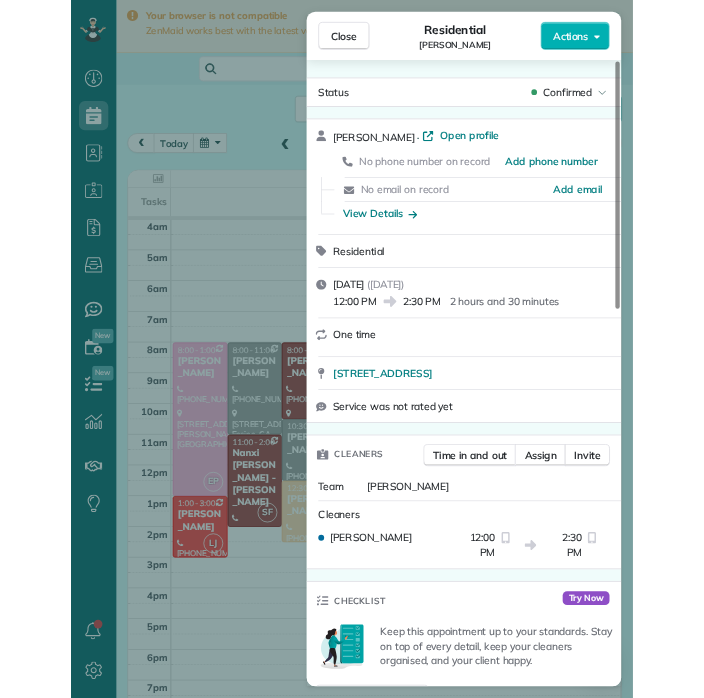 scroll, scrollTop: 985, scrollLeft: 62, axis: both 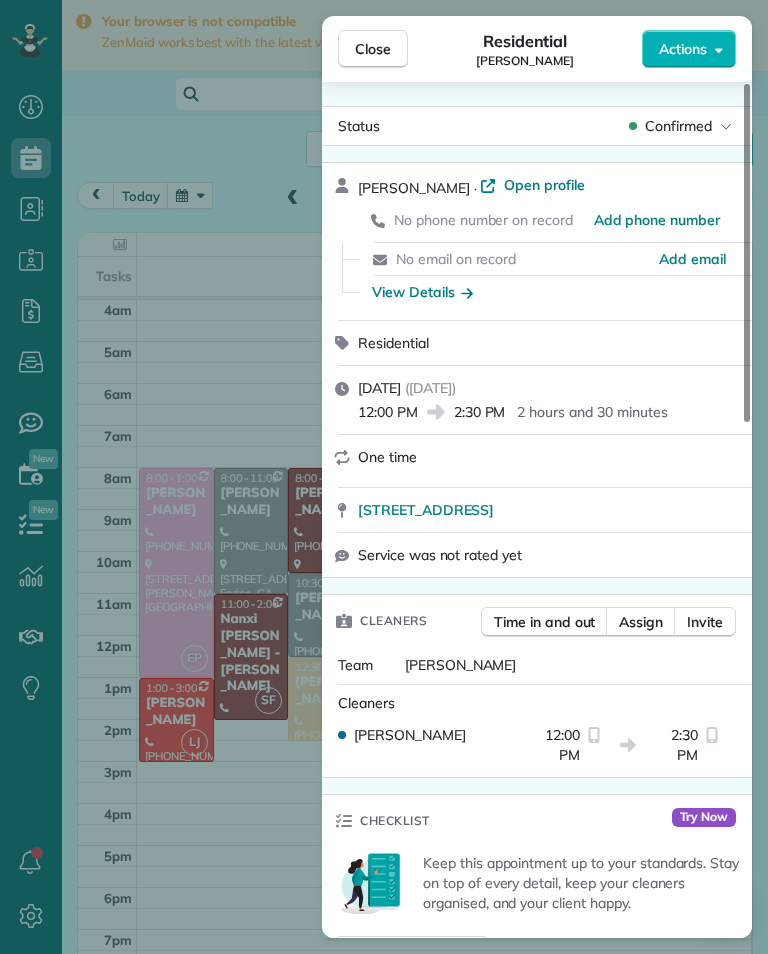click on "Close Residential Leah Balecha Actions Status Confirmed Leah Balecha · Open profile No phone number on record Add phone number No email on record Add email View Details Residential Tuesday, July 08, 2025 ( tomorrow ) 12:00 PM 2:30 PM 2 hours and 30 minutes One time 1022 North Lincoln Street Burbank CA 91506 Service was not rated yet Cleaners Time in and out Assign Invite Team Leslie Miranda Cleaners Leslie Mirnada   12:00 PM 2:30 PM Checklist Try Now Keep this appointment up to your standards. Stay on top of every detail, keep your cleaners organised, and your client happy. Assign a checklist Watch a 5 min demo Billing Billing actions Price $0.00 Overcharge $0.00 Discount $0.00 Coupon discount - Primary tax - Secondary tax - Total appointment price $0.00 Tips collected New feature! $0.00 Mark as paid Total including tip $0.00 Get paid online in no-time! Send an invoice and reward your cleaners with tips Charge customer credit card Appointment custom fields Key # - Work items No work items to display Notes 0" at bounding box center [384, 477] 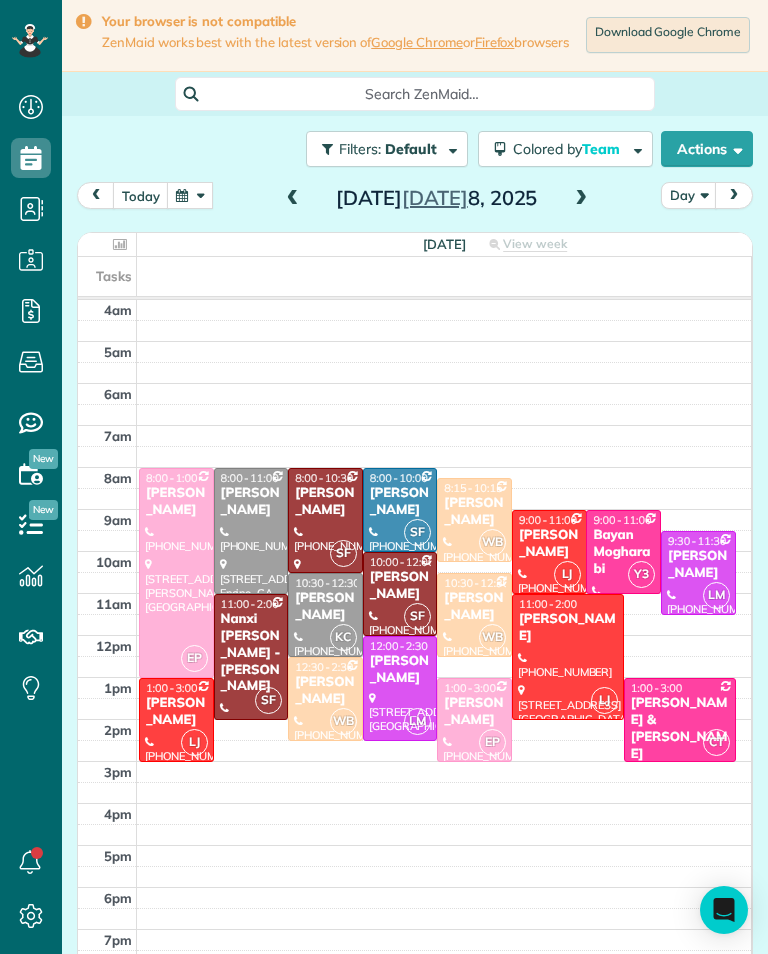 click at bounding box center (176, 573) 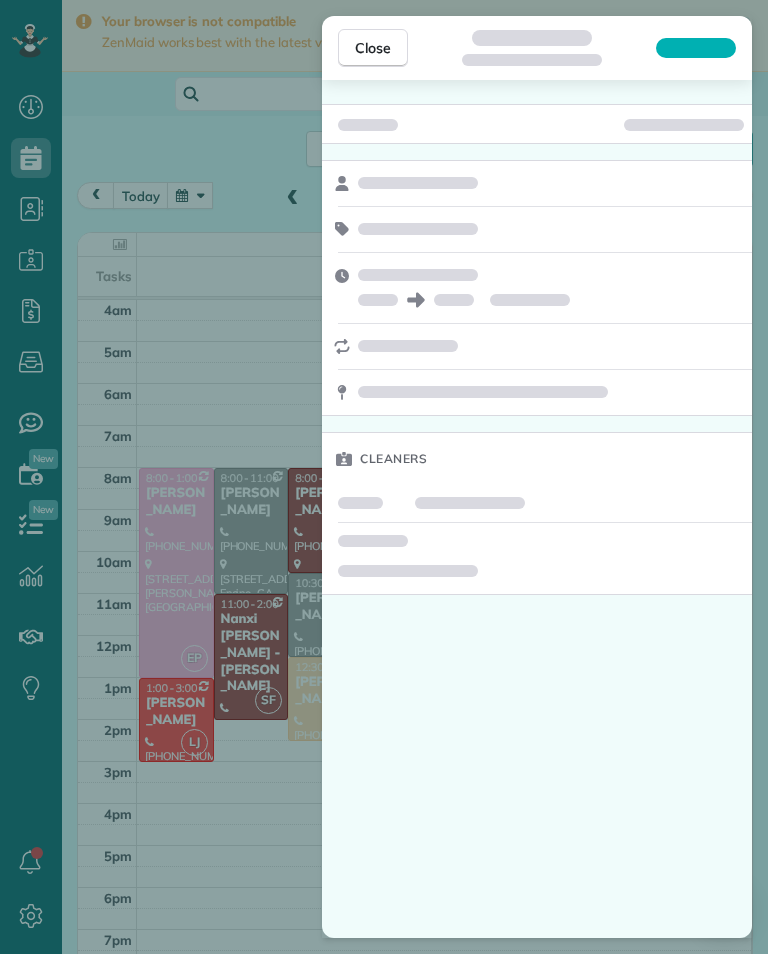 click on "Close   Cleaners" at bounding box center (384, 477) 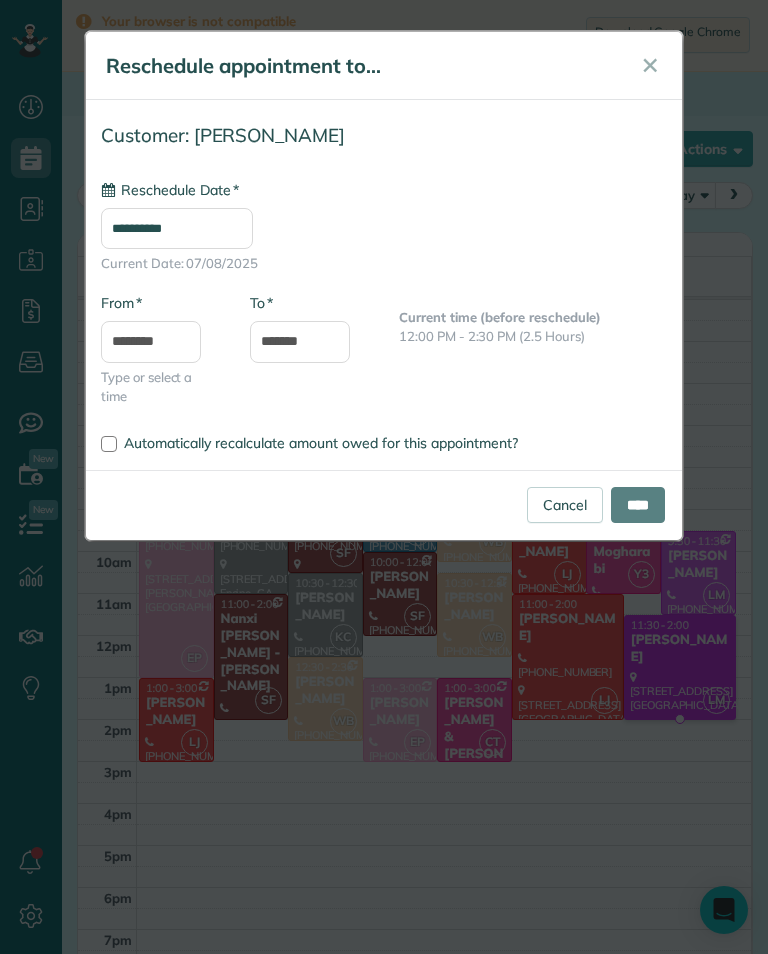 type on "**********" 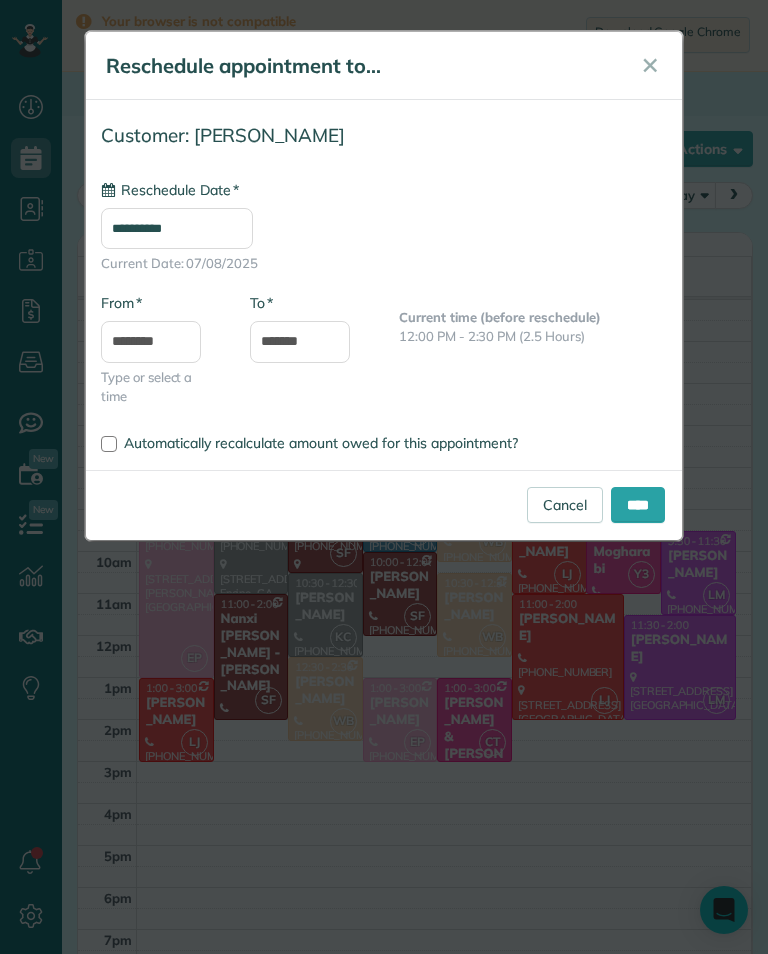 click on "****" at bounding box center [638, 505] 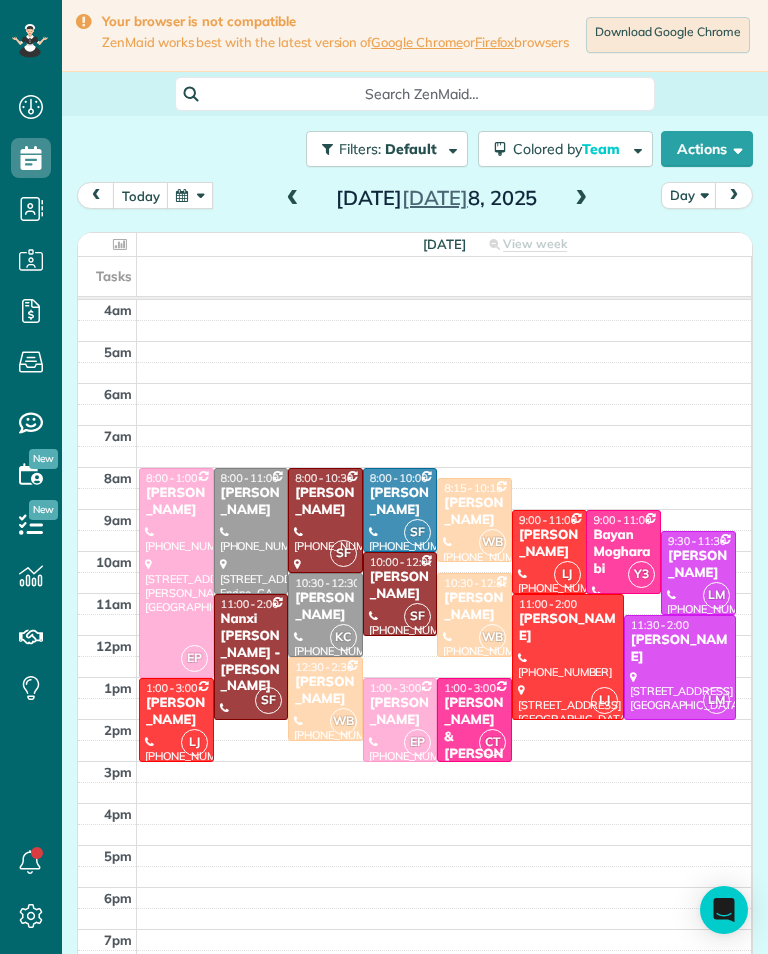 scroll, scrollTop: 985, scrollLeft: 62, axis: both 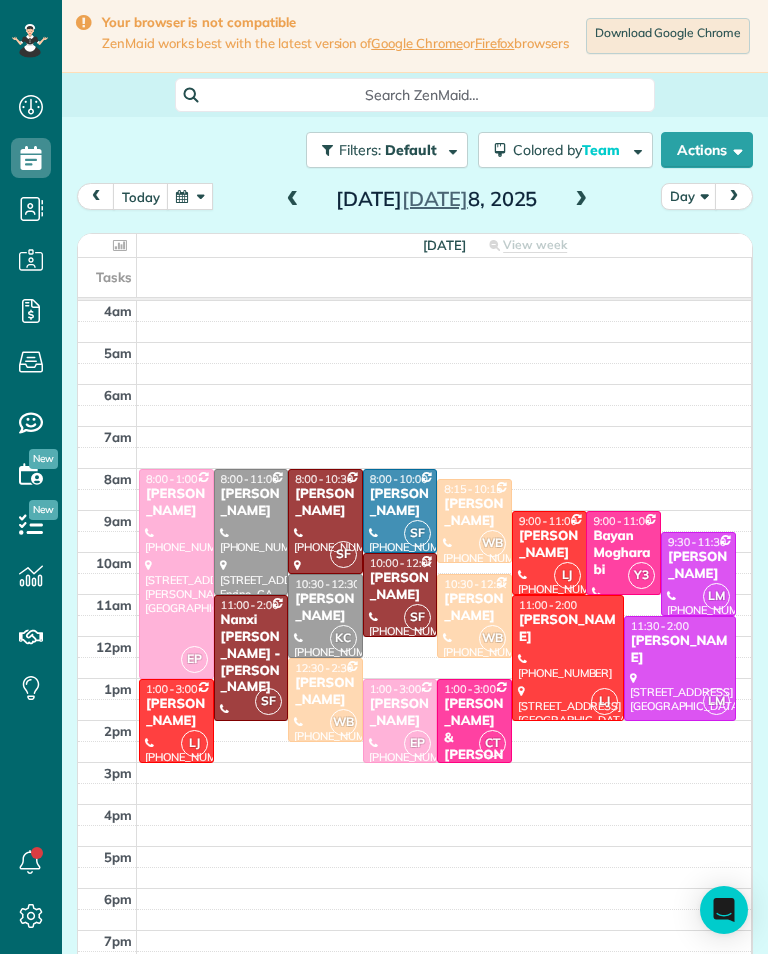 click at bounding box center (190, 196) 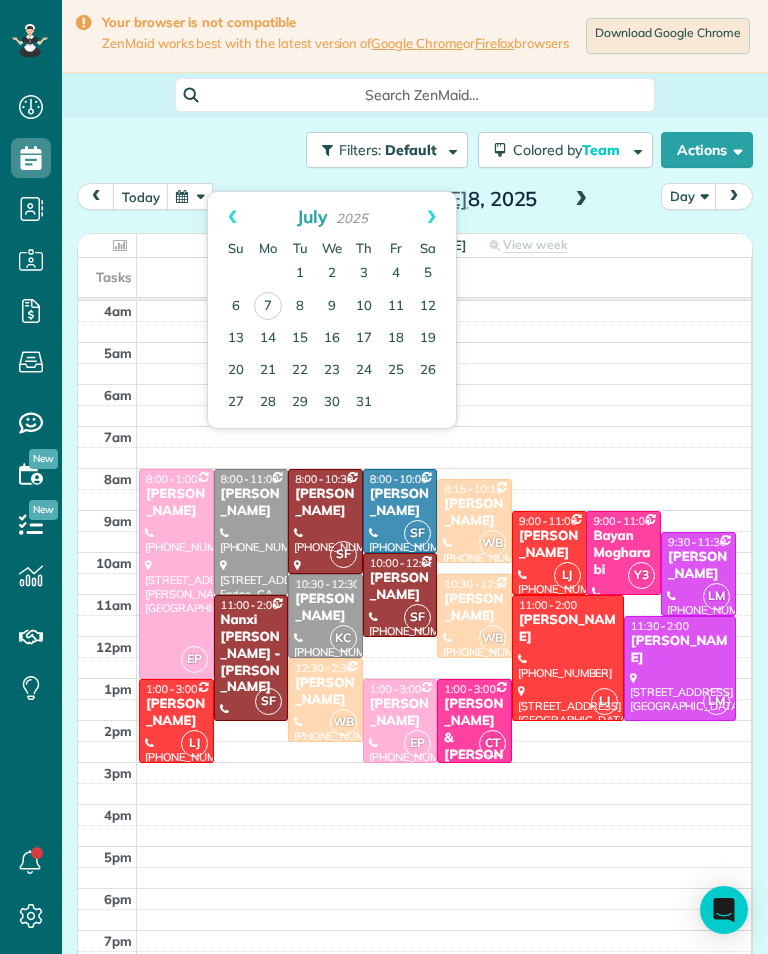 click on "Prev" at bounding box center (232, 217) 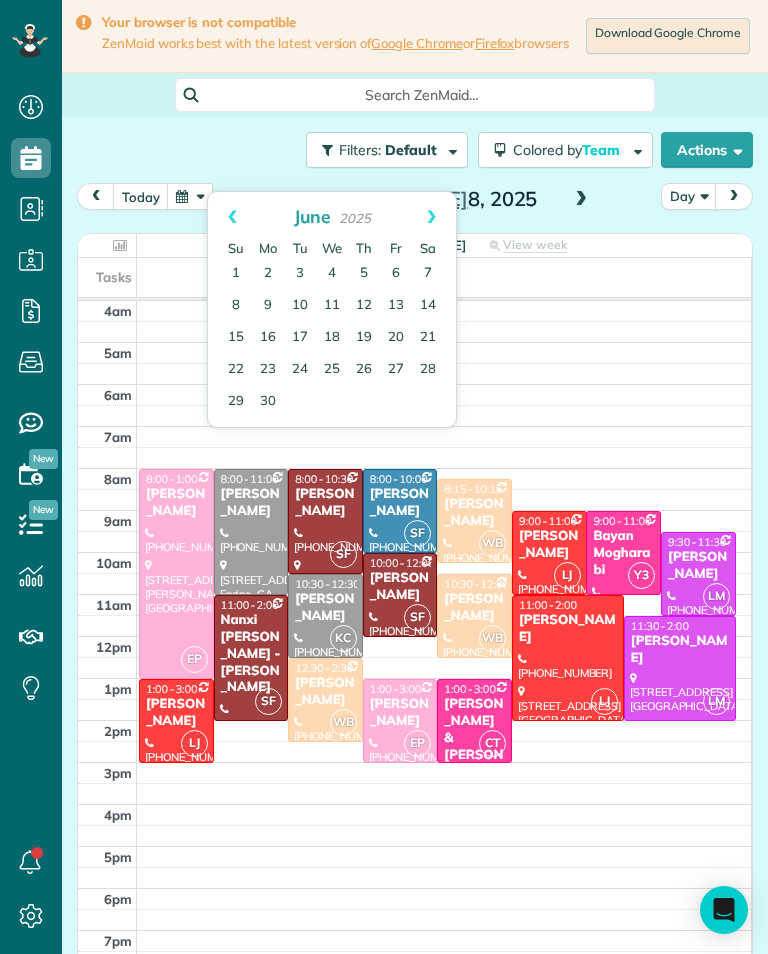 click on "24" at bounding box center (300, 370) 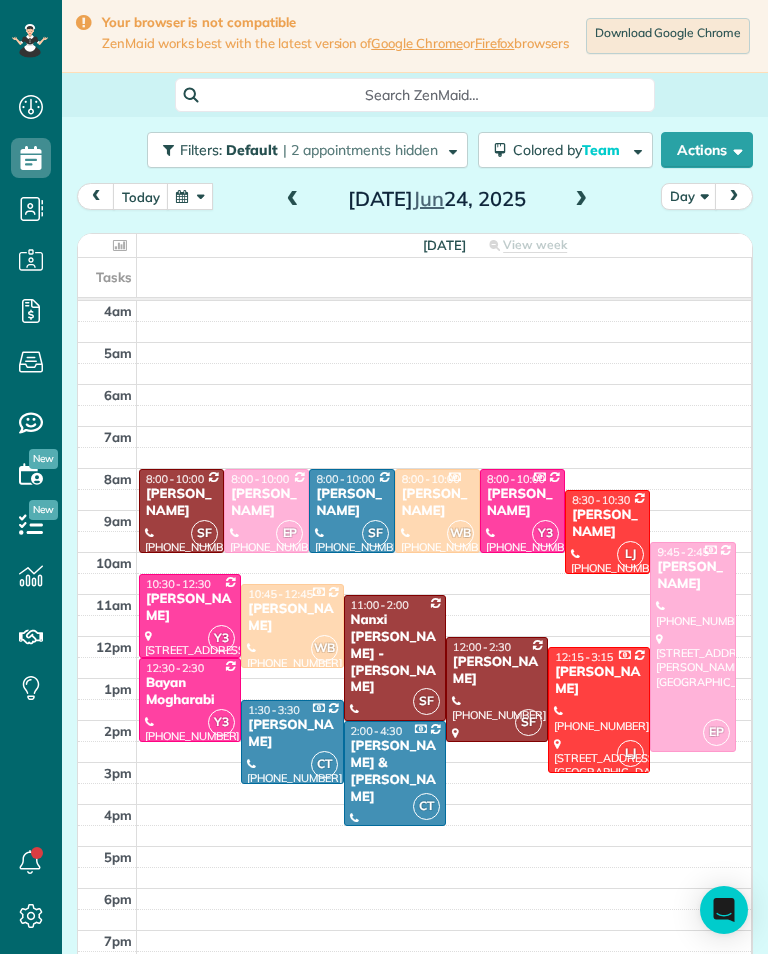click at bounding box center [190, 196] 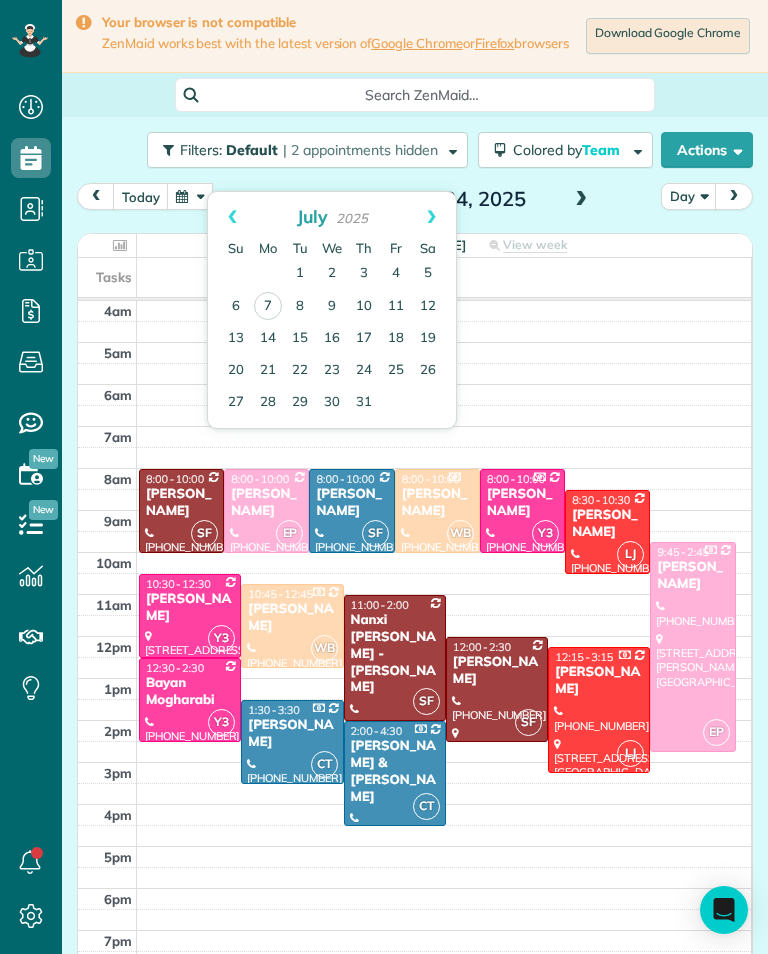 click on "Prev" at bounding box center [232, 217] 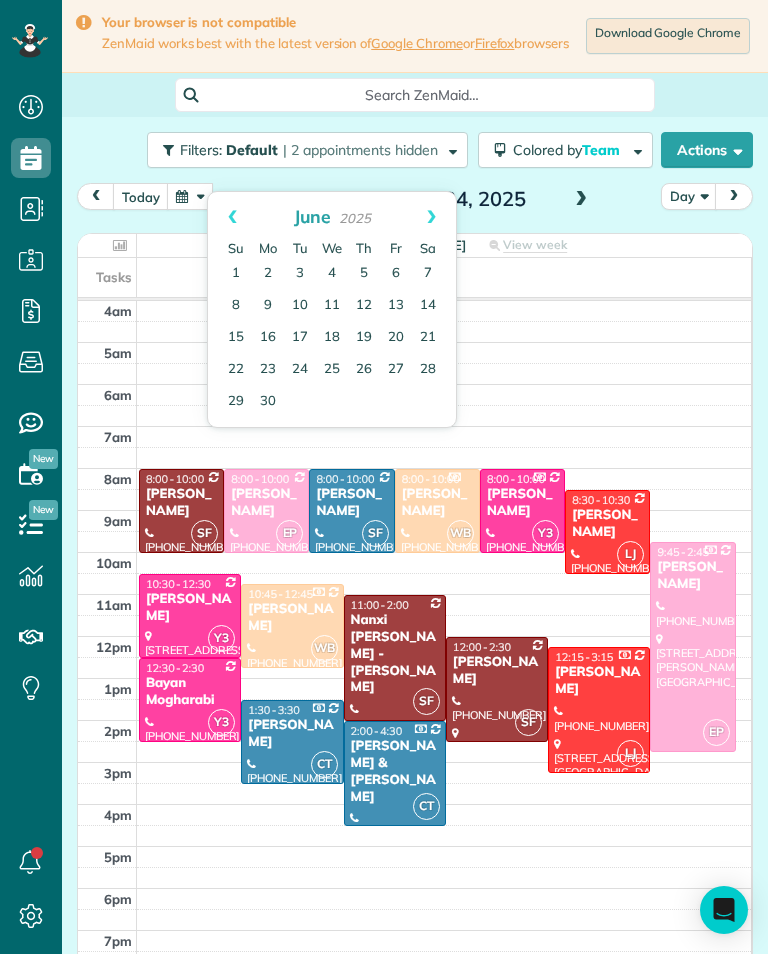 click on "11" at bounding box center (332, 306) 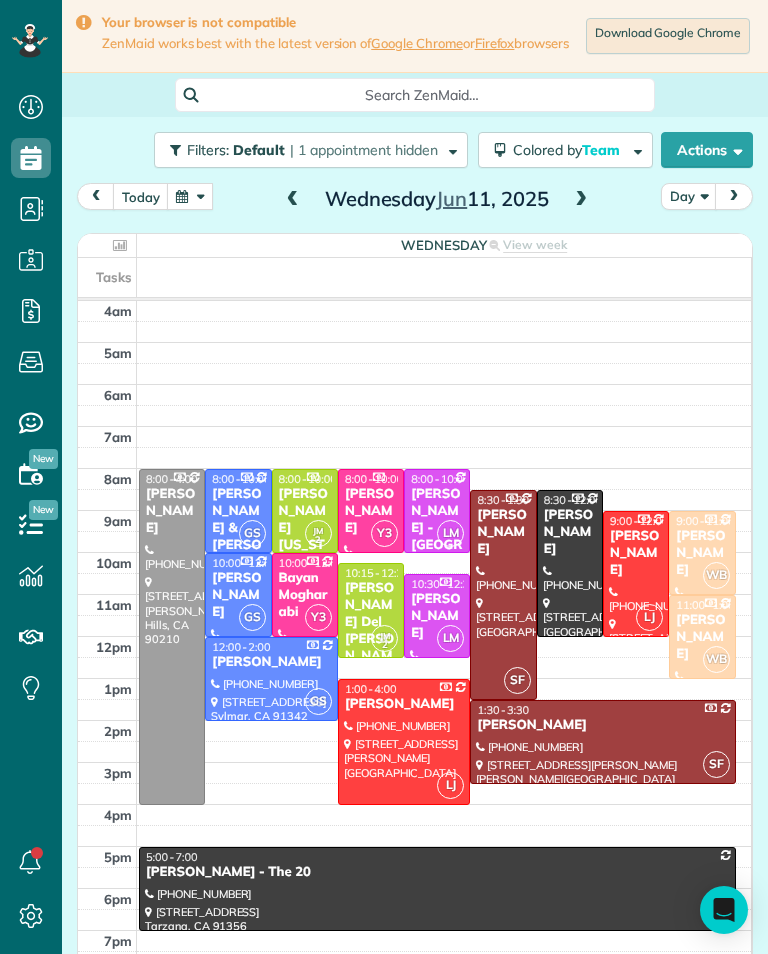 click at bounding box center (293, 200) 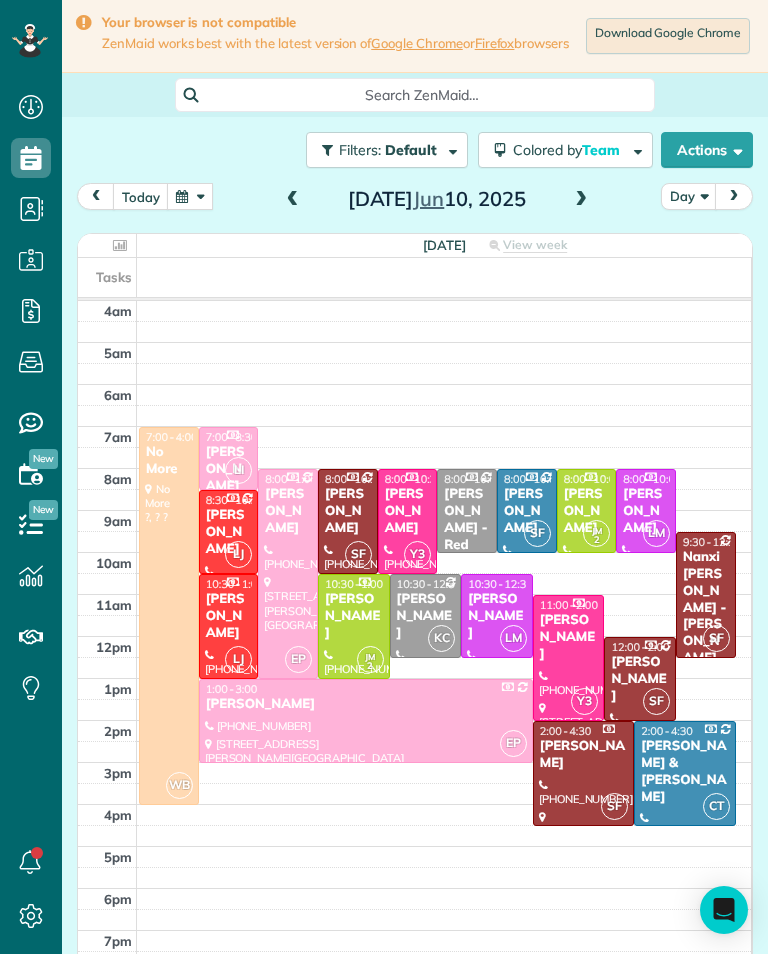 click on "Ben Shulman" at bounding box center (497, 616) 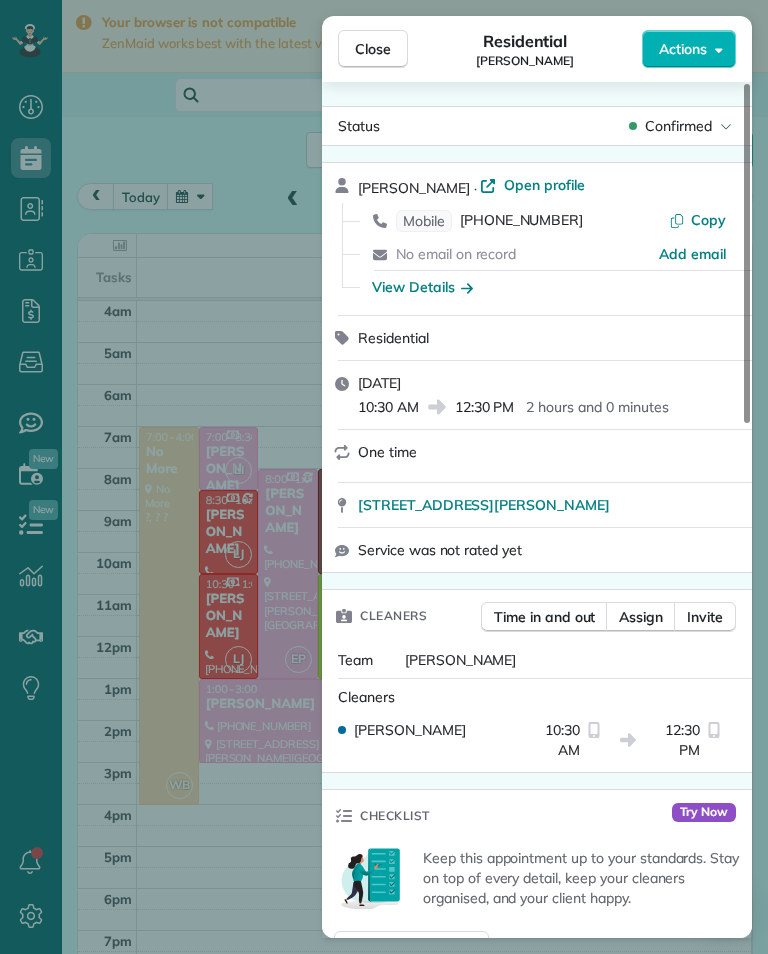 click on "(213) 494-6971" at bounding box center [521, 221] 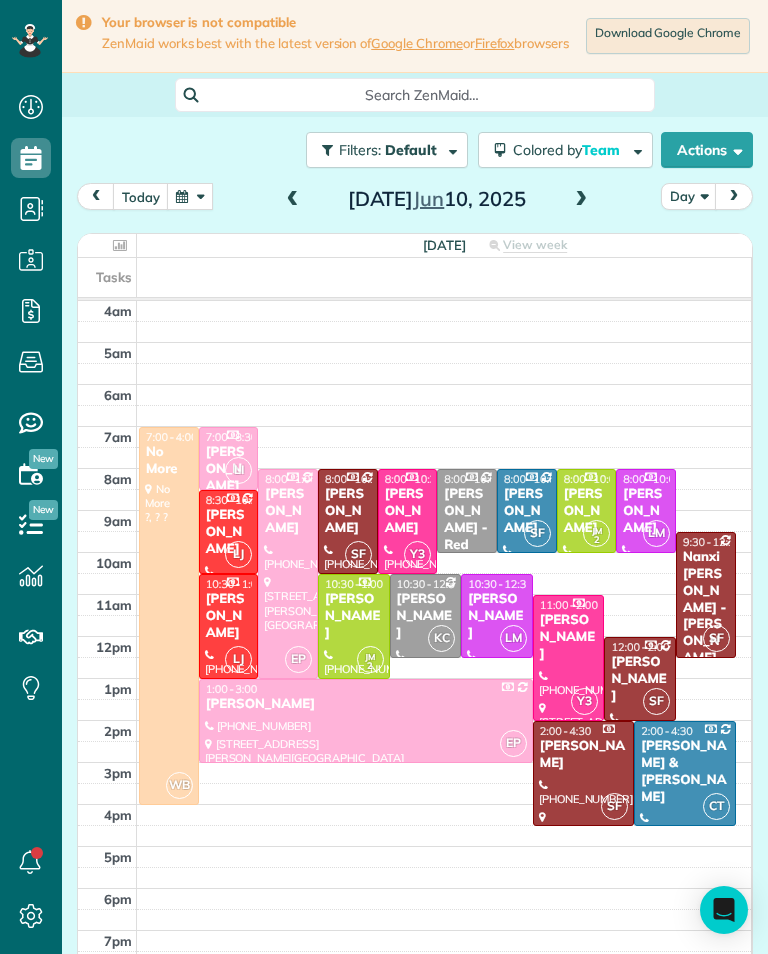 click on "Gurpal Dhaliwal" at bounding box center [646, 511] 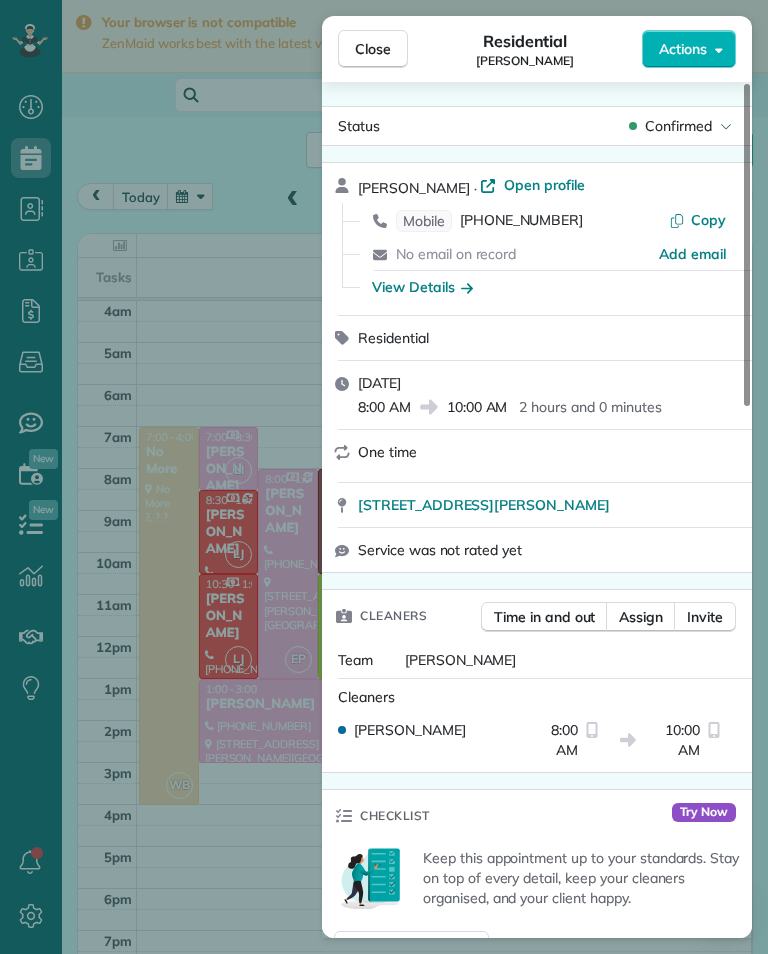 click on "(818) 271-7622" at bounding box center (521, 221) 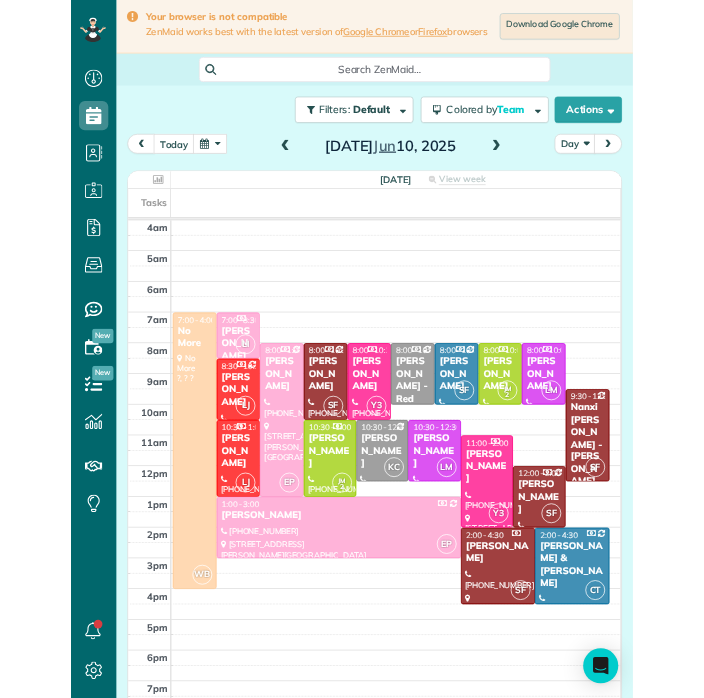scroll, scrollTop: 985, scrollLeft: 62, axis: both 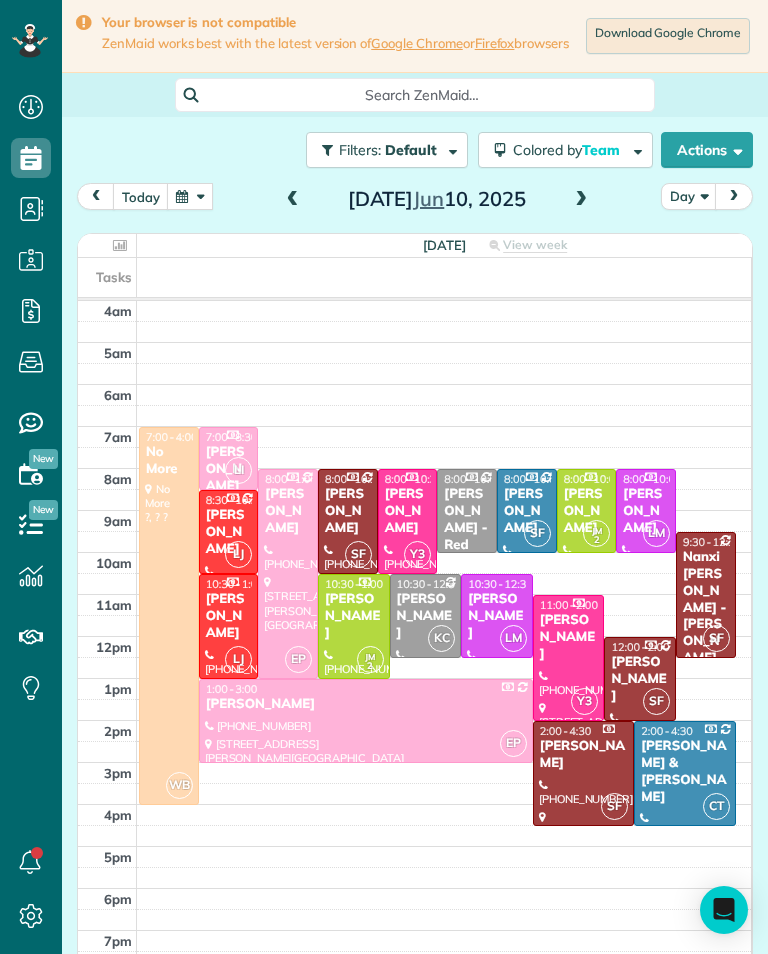 click at bounding box center [190, 196] 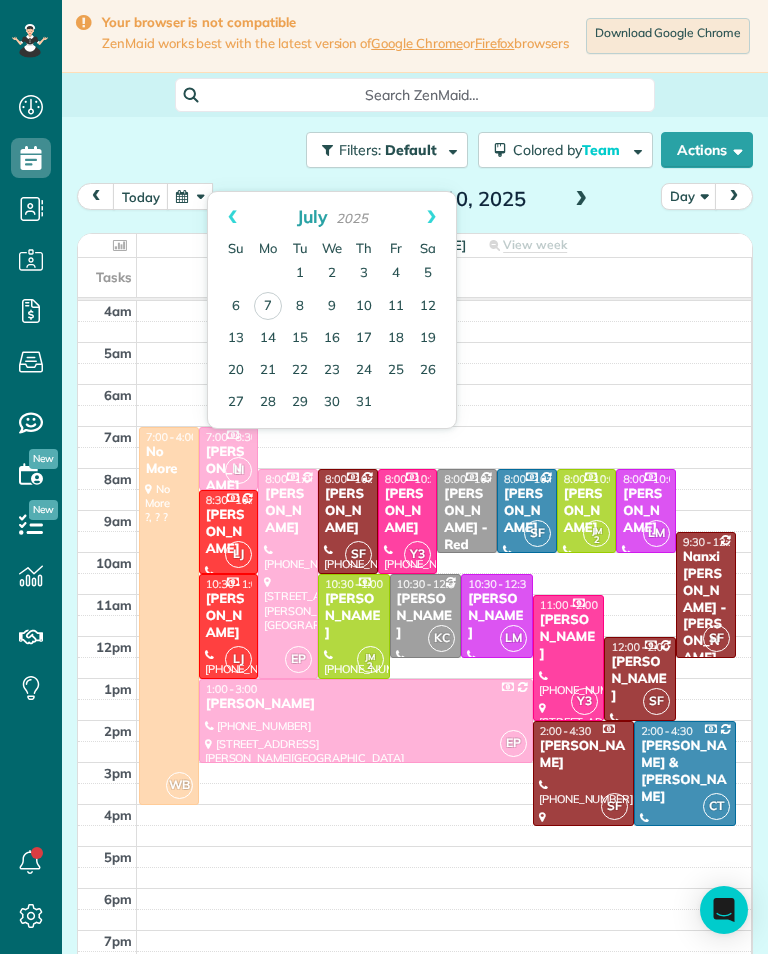click on "8" at bounding box center (300, 307) 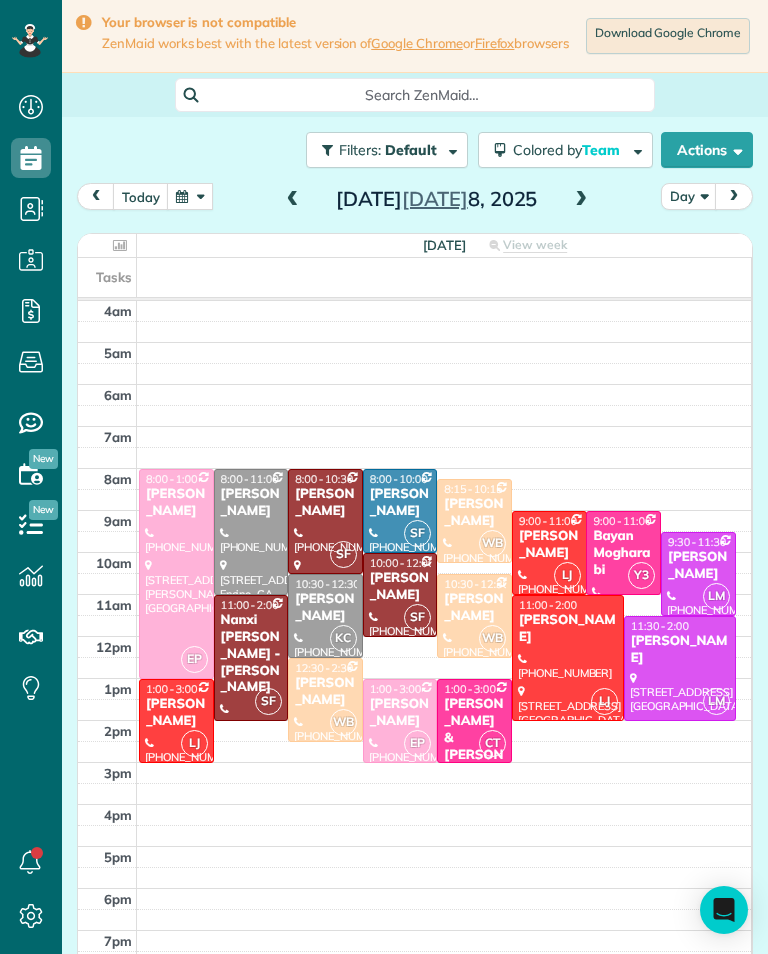 click on "Leah Balecha" at bounding box center [680, 650] 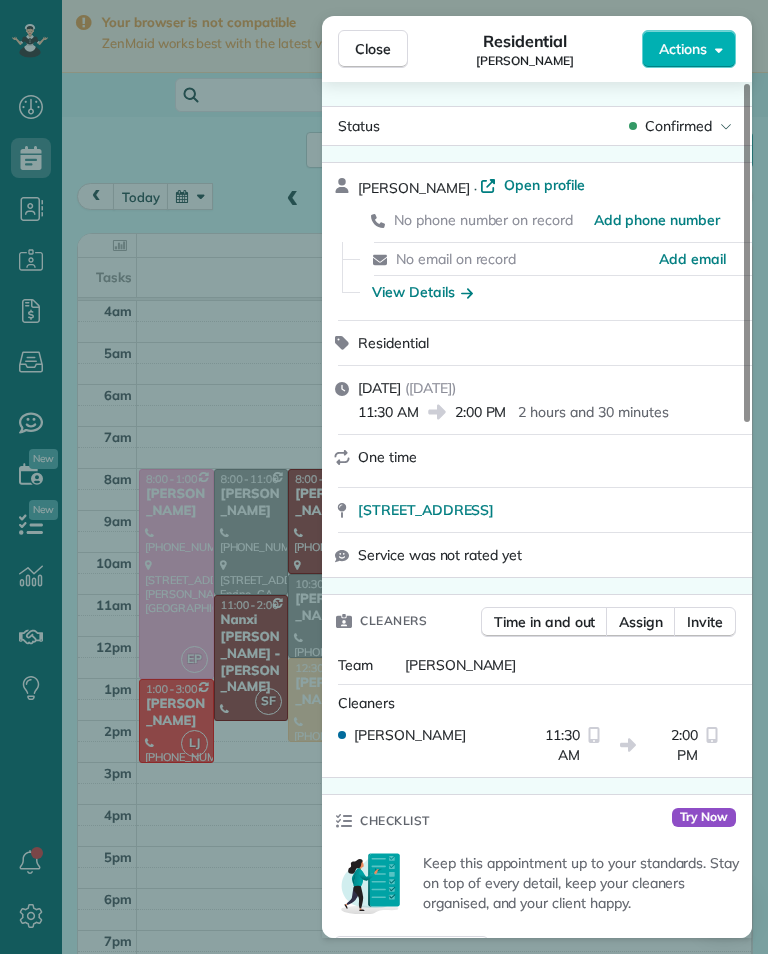 click on "Assign" at bounding box center [641, 622] 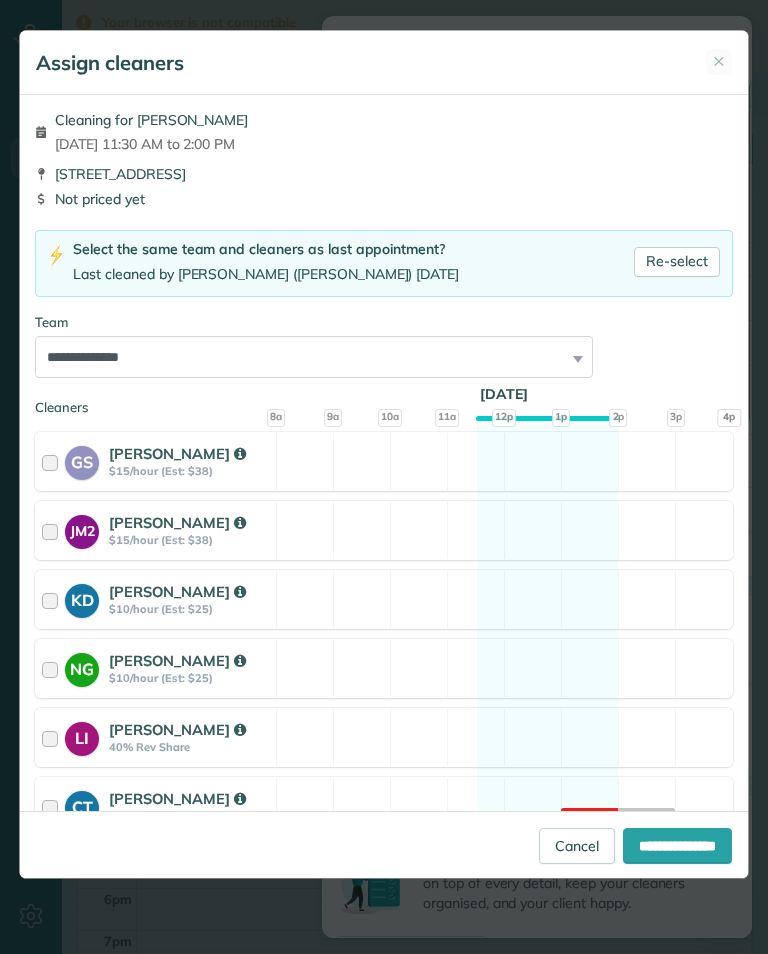 click on "Re-select" at bounding box center (677, 262) 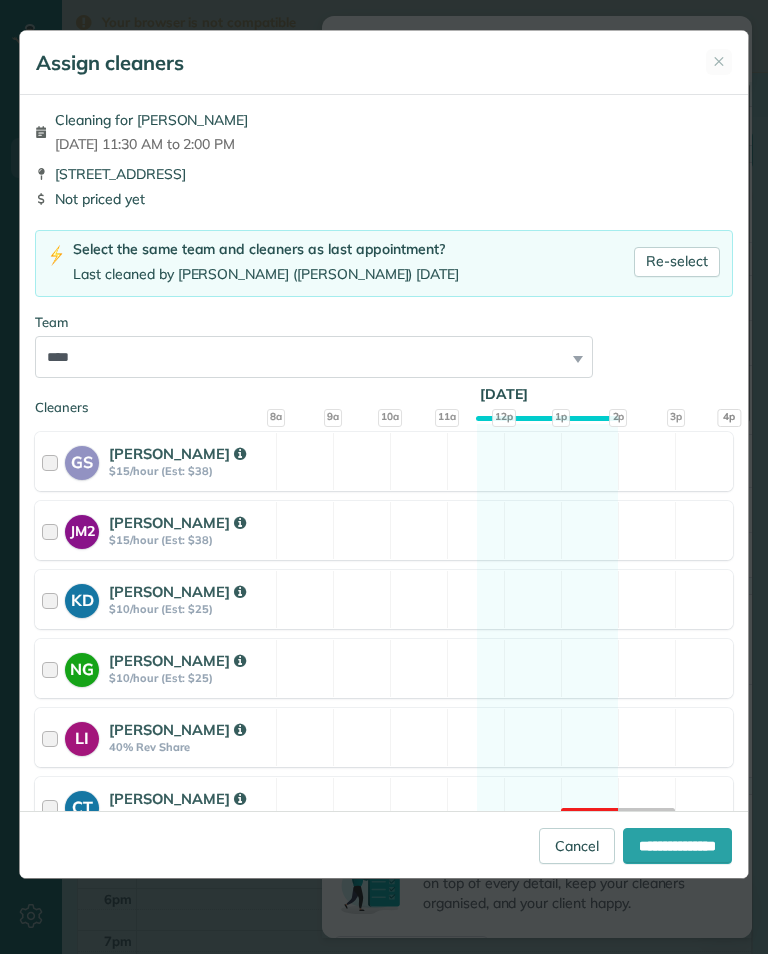 click on "**********" at bounding box center (677, 846) 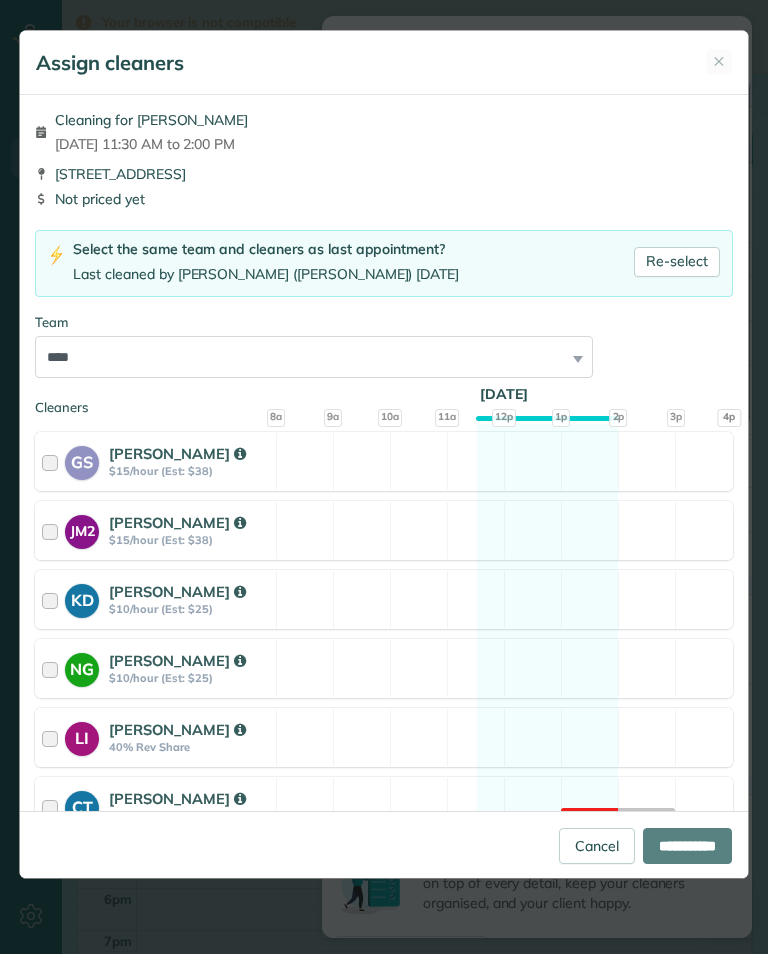 type on "**********" 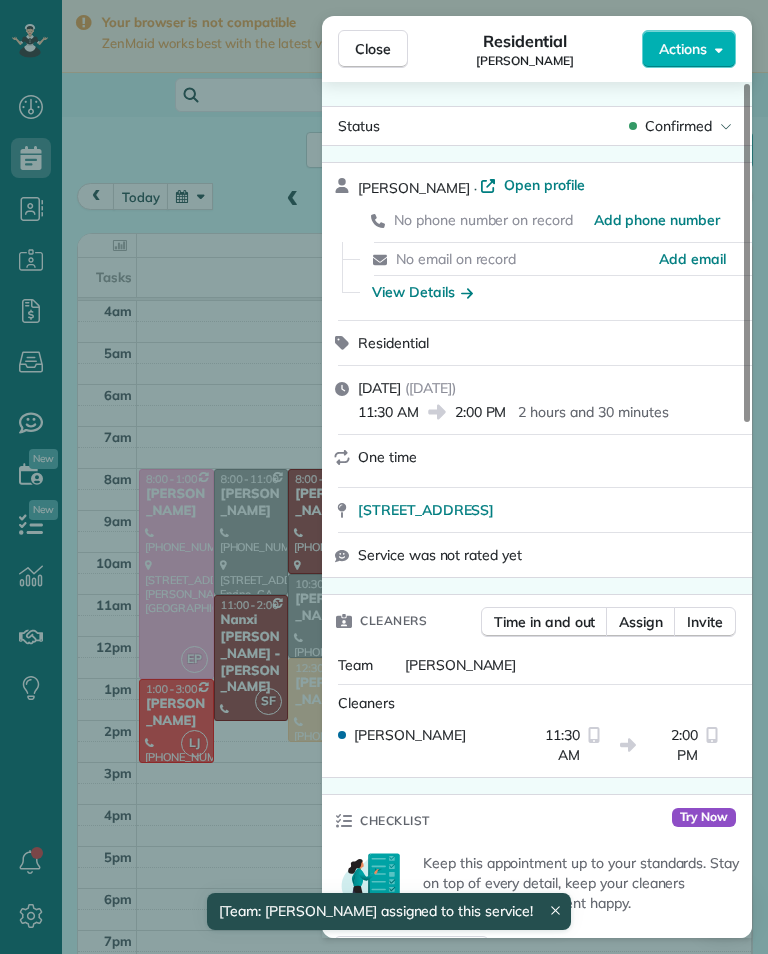 click on "Close Residential Leah Balecha Actions Status Confirmed Leah Balecha · Open profile No phone number on record Add phone number No email on record Add email View Details Residential Tuesday, July 08, 2025 ( tomorrow ) 11:30 AM 2:00 PM 2 hours and 30 minutes One time 1022 North Lincoln Street Burbank CA 91506 Service was not rated yet Cleaners Time in and out Assign Invite Team Yuri Cleaners Yuri   11:30 AM 2:00 PM Checklist Try Now Keep this appointment up to your standards. Stay on top of every detail, keep your cleaners organised, and your client happy. Assign a checklist Watch a 5 min demo Billing Billing actions Price $0.00 Overcharge $0.00 Discount $0.00 Coupon discount - Primary tax - Secondary tax - Total appointment price $0.00 Tips collected New feature! $0.00 Mark as paid Total including tip $0.00 Get paid online in no-time! Send an invoice and reward your cleaners with tips Charge customer credit card Appointment custom fields Key # - Work items No work items to display Notes Appointment 0 Customer" at bounding box center [384, 477] 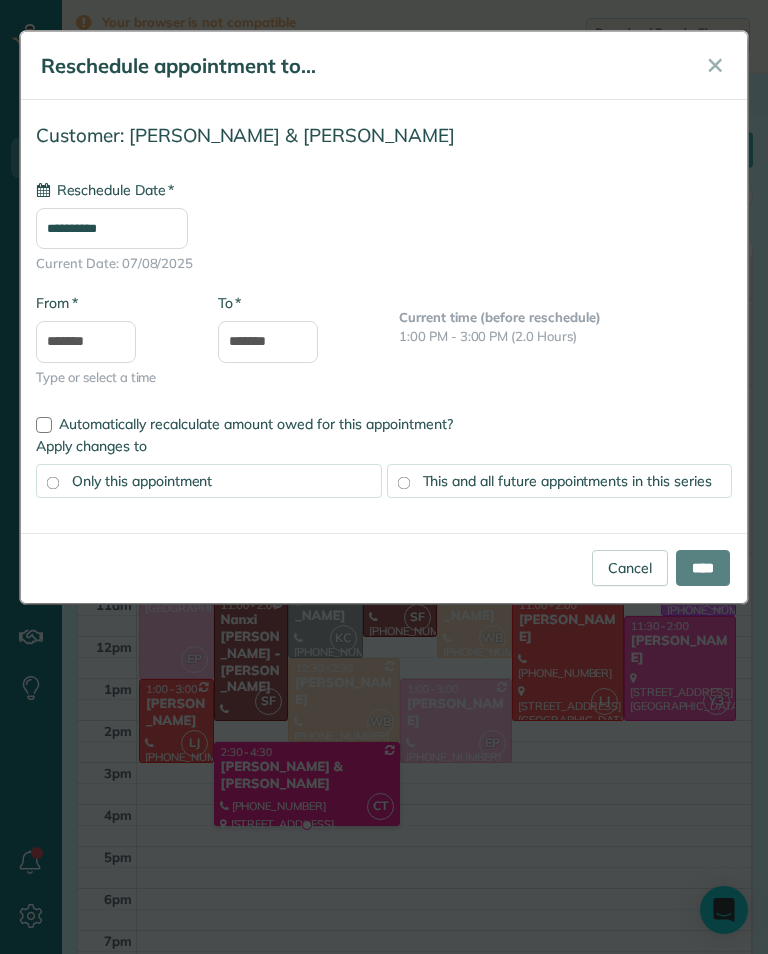 type on "**********" 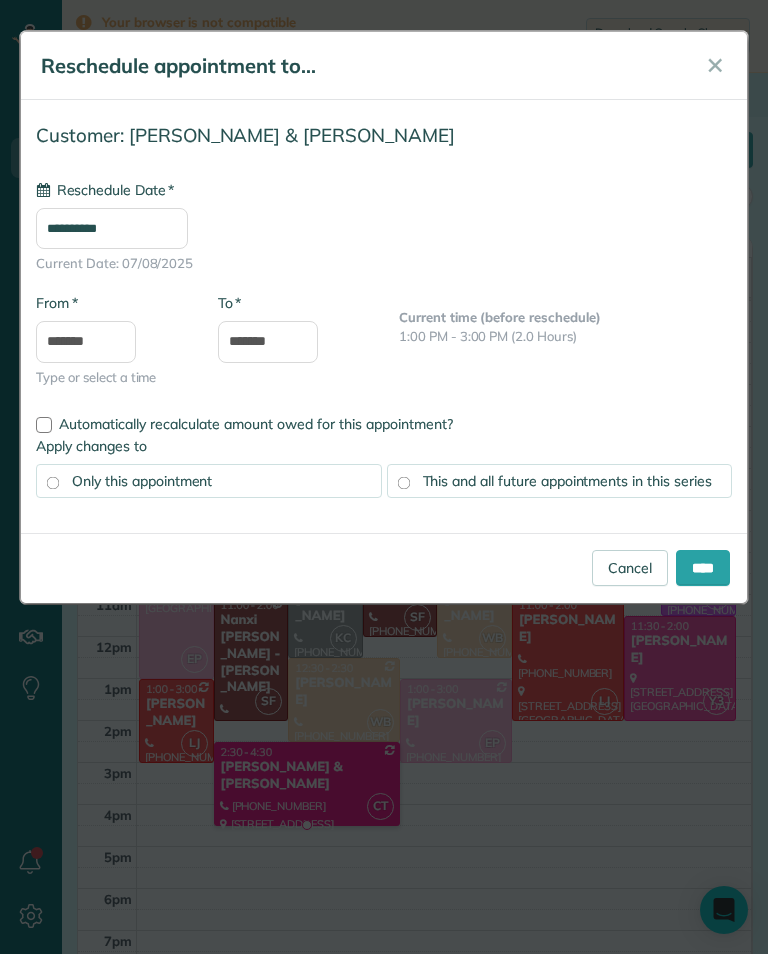 click on "****" at bounding box center [703, 568] 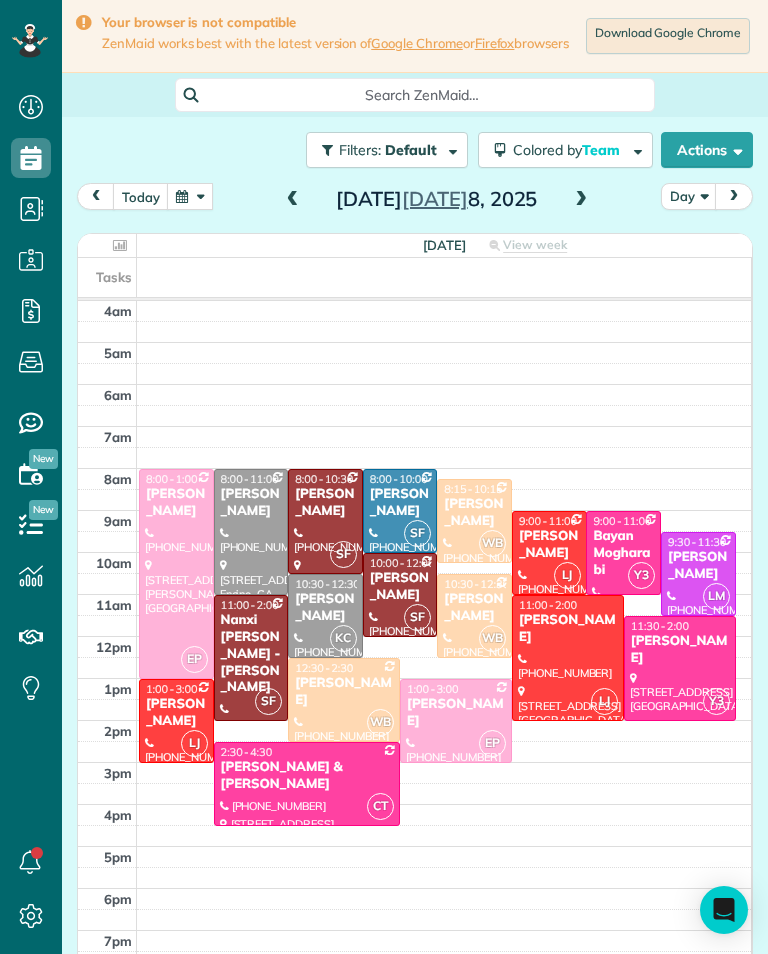 scroll, scrollTop: 985, scrollLeft: 62, axis: both 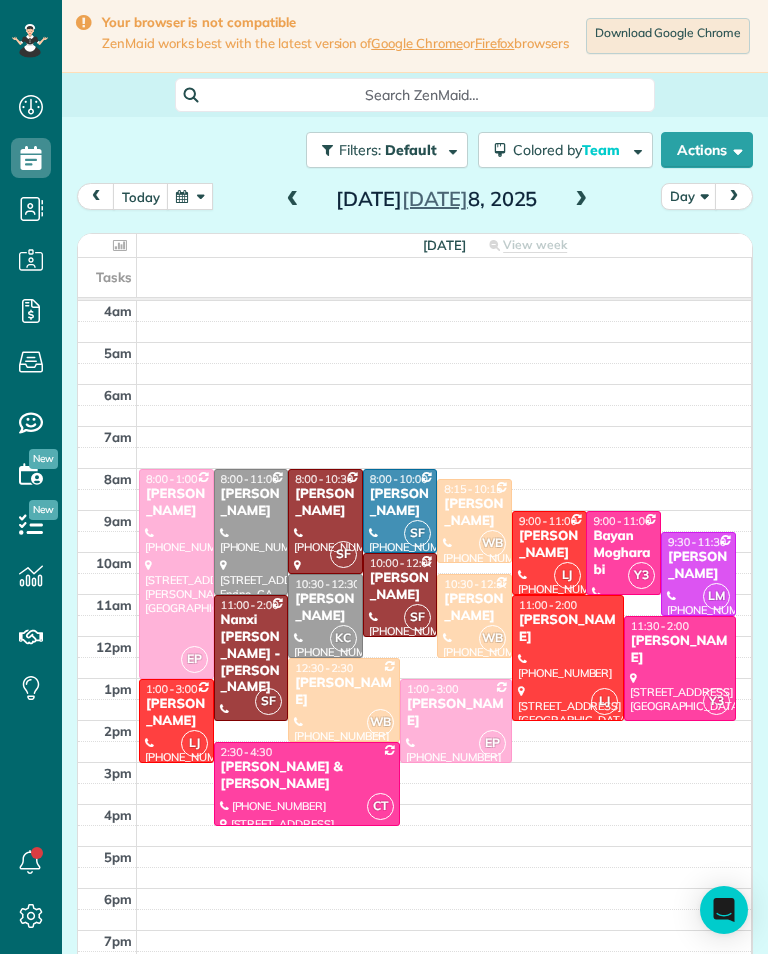 click at bounding box center [190, 196] 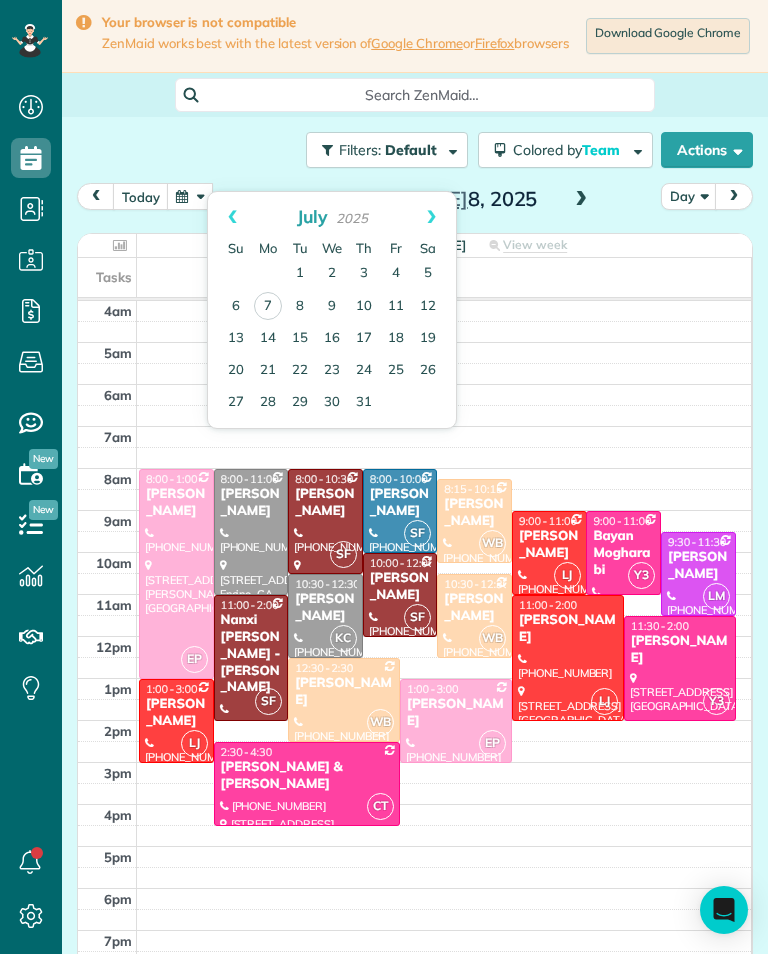 click on "Prev" at bounding box center (232, 217) 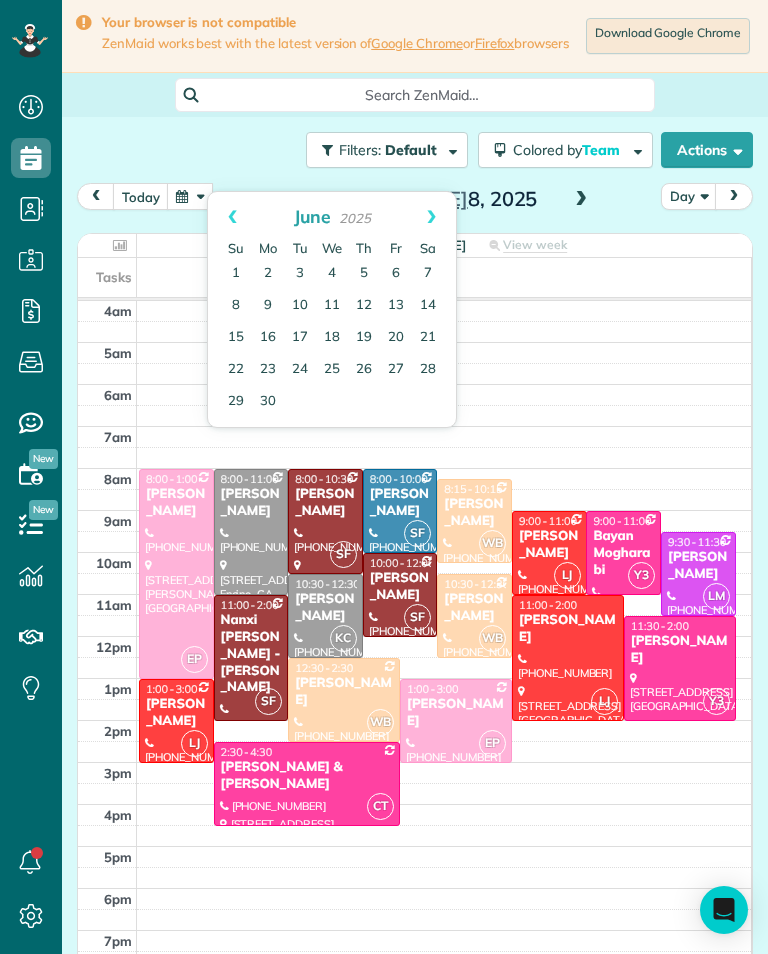 click on "10" at bounding box center [300, 306] 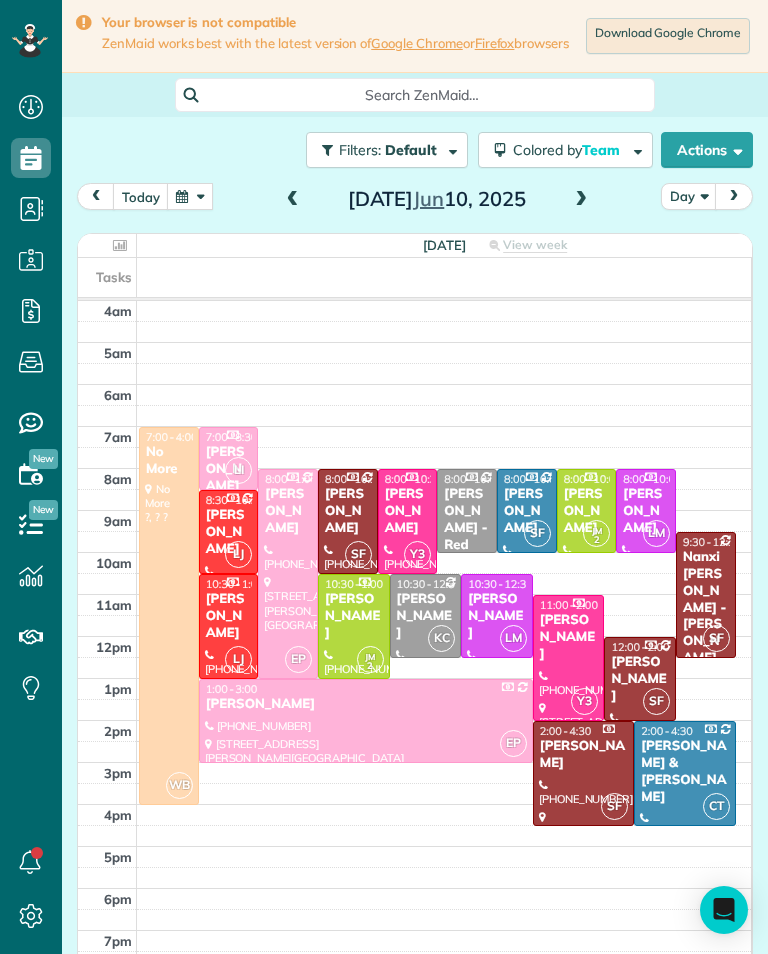 click at bounding box center (190, 196) 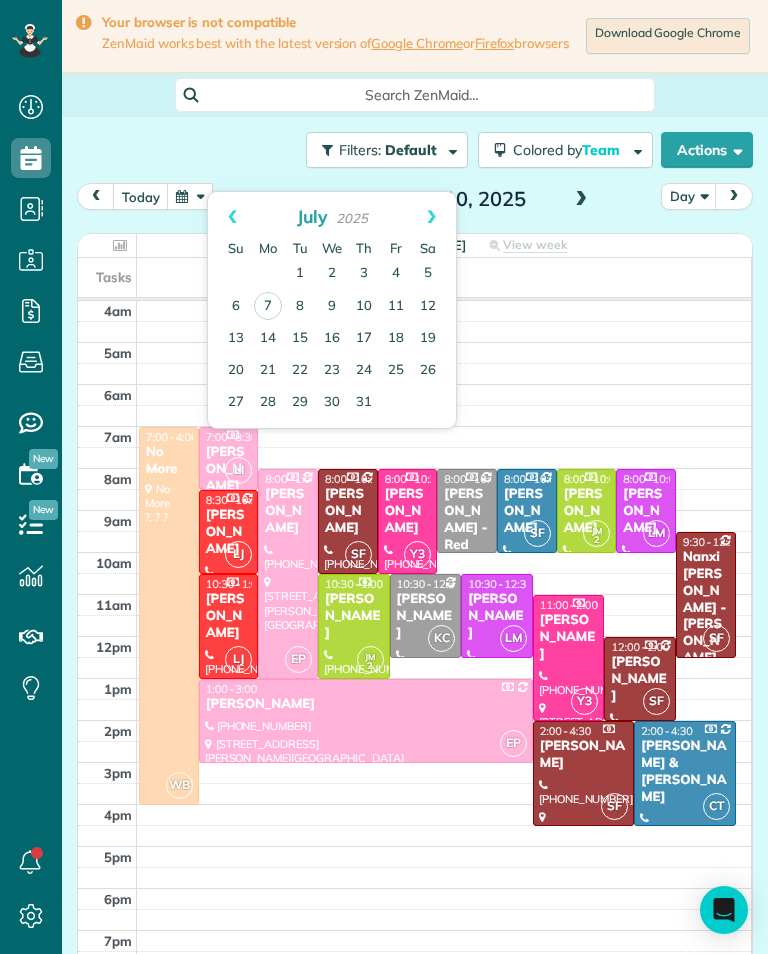 click on "Prev" at bounding box center (232, 217) 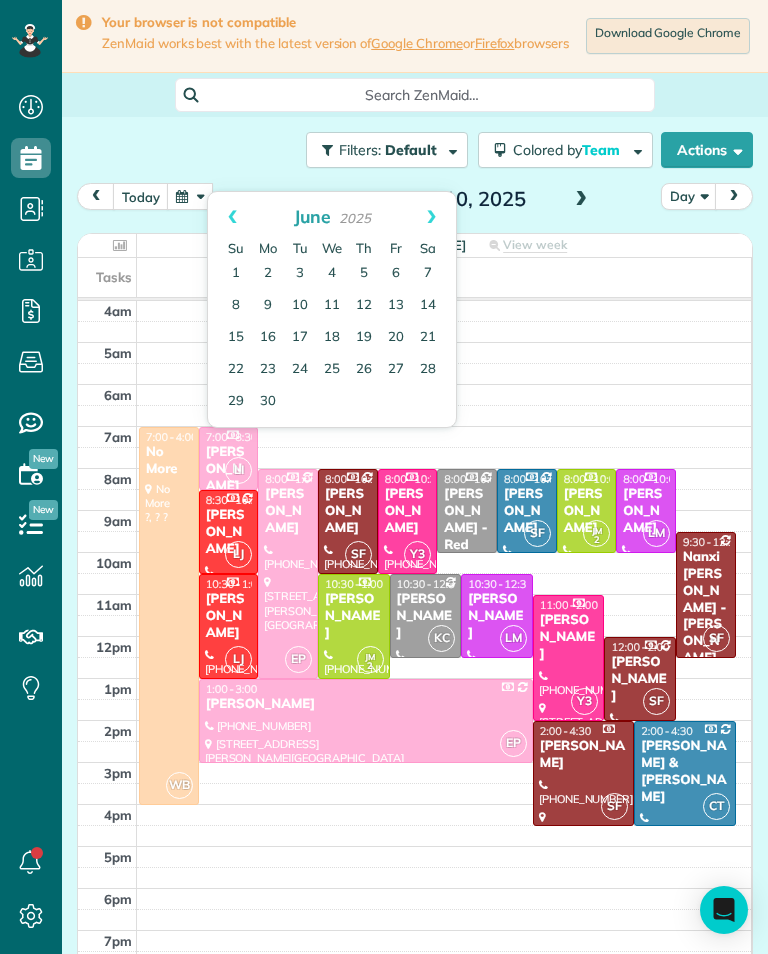 click on "3" at bounding box center [300, 274] 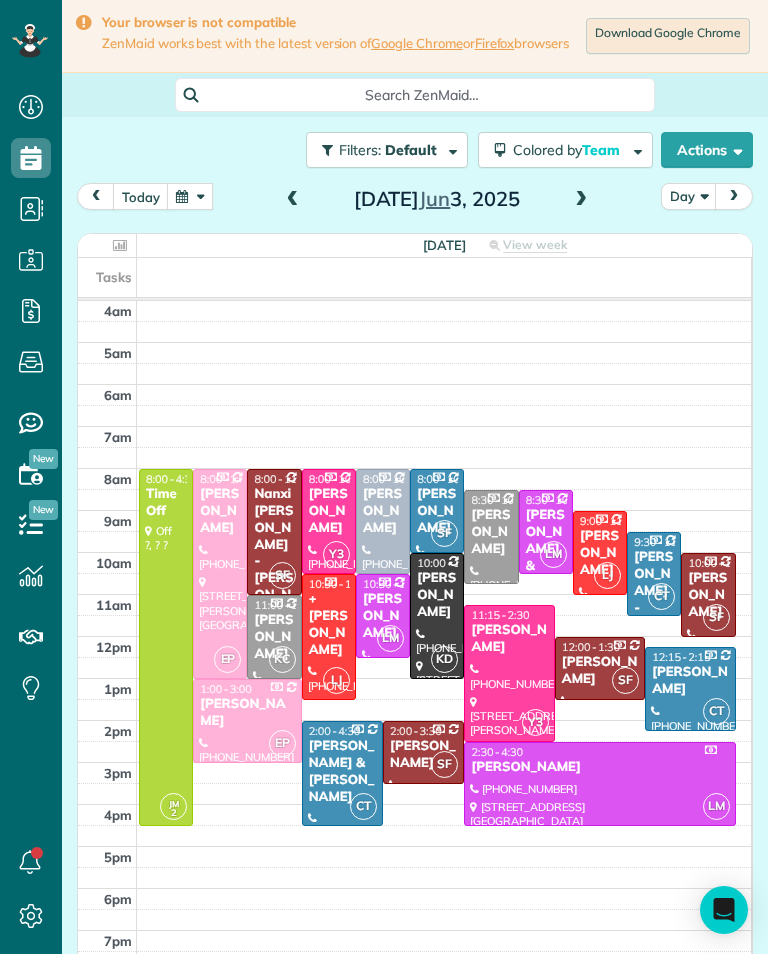 click on "Micheal & noelle Norris" at bounding box center (546, 566) 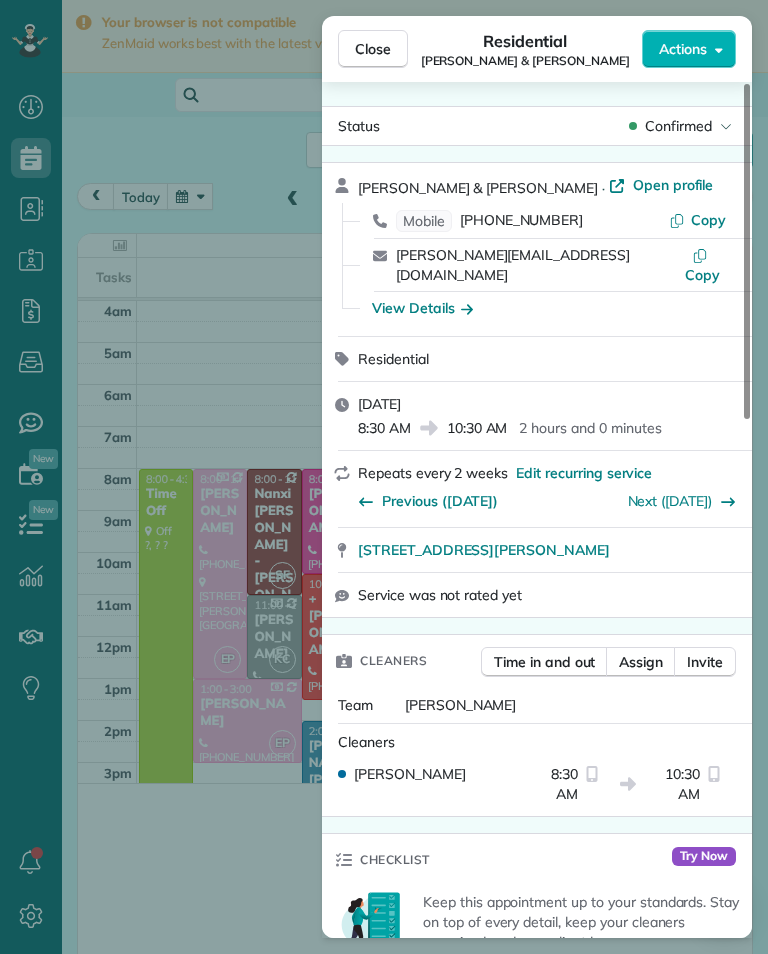scroll, scrollTop: 985, scrollLeft: 62, axis: both 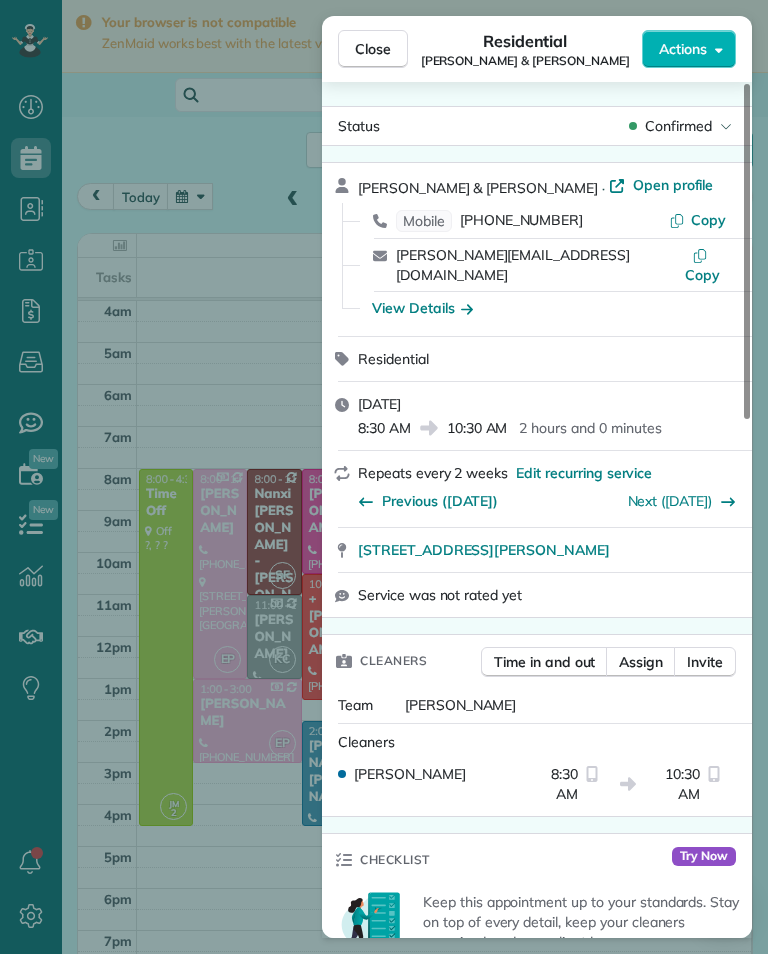 click on "Next (Jun 17)" at bounding box center (670, 501) 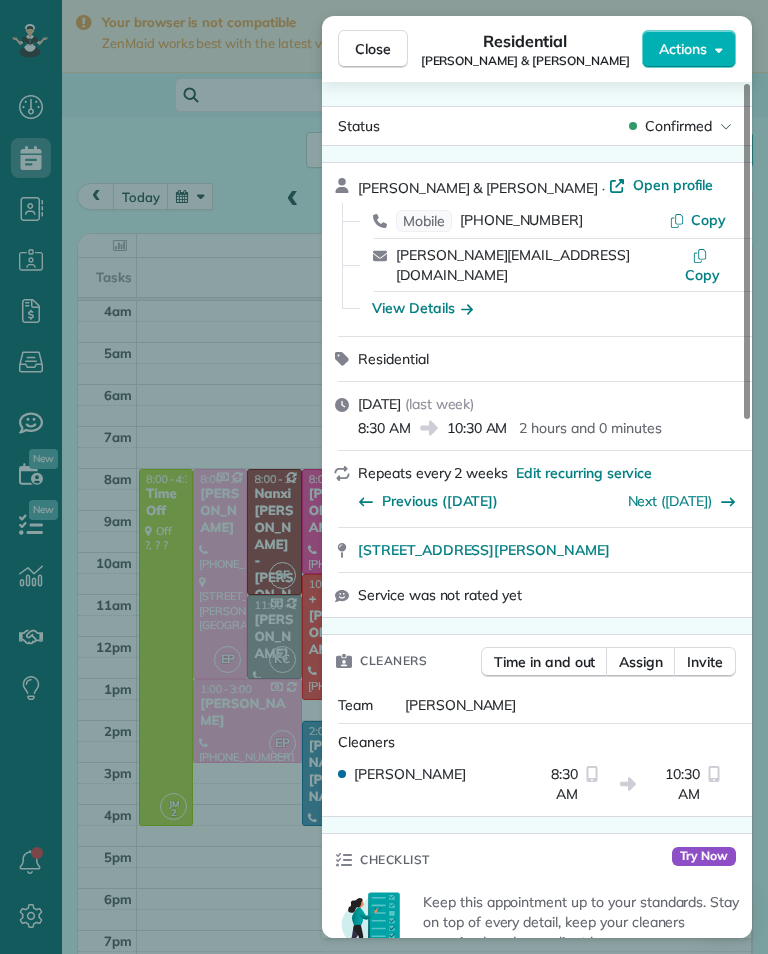 click on "Close" at bounding box center [373, 49] 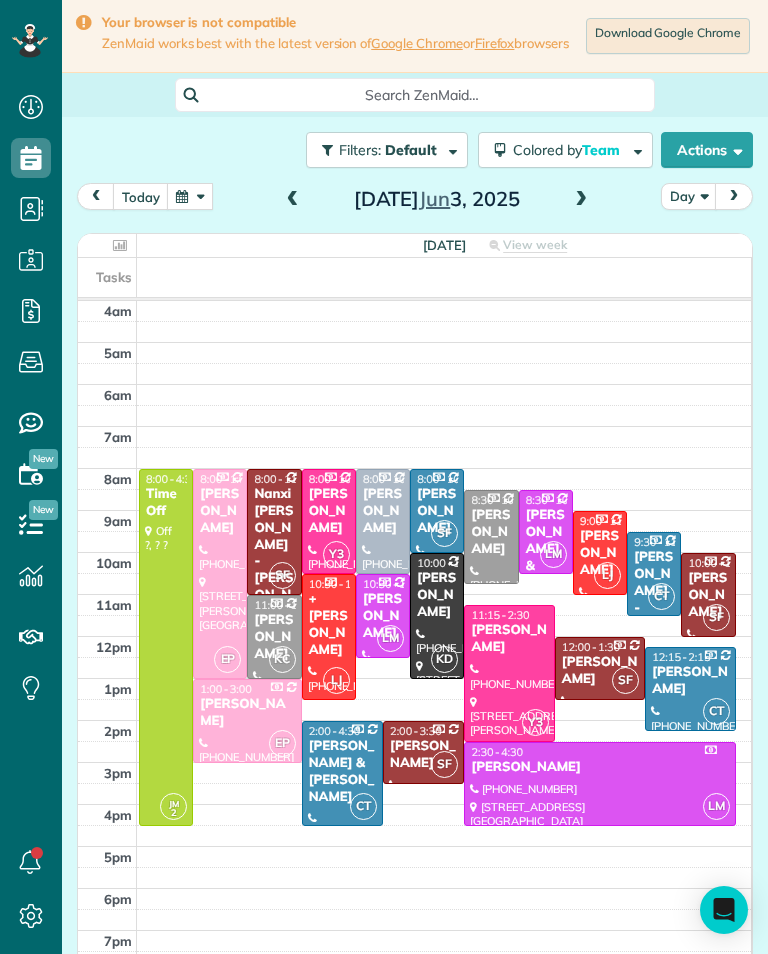 click at bounding box center [599, 784] 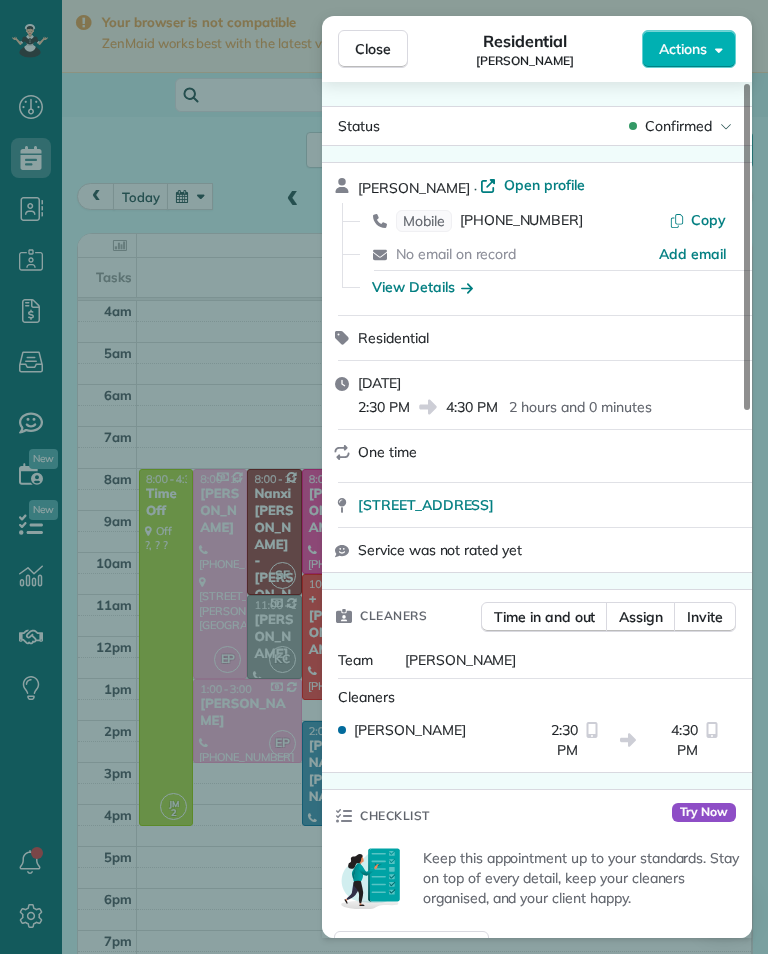 click on "(757) 754-4908" at bounding box center [521, 221] 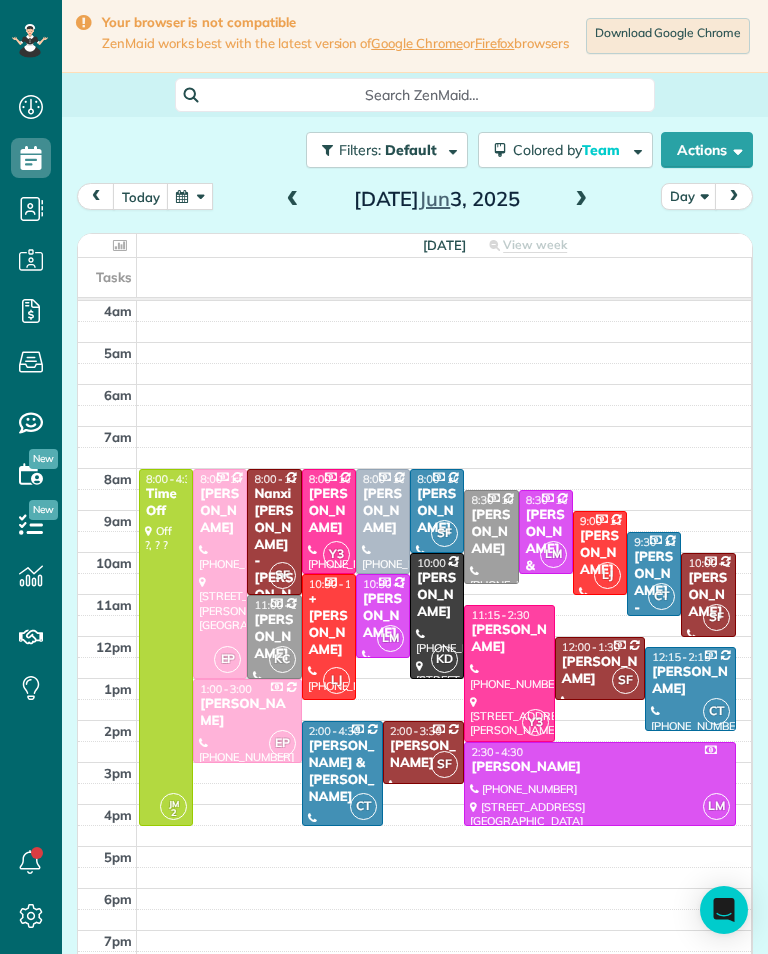 click at bounding box center [190, 196] 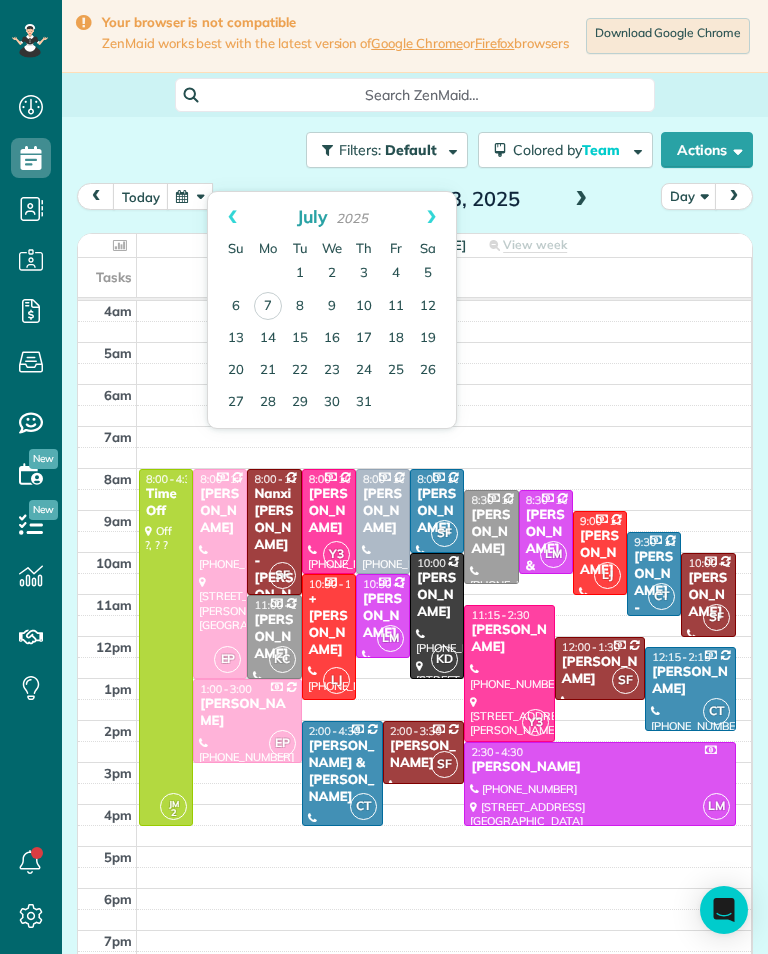 click on "Prev" at bounding box center (232, 217) 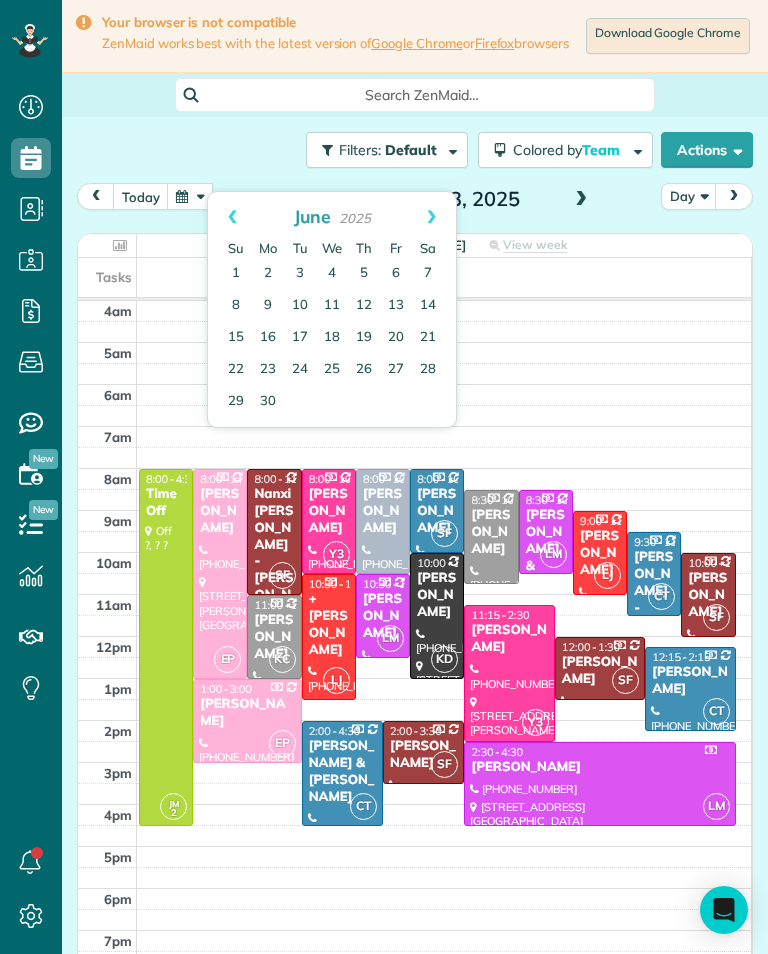 click on "Prev" at bounding box center (232, 217) 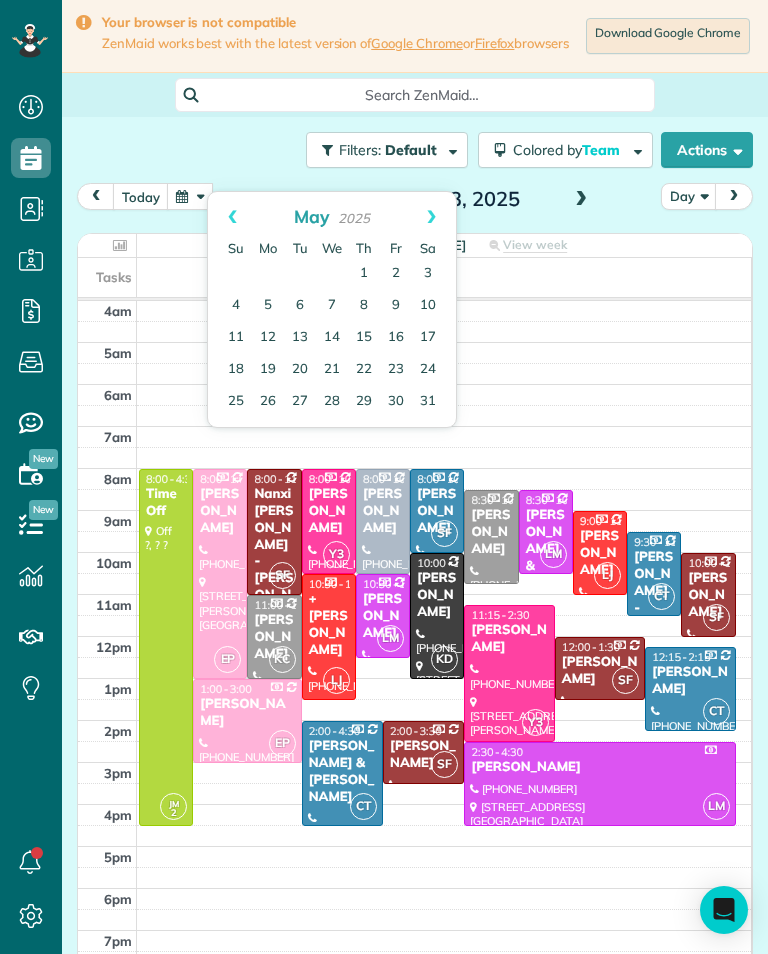 click on "27" at bounding box center (300, 402) 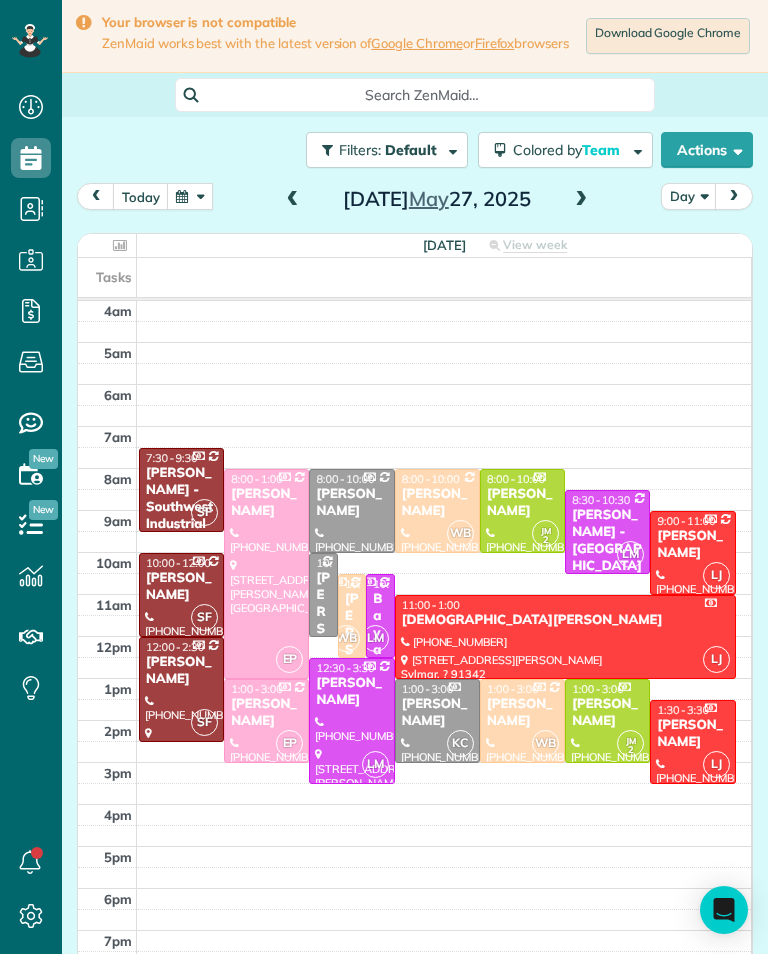 click at bounding box center [190, 196] 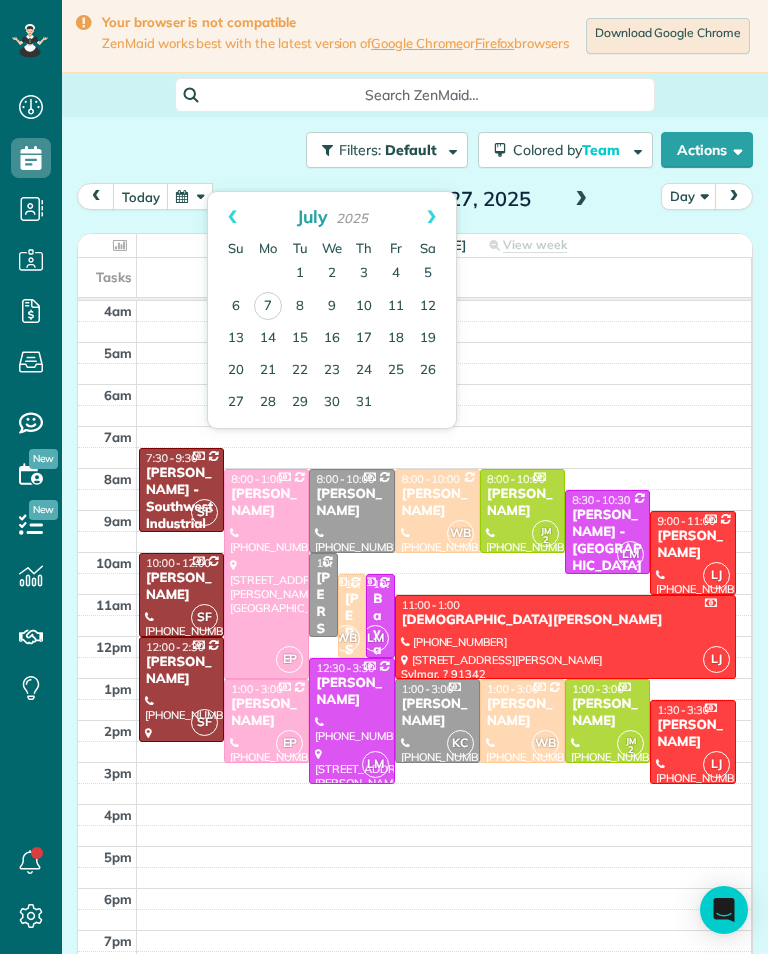click on "Prev" at bounding box center (232, 217) 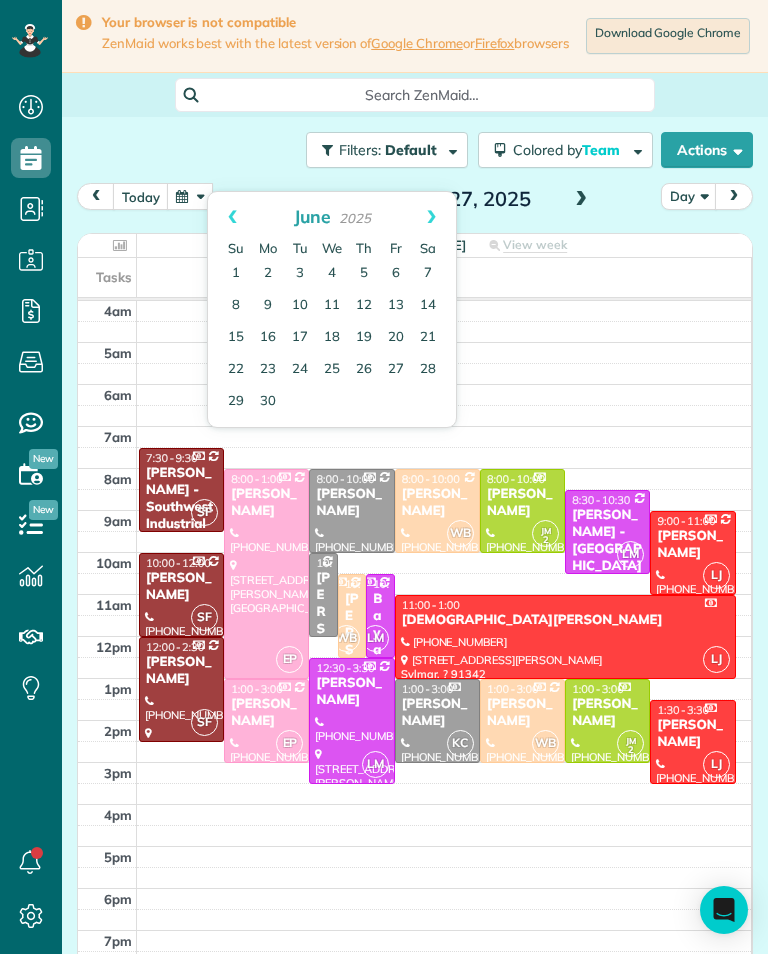 click on "Prev" at bounding box center [232, 217] 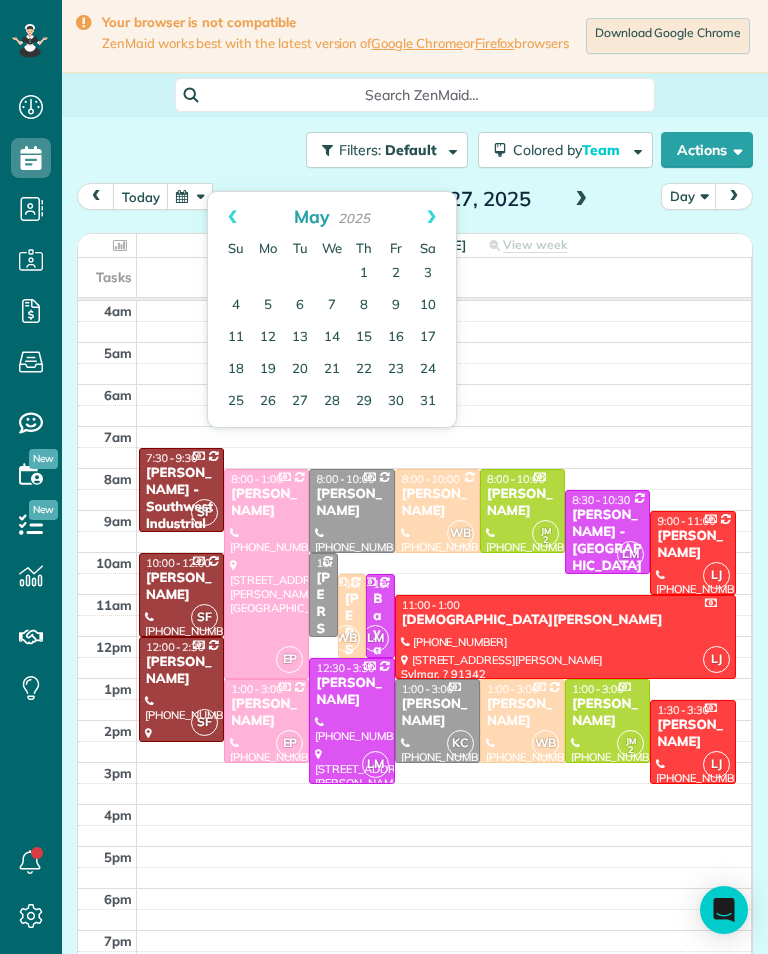 click on "20" at bounding box center [300, 370] 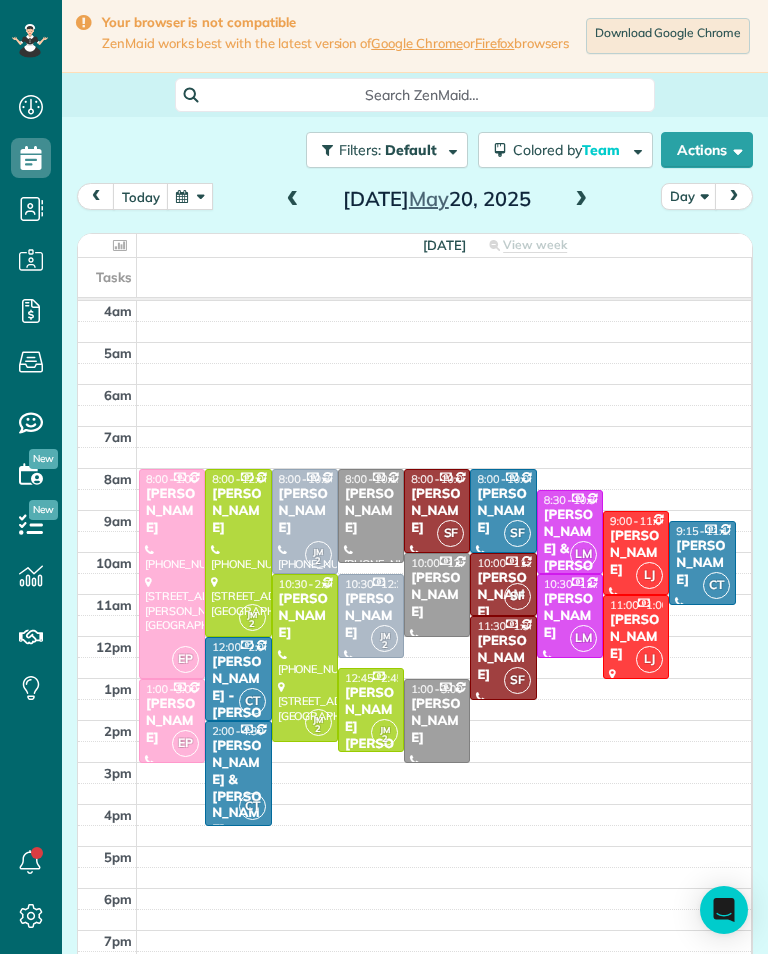 click at bounding box center [190, 196] 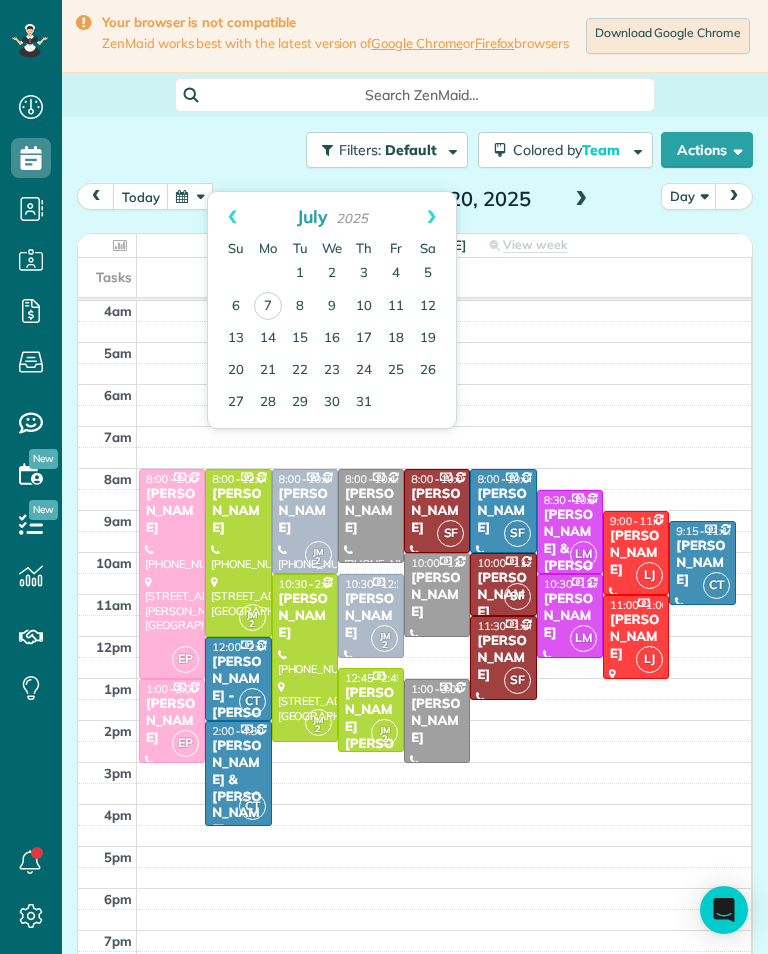 click on "Prev" at bounding box center (232, 217) 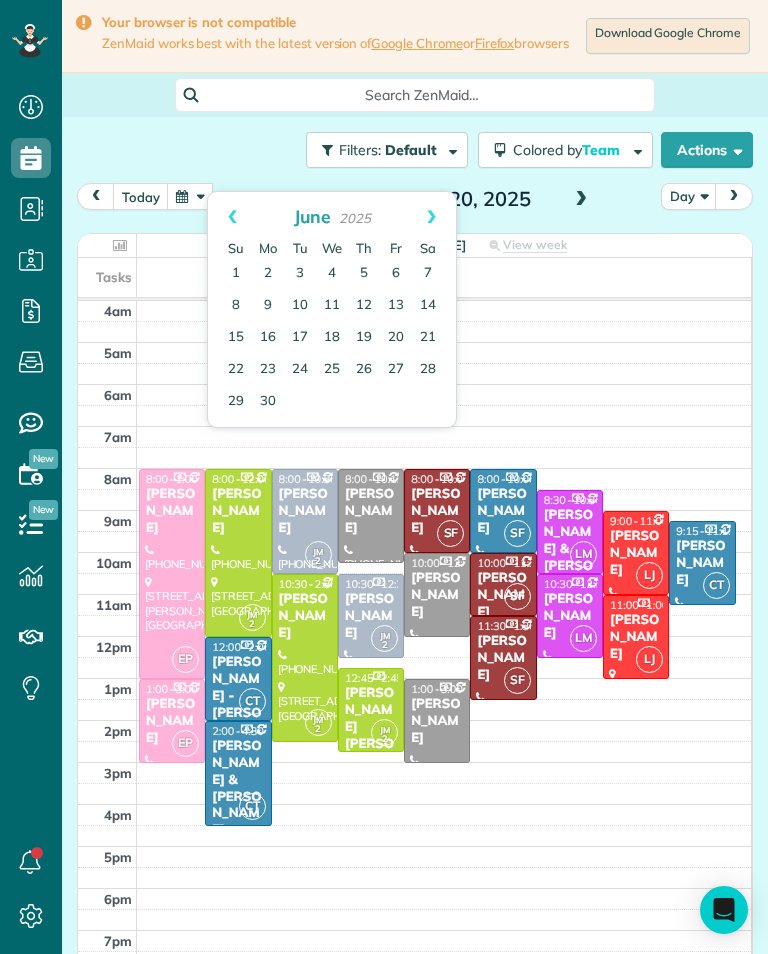 click on "Prev" at bounding box center [232, 217] 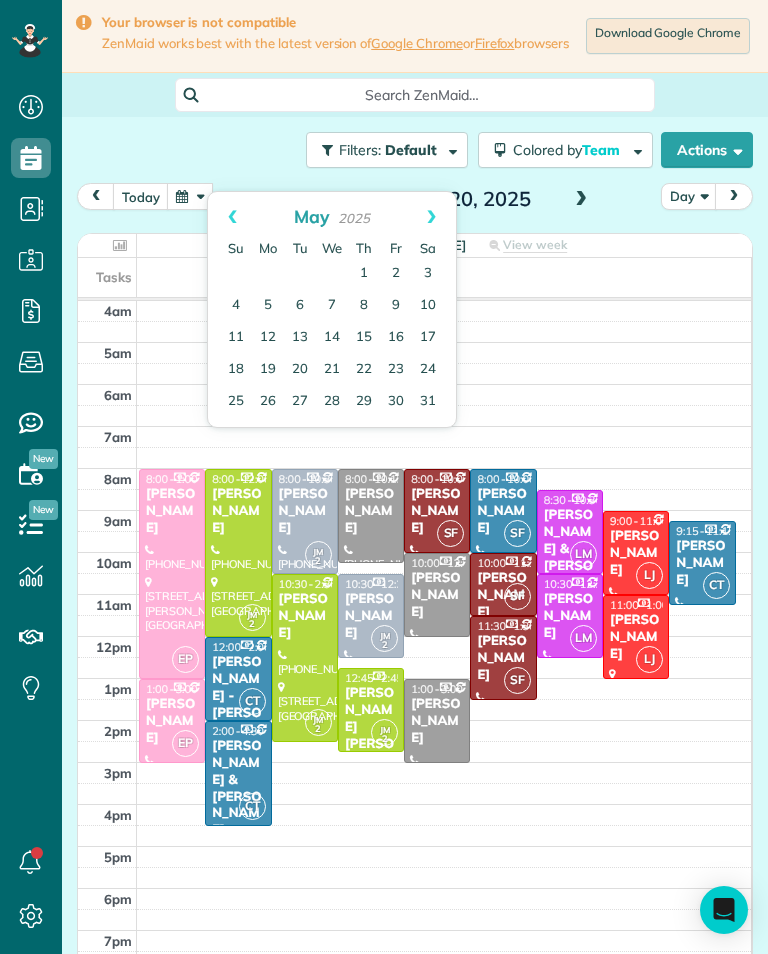 click on "13" at bounding box center (300, 338) 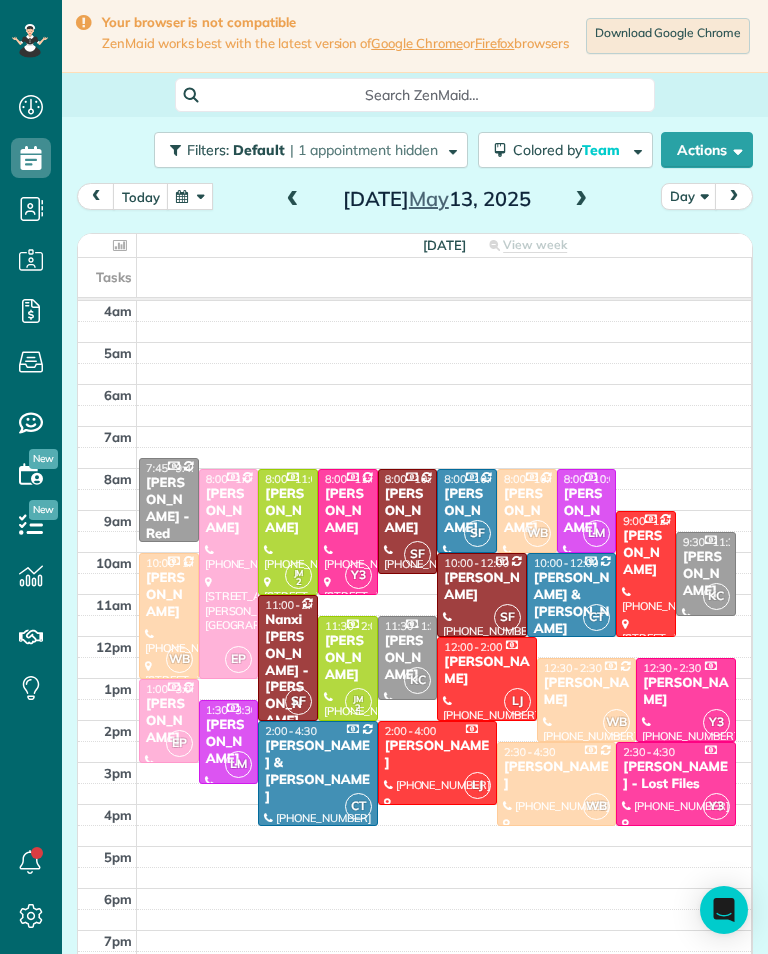 click on "David Gervasi" at bounding box center [587, 511] 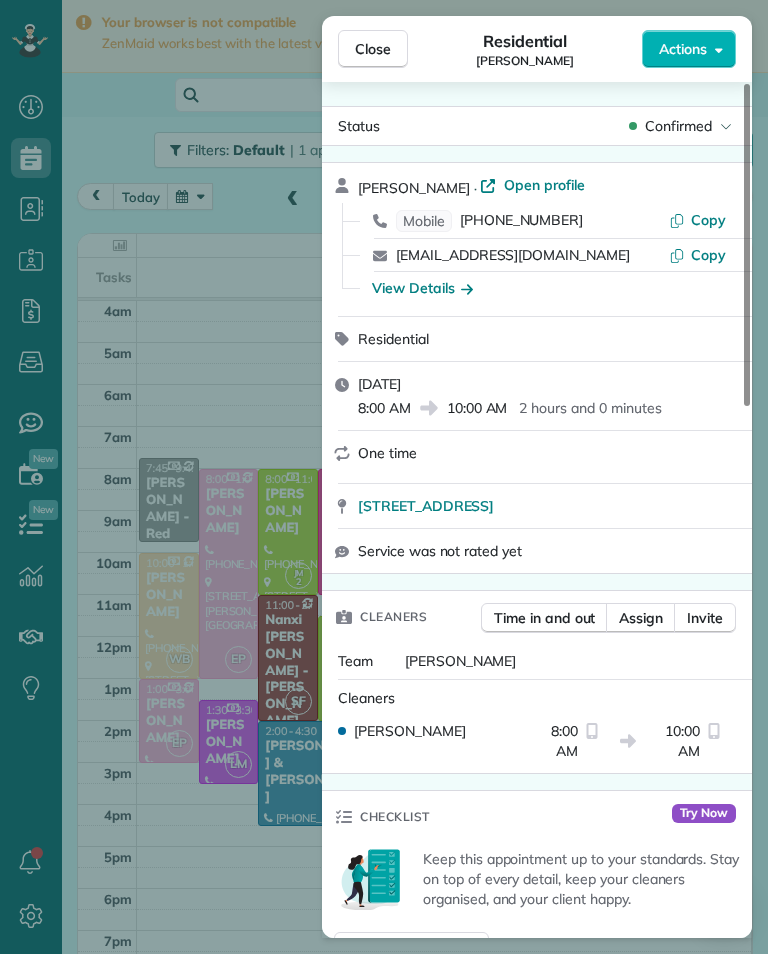click on "(310) 403-1236" at bounding box center (521, 221) 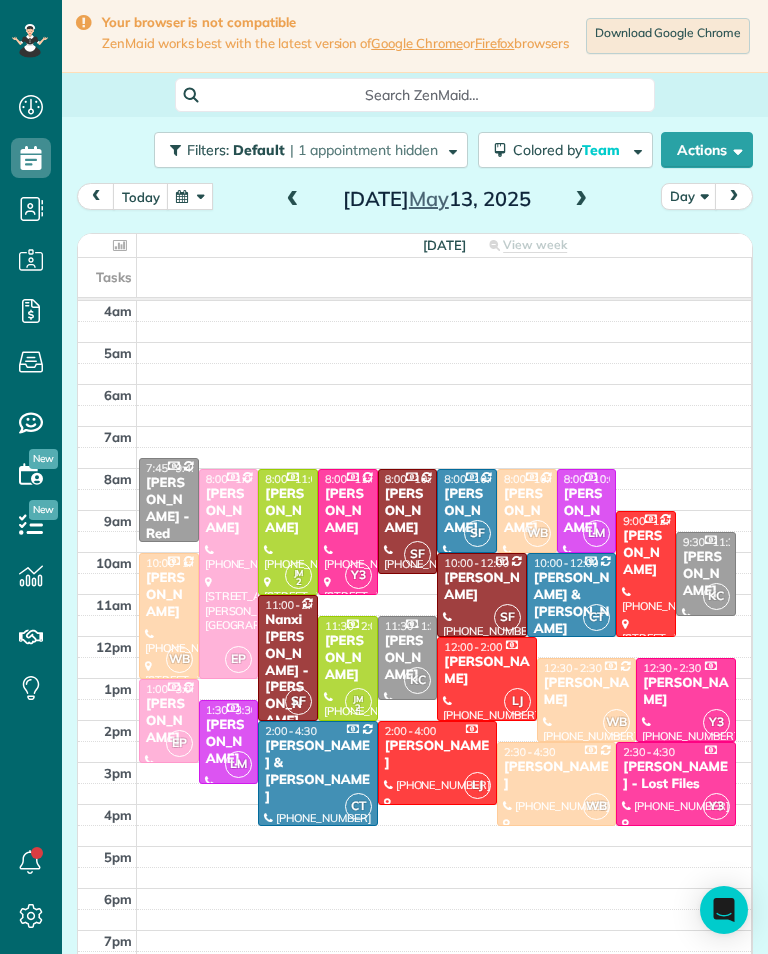 click at bounding box center [293, 200] 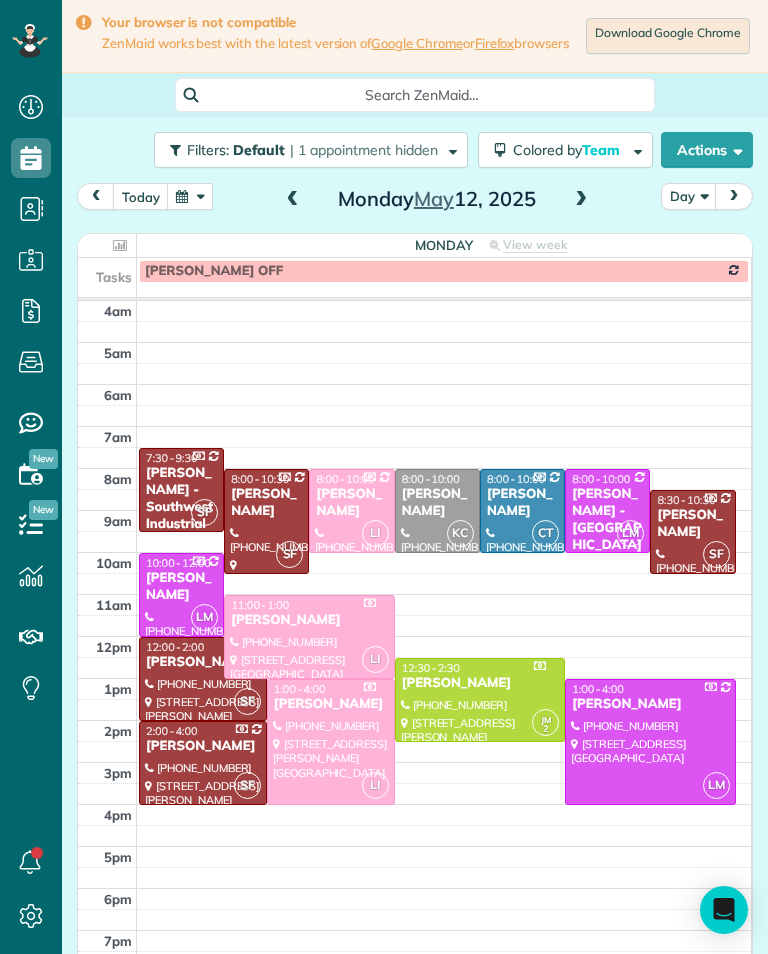click at bounding box center [190, 196] 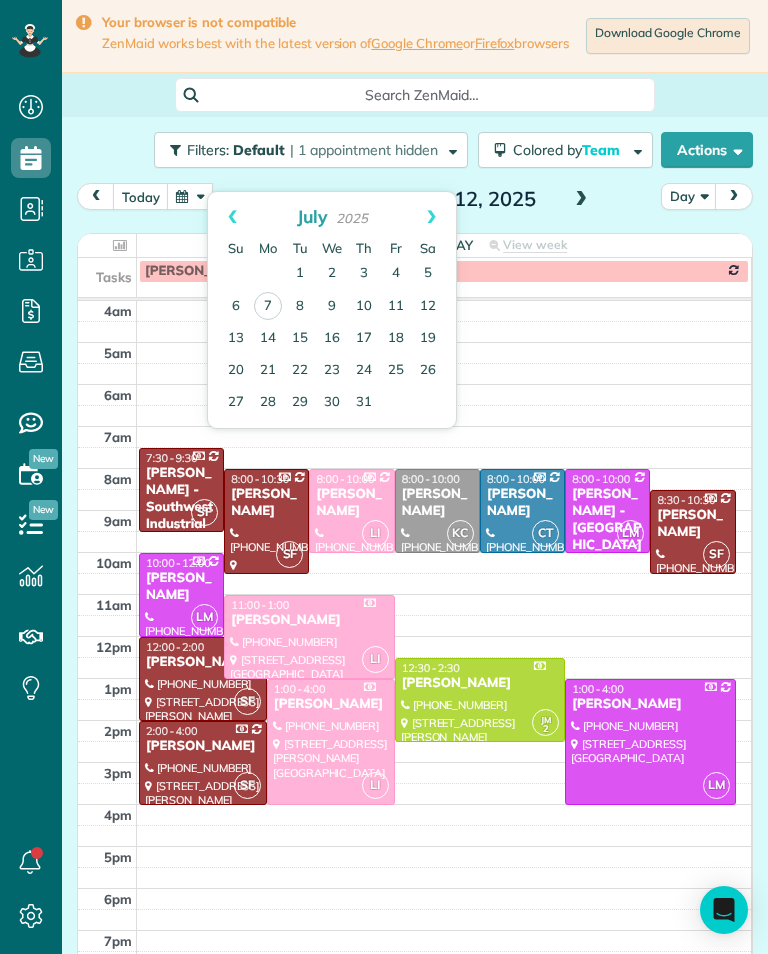 click on "Next" at bounding box center (431, 217) 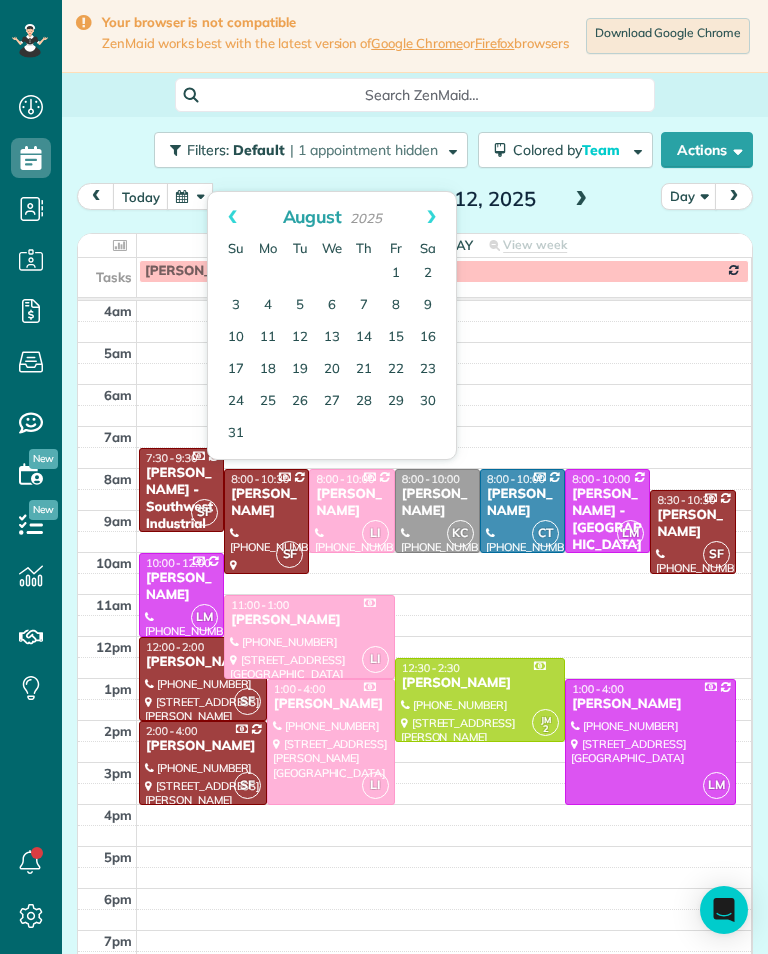 click on "Prev" at bounding box center [232, 217] 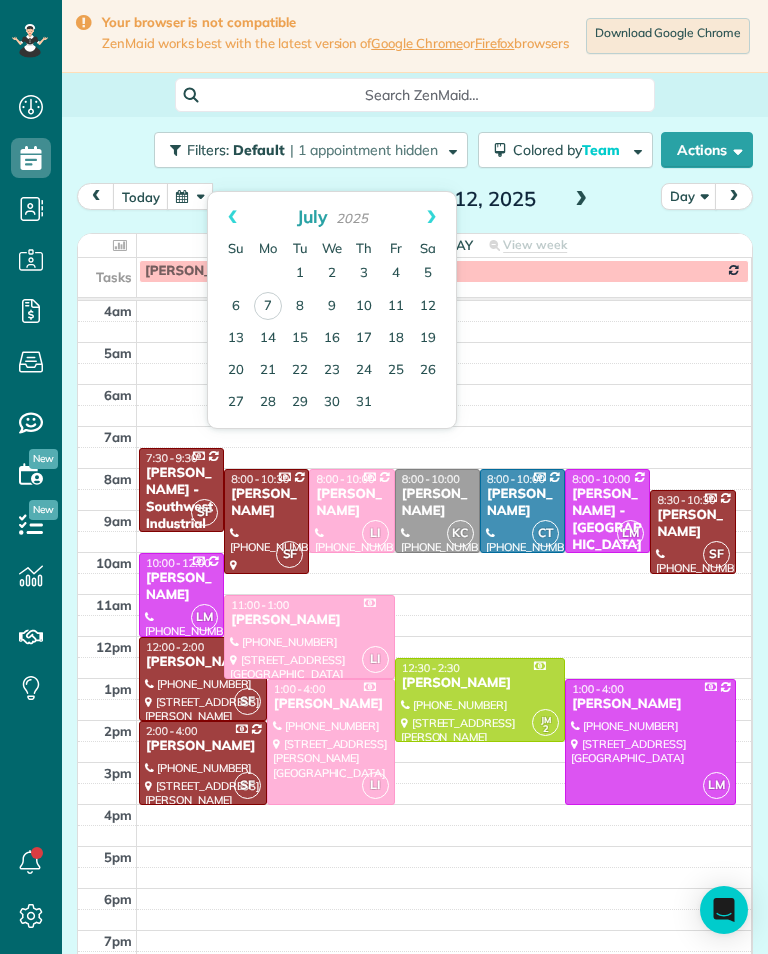 click on "1" at bounding box center (300, 274) 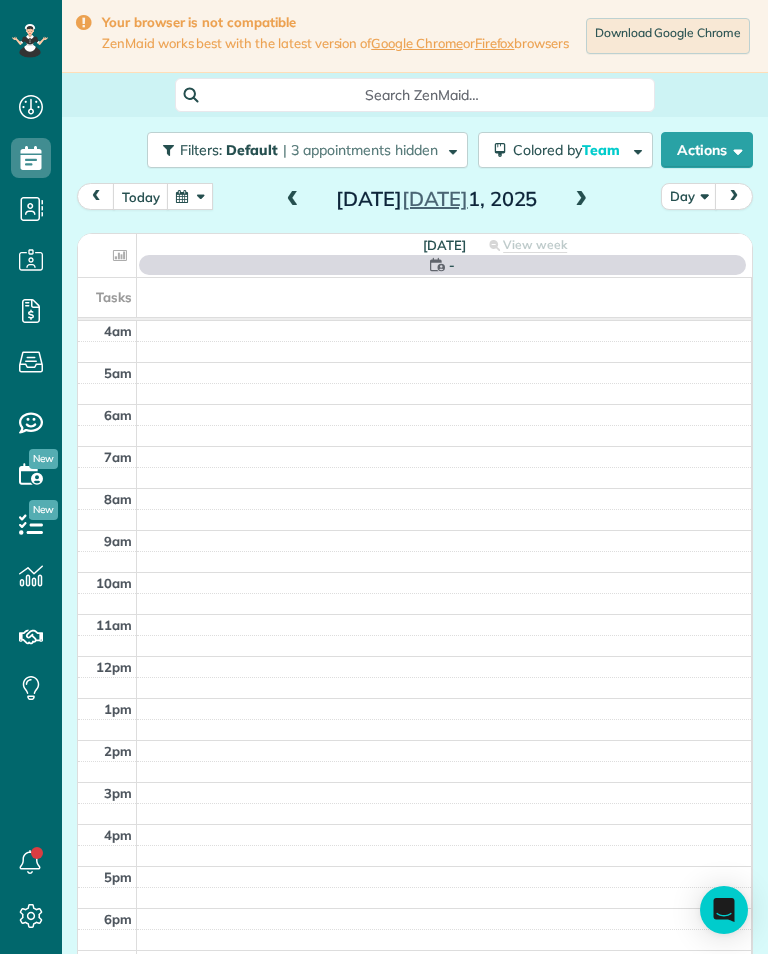 click at bounding box center (190, 196) 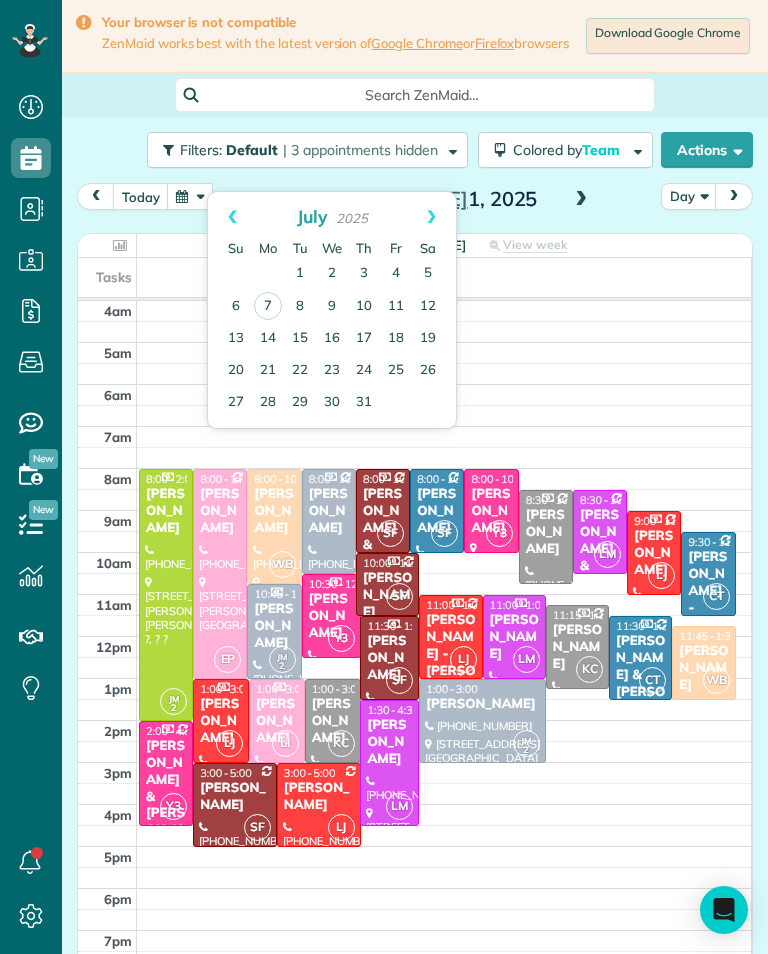 click on "8" at bounding box center [300, 307] 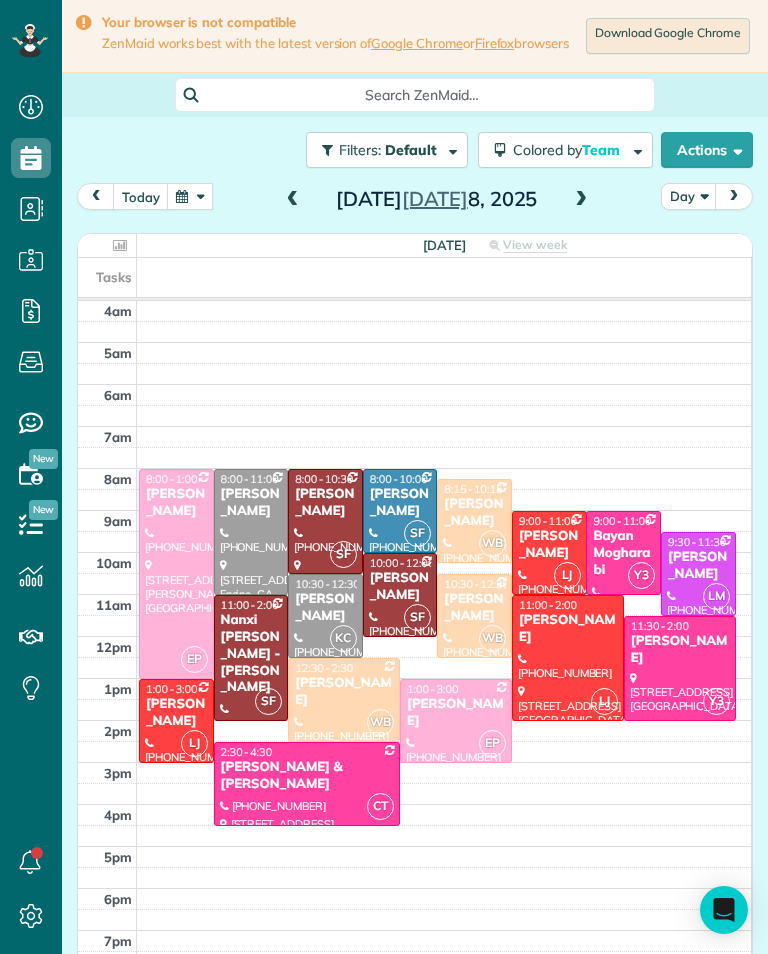 click on "Mary Ruggles" at bounding box center (325, 608) 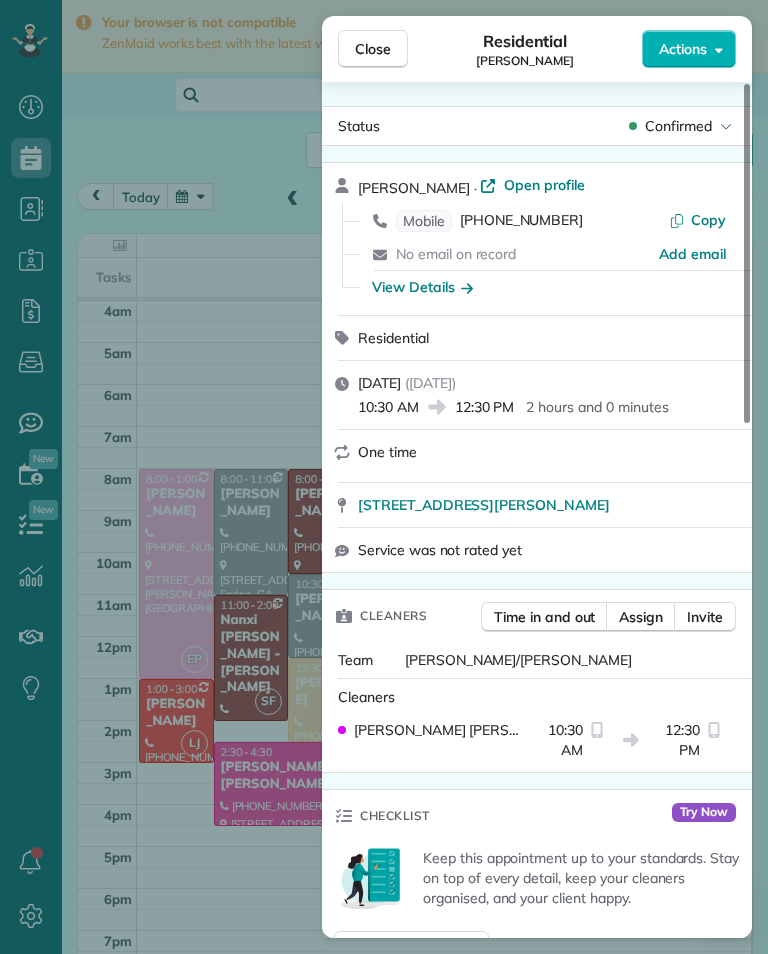 click on "View Details" at bounding box center (422, 287) 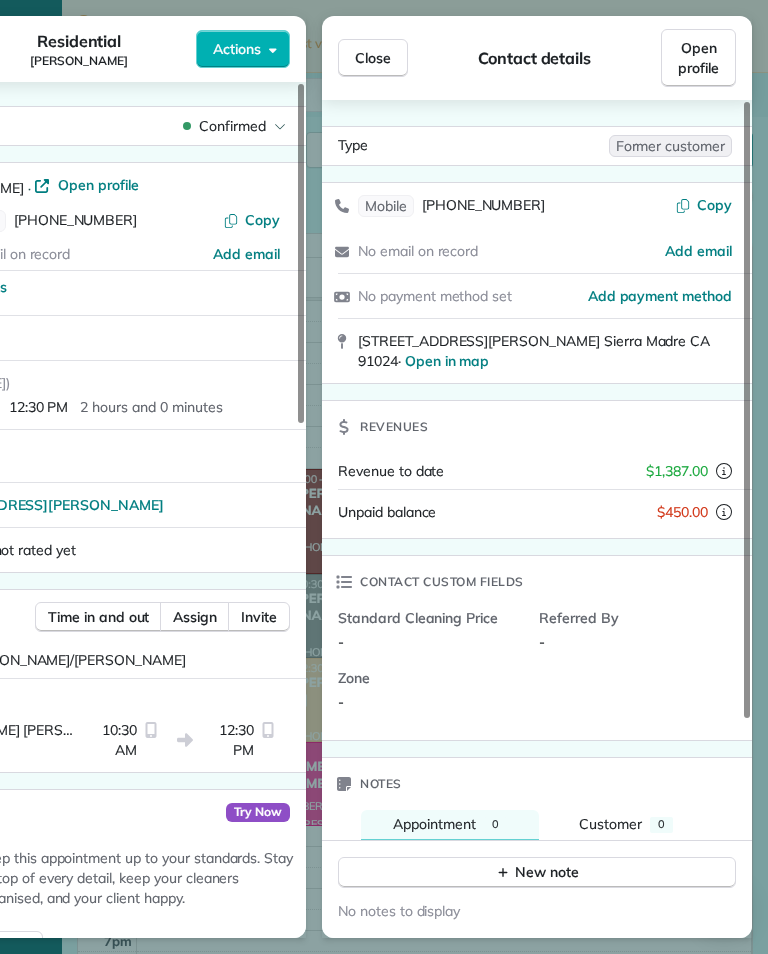 click on "Close" at bounding box center (373, 58) 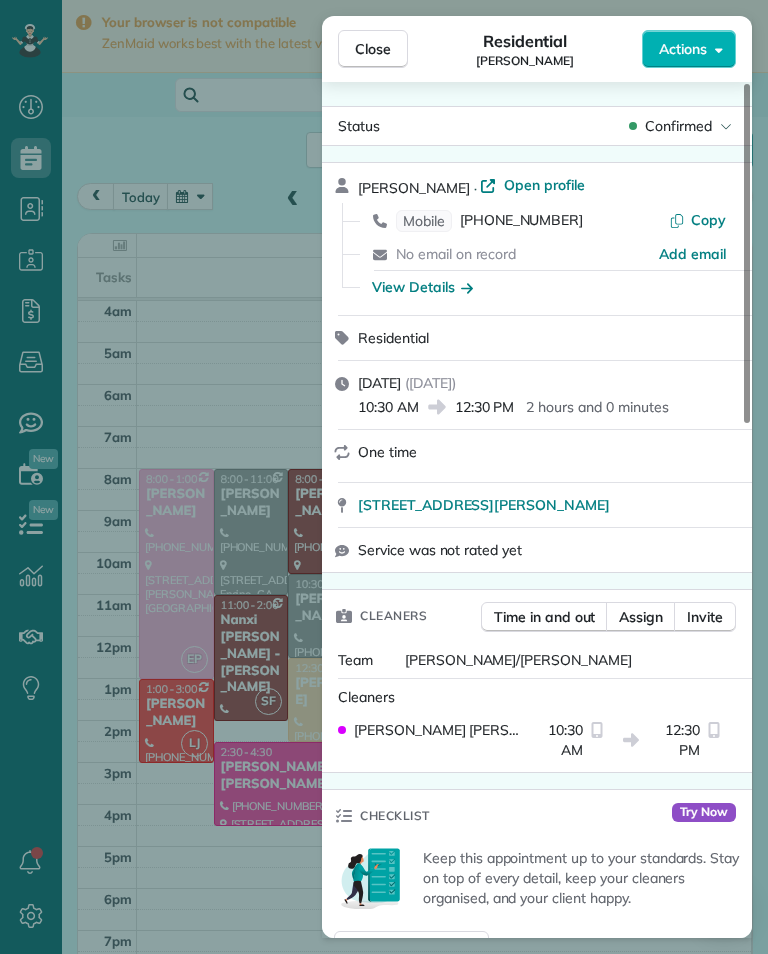click on "Close Residential Mary Ruggles Actions Status Confirmed Mary Ruggles · Open profile Mobile (626) 755-8355 Copy No email on record Add email View Details Residential Tuesday, July 08, 2025 ( tomorrow ) 10:30 AM 12:30 PM 2 hours and 0 minutes One time 541 West Laurel Avenue Sierra Madre CA 91024 Service was not rated yet Cleaners Time in and out Assign Invite Team Karla/Karina Cleaners Karla   Castro 10:30 AM 12:30 PM Checklist Try Now Keep this appointment up to your standards. Stay on top of every detail, keep your cleaners organised, and your client happy. Assign a checklist Watch a 5 min demo Billing Billing actions Price $0.00 Overcharge $0.00 Discount $0.00 Coupon discount - Primary tax - Secondary tax - Total appointment price $0.00 Tips collected New feature! $0.00 Mark as paid Total including tip $0.00 Get paid online in no-time! Send an invoice and reward your cleaners with tips Charge customer credit card Appointment custom fields Key # - Work items No work items to display Notes Appointment 0 0" at bounding box center (384, 477) 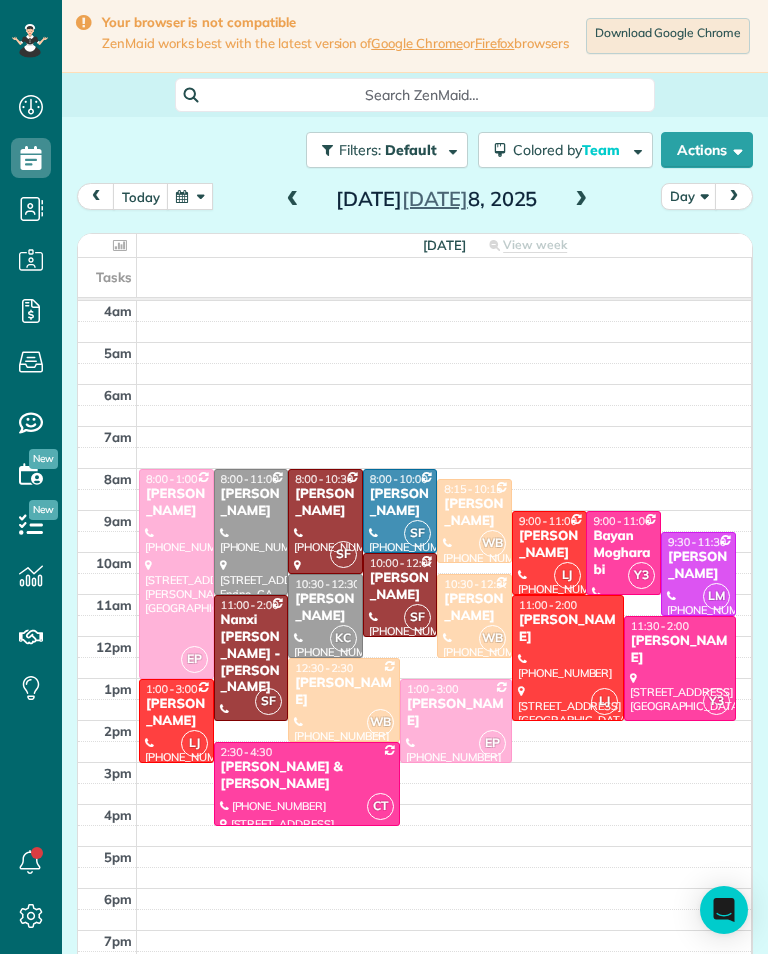 scroll, scrollTop: 985, scrollLeft: 62, axis: both 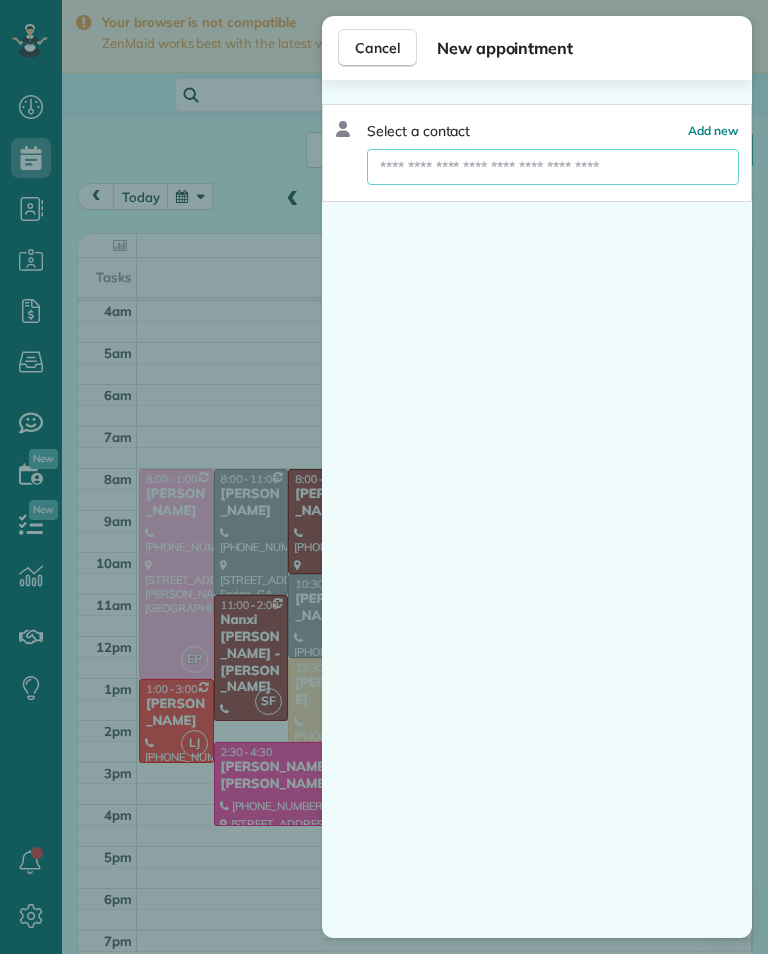 click at bounding box center (553, 167) 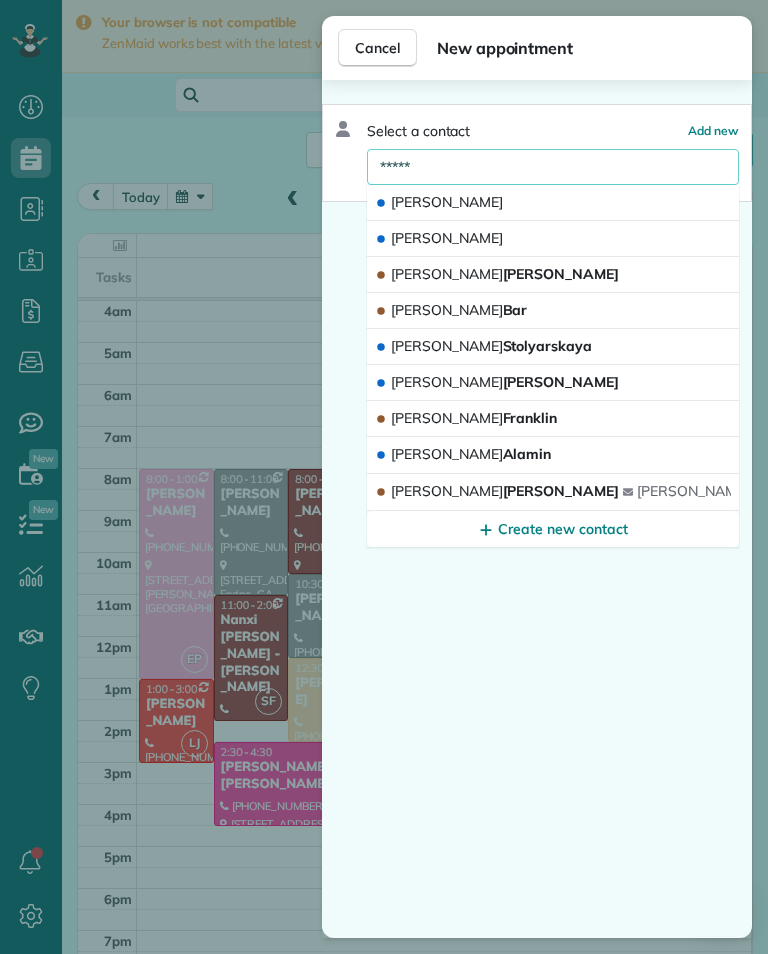 type on "****" 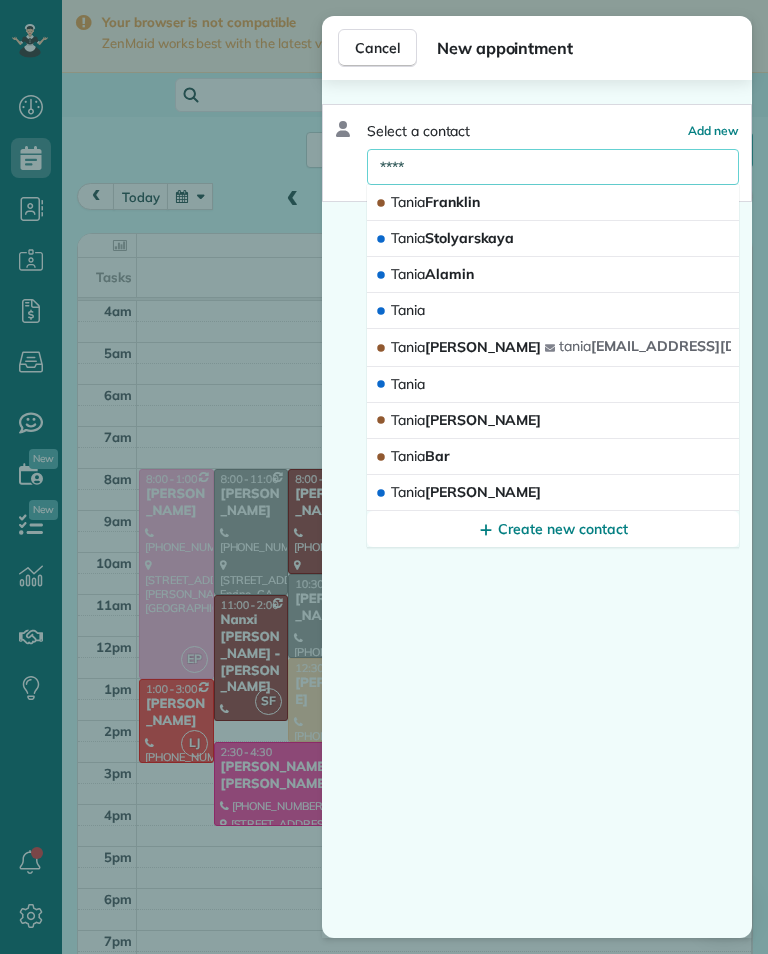 click on "Tani a  Franklin" at bounding box center [553, 203] 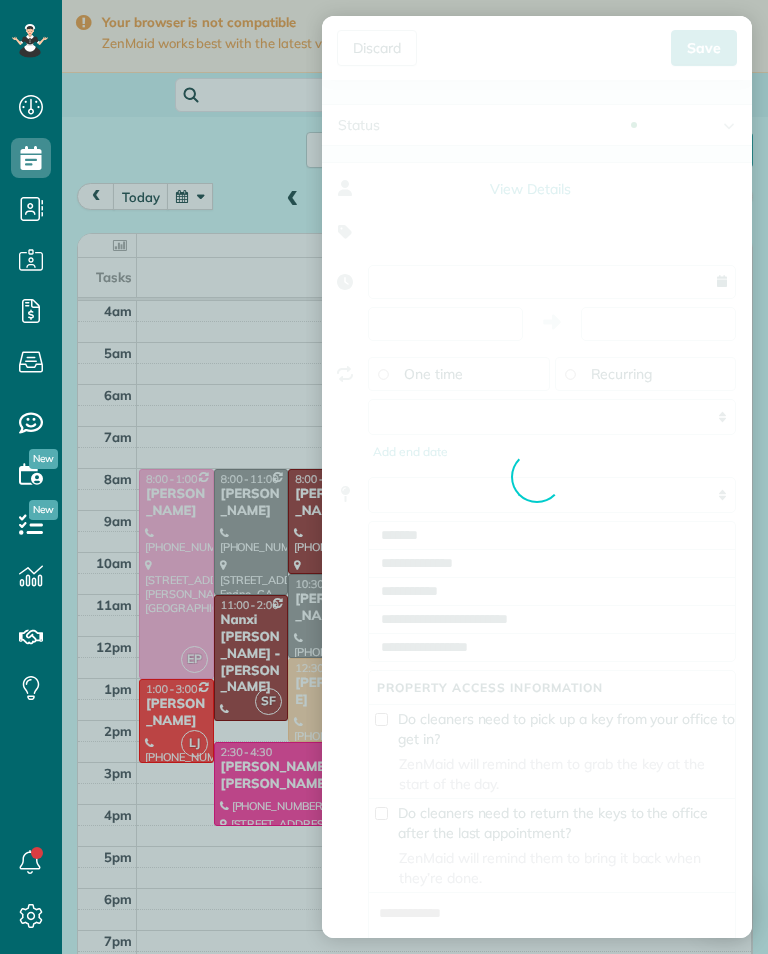 type on "**********" 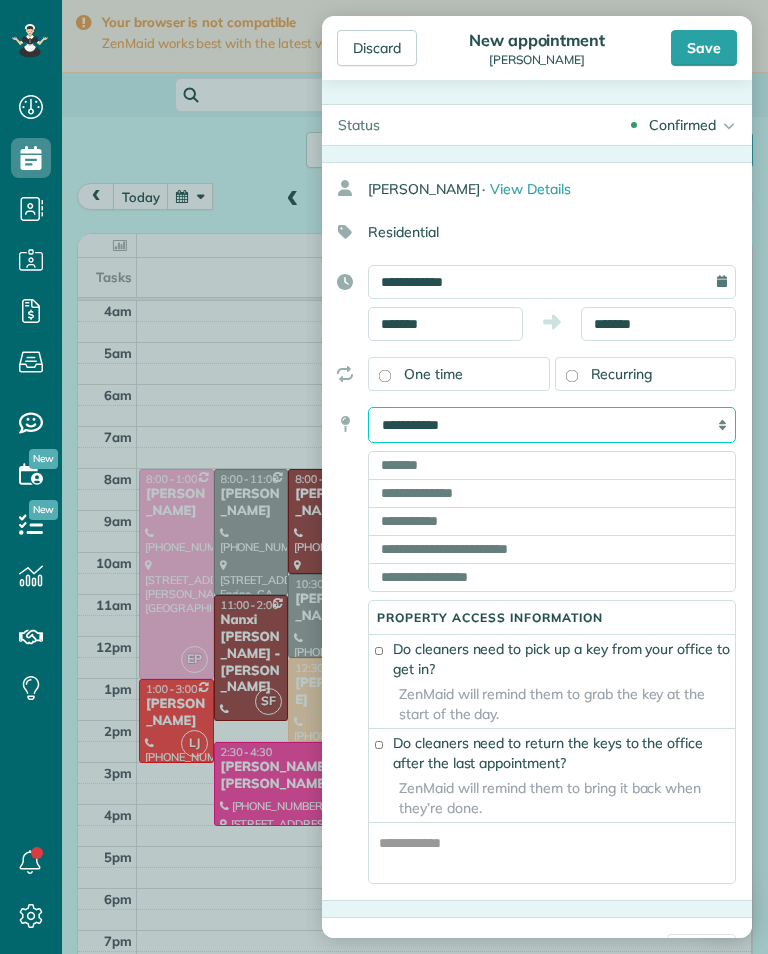click on "**********" at bounding box center [552, 425] 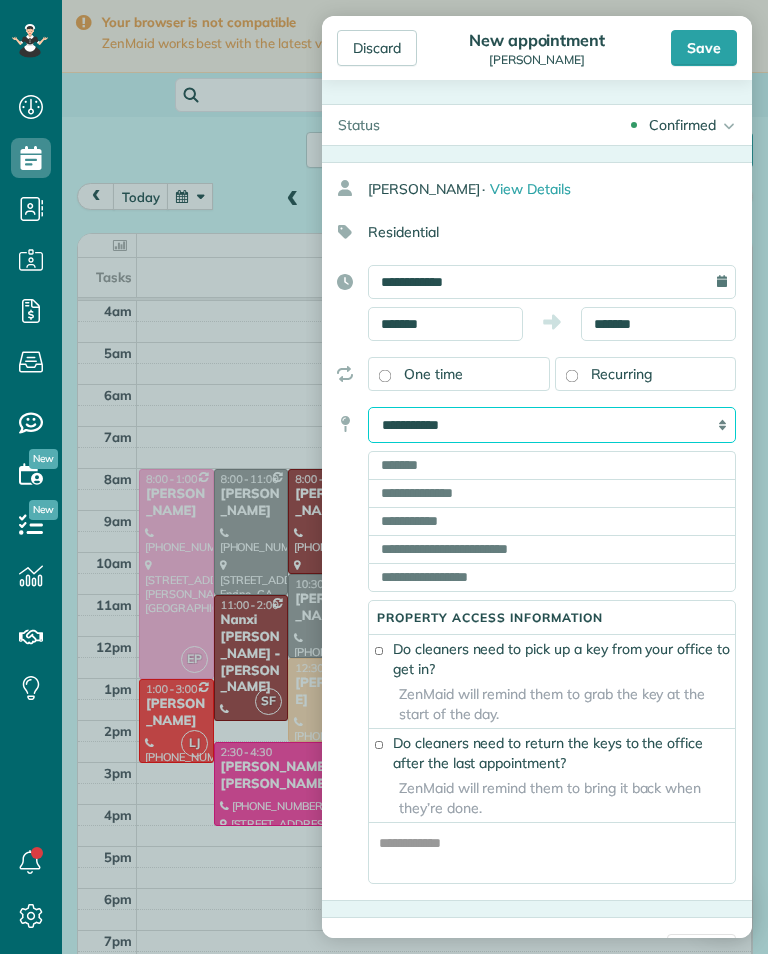 select on "*******" 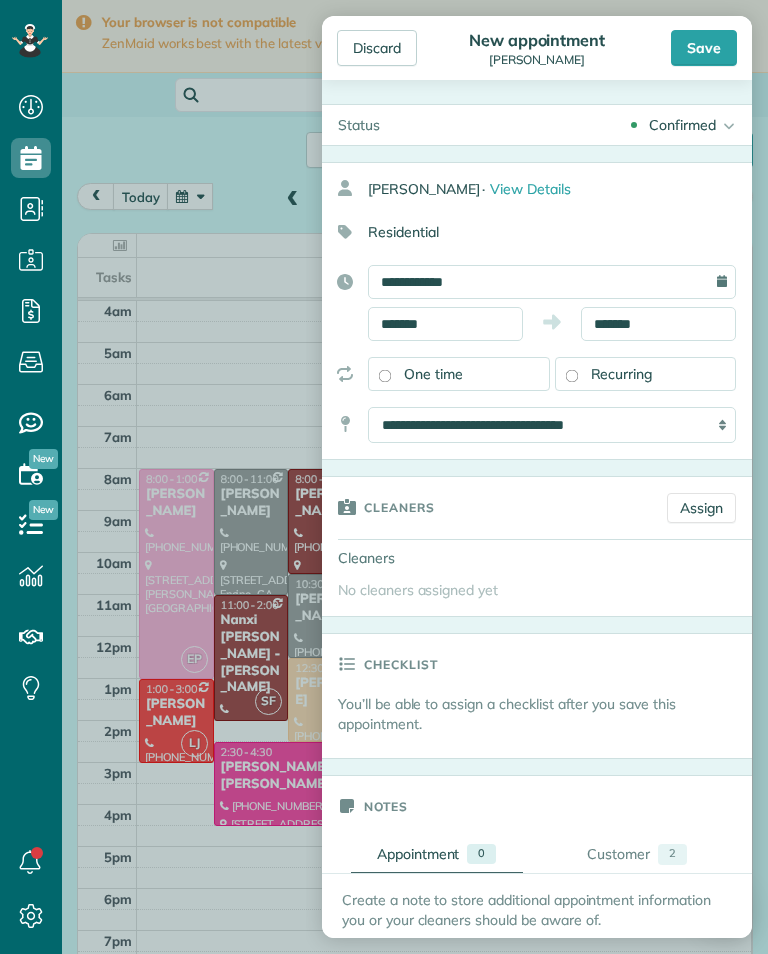 click on "Assign" at bounding box center (701, 508) 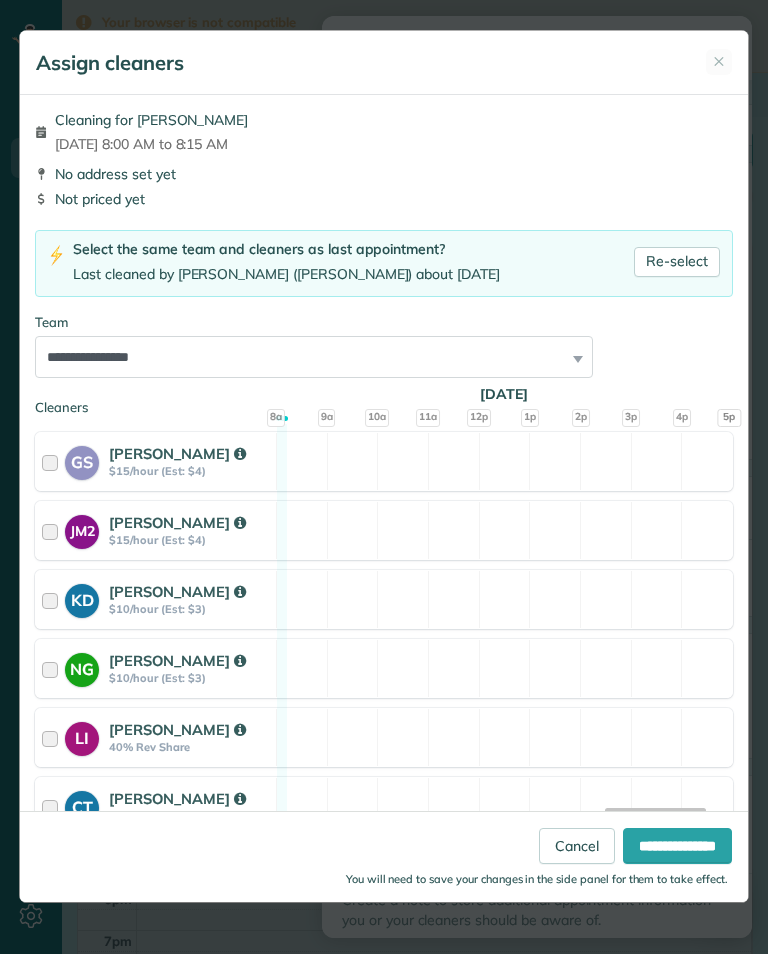 click on "Re-select" at bounding box center [677, 262] 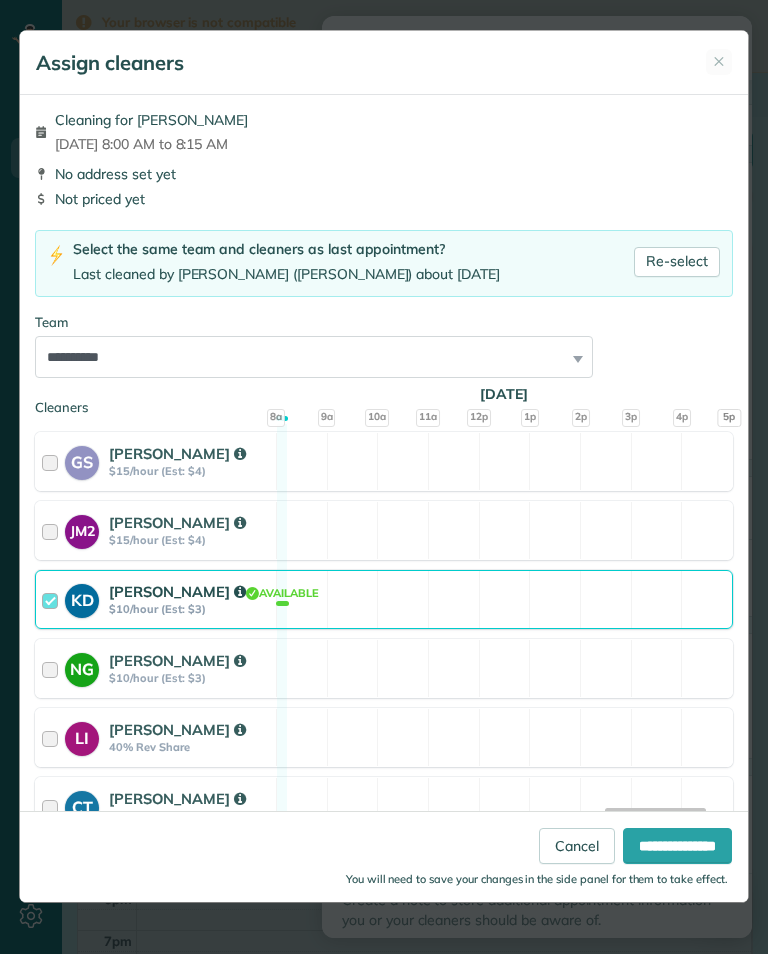 click on "**********" at bounding box center [677, 846] 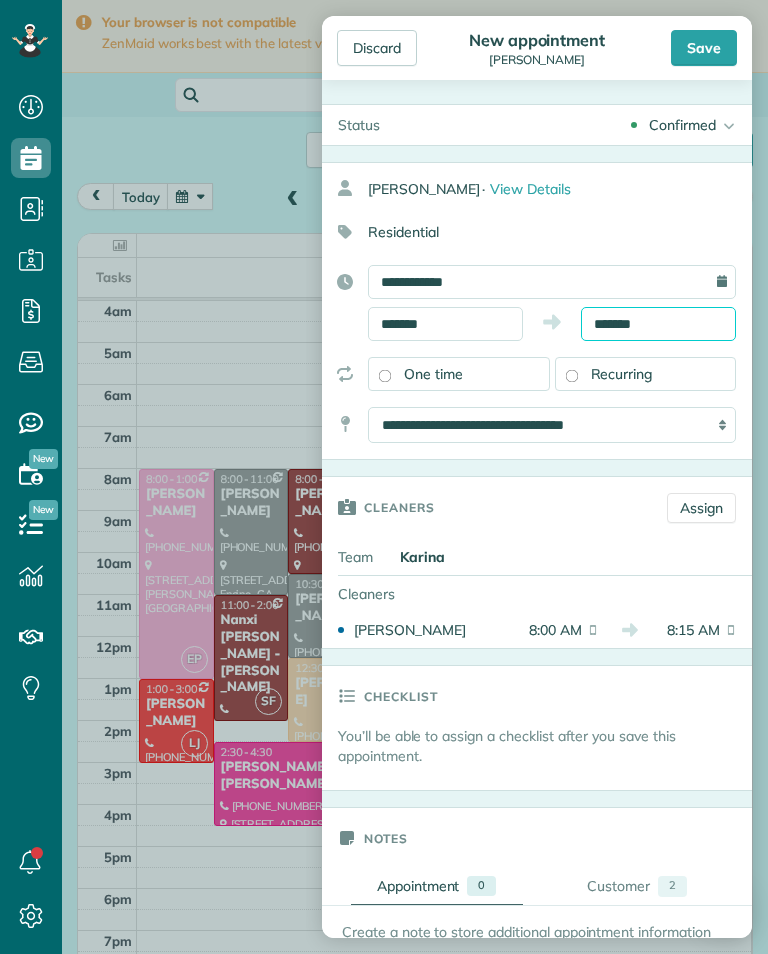 click on "Dashboard
Scheduling
Calendar View
List View
Dispatch View - Weekly scheduling (Beta)" at bounding box center (384, 477) 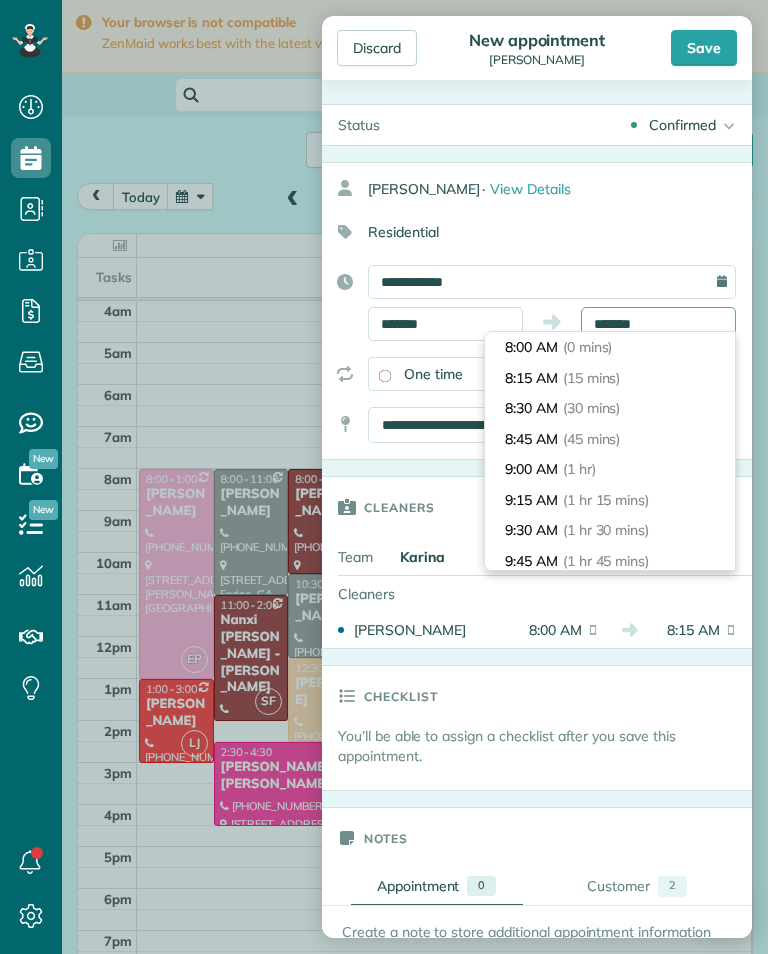 scroll, scrollTop: 100, scrollLeft: 0, axis: vertical 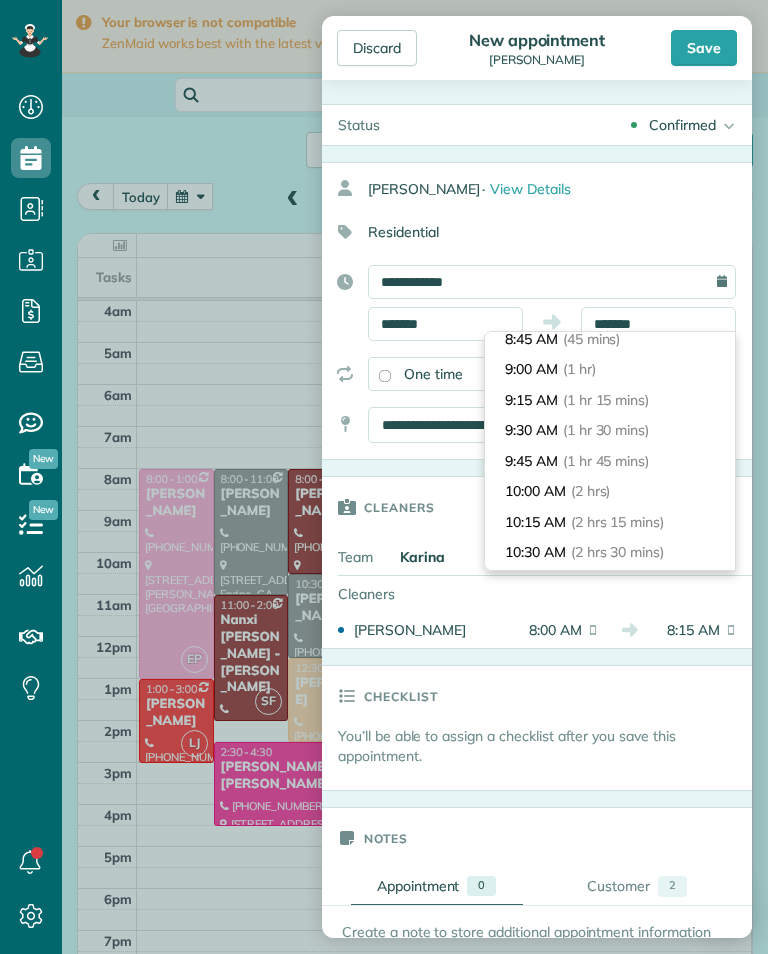 click on "9:45 AM  (1 hr 45 mins)" at bounding box center (610, 461) 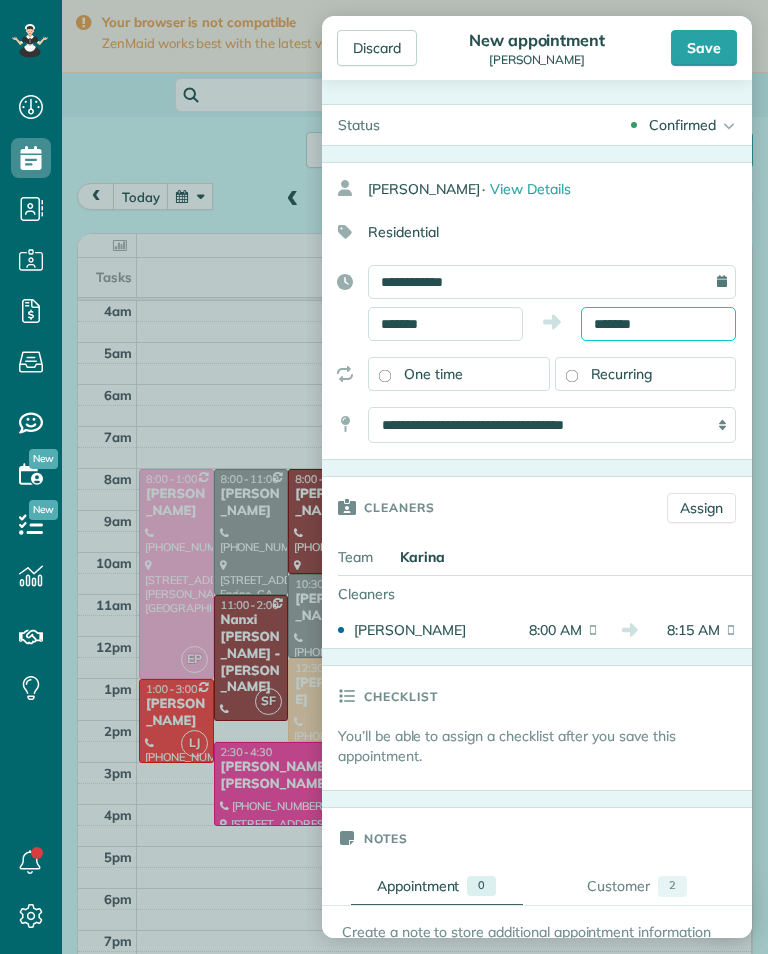 click on "*******" at bounding box center (658, 324) 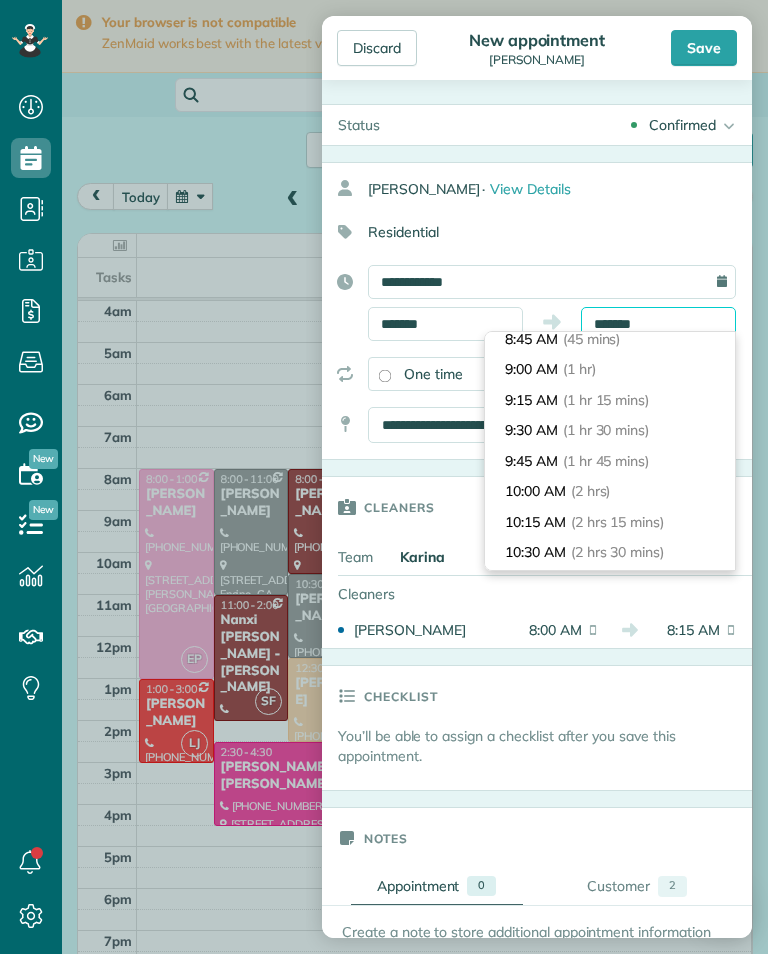 scroll, scrollTop: 180, scrollLeft: 0, axis: vertical 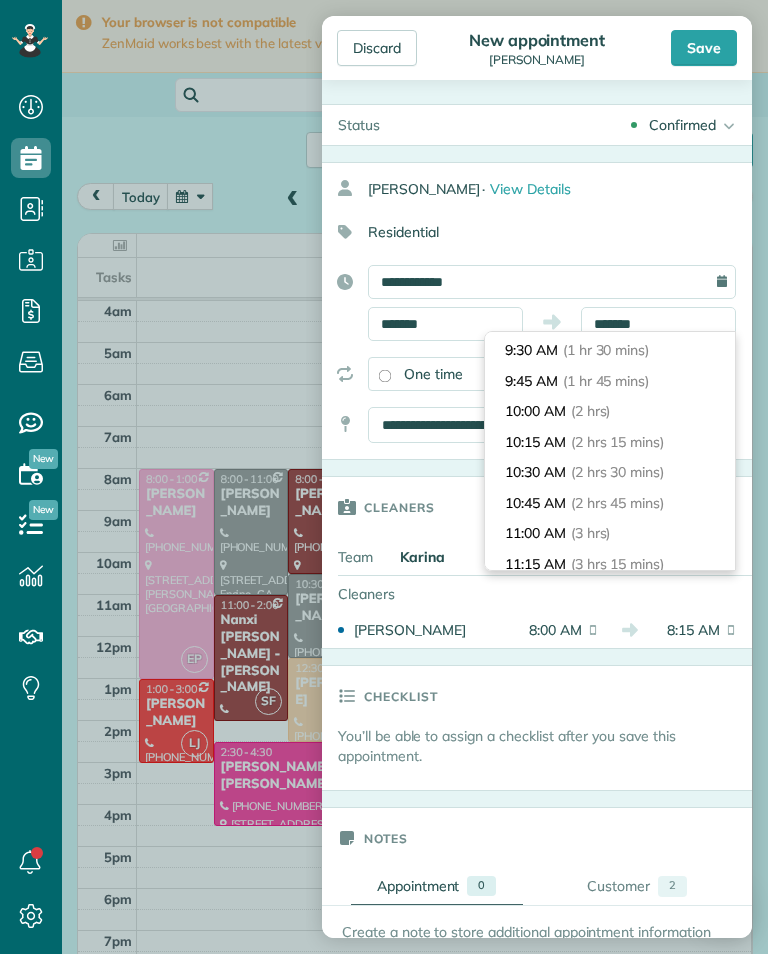 click on "10:45 AM  (2 hrs 45 mins)" at bounding box center [610, 503] 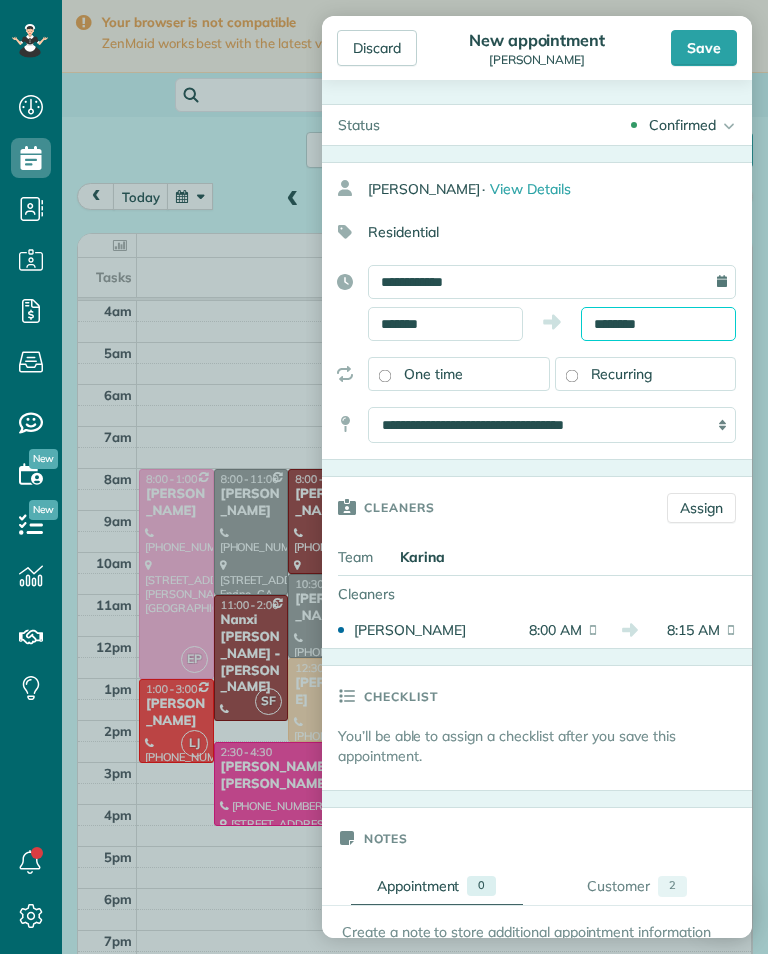 click on "********" at bounding box center [658, 324] 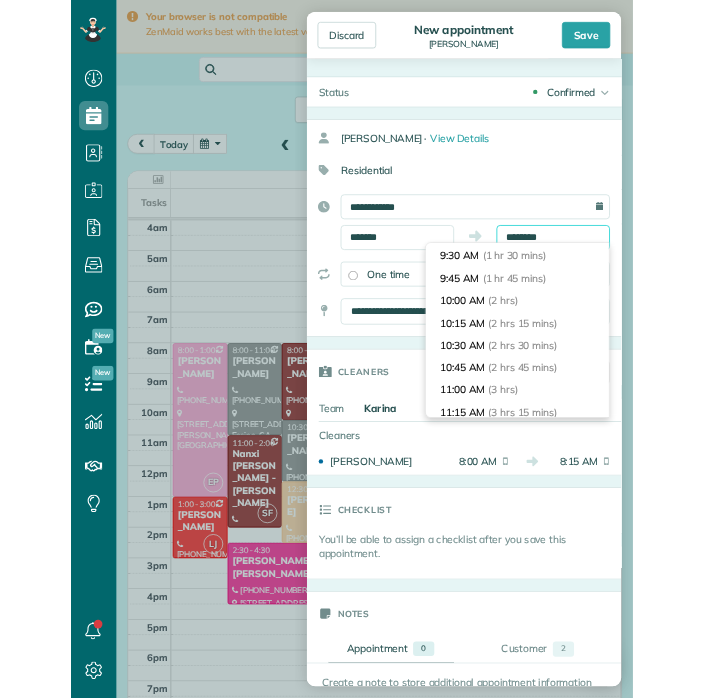 scroll, scrollTop: 300, scrollLeft: 0, axis: vertical 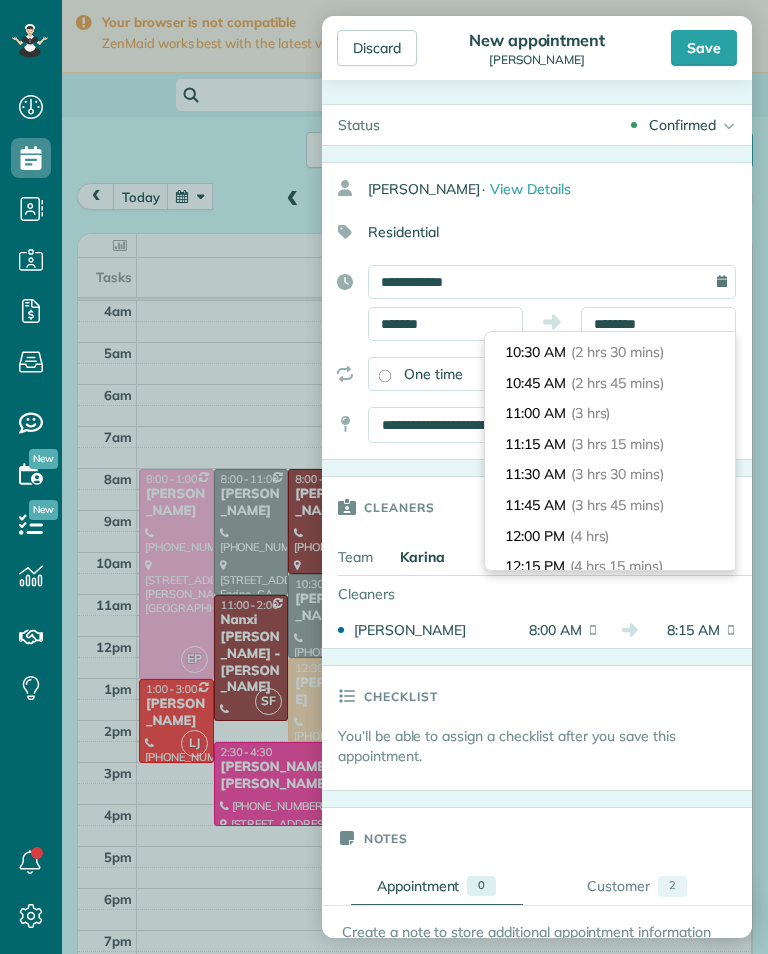 click on "11:00 AM  (3 hrs)" at bounding box center [610, 413] 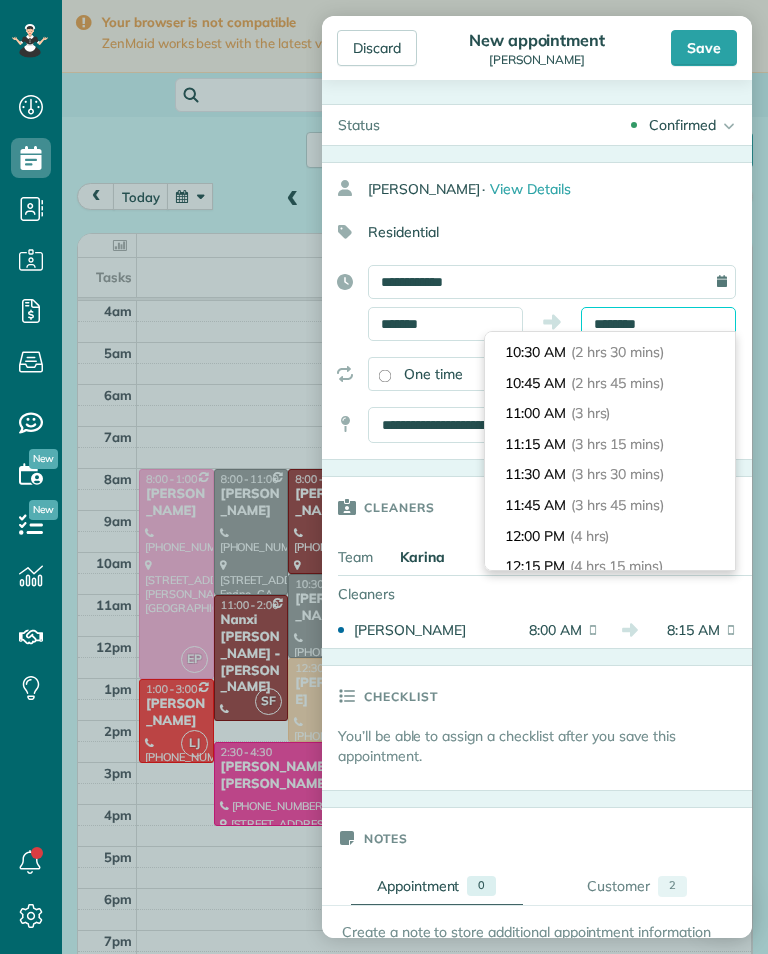 type on "********" 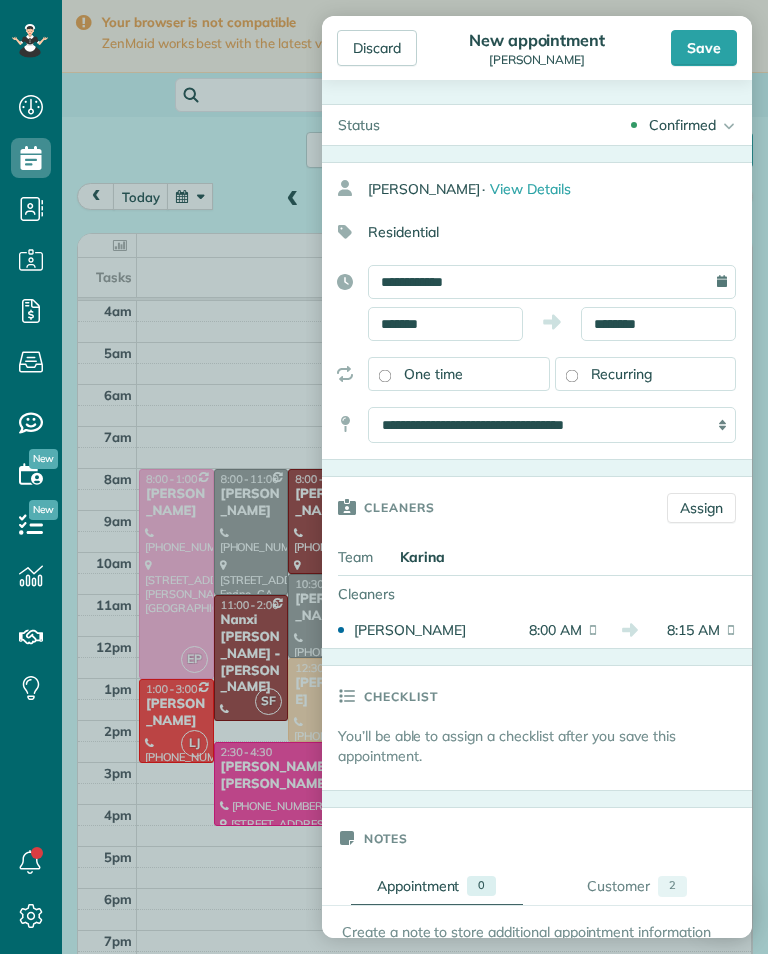 click on "Save" at bounding box center (704, 48) 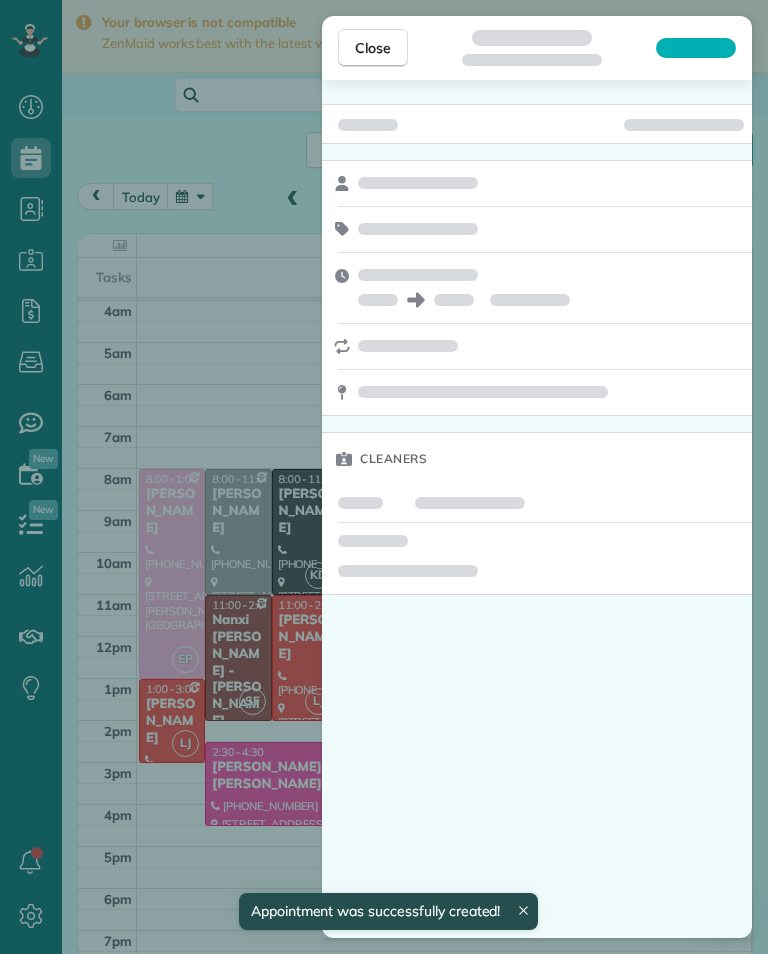 click on "Close   Cleaners" at bounding box center (384, 477) 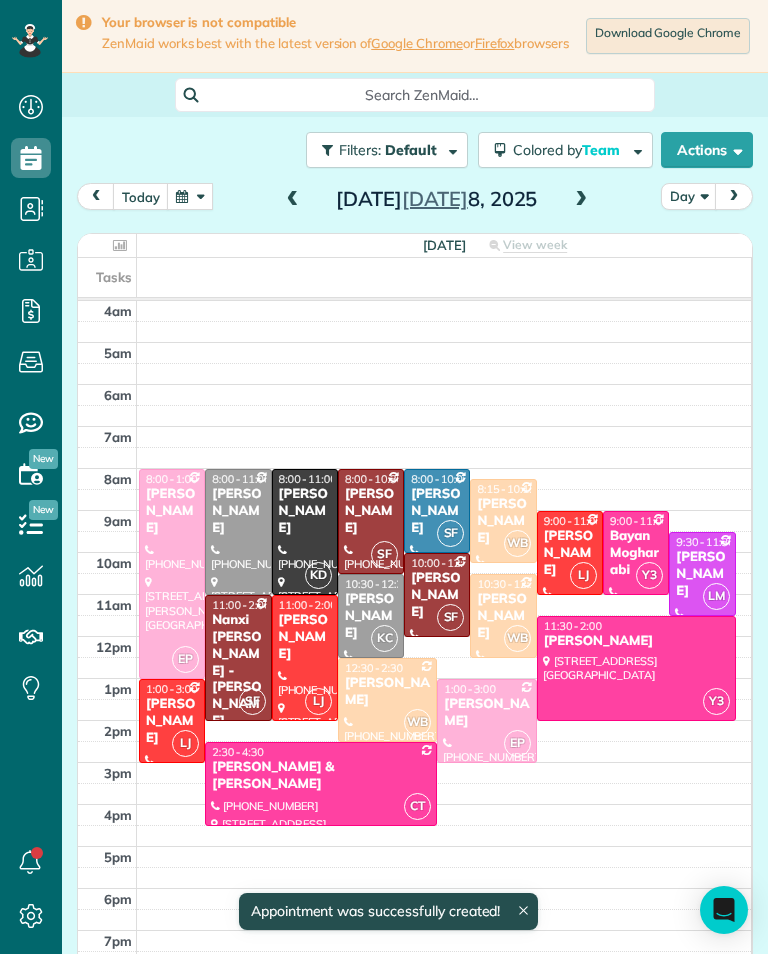 click at bounding box center [581, 200] 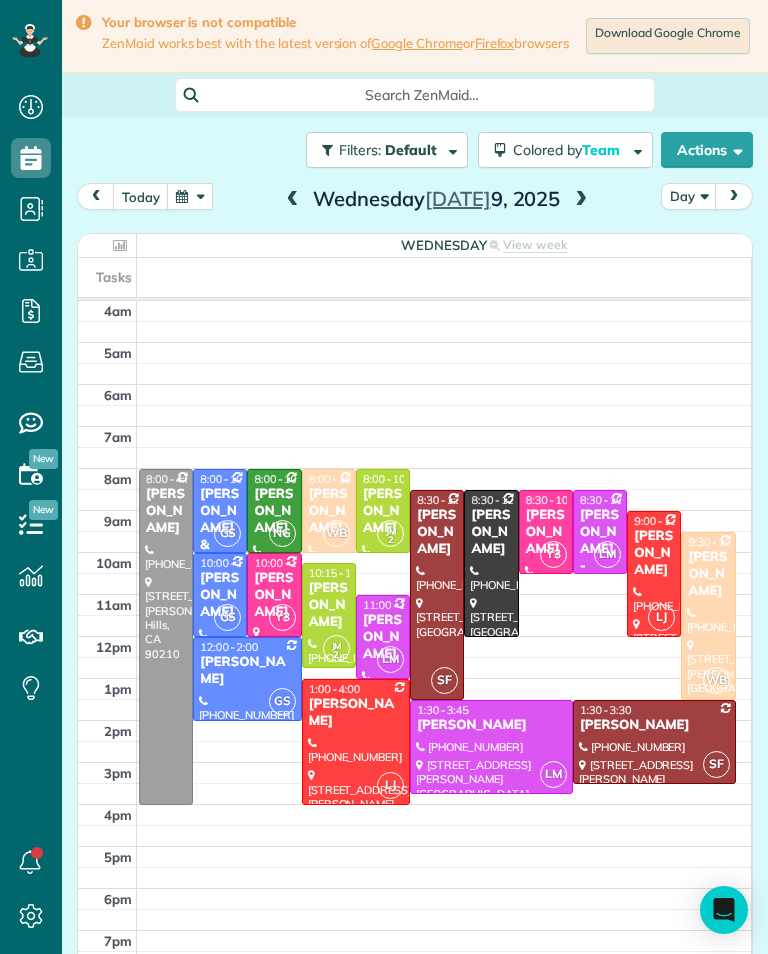 click on "Jennifer Yager" at bounding box center (491, 532) 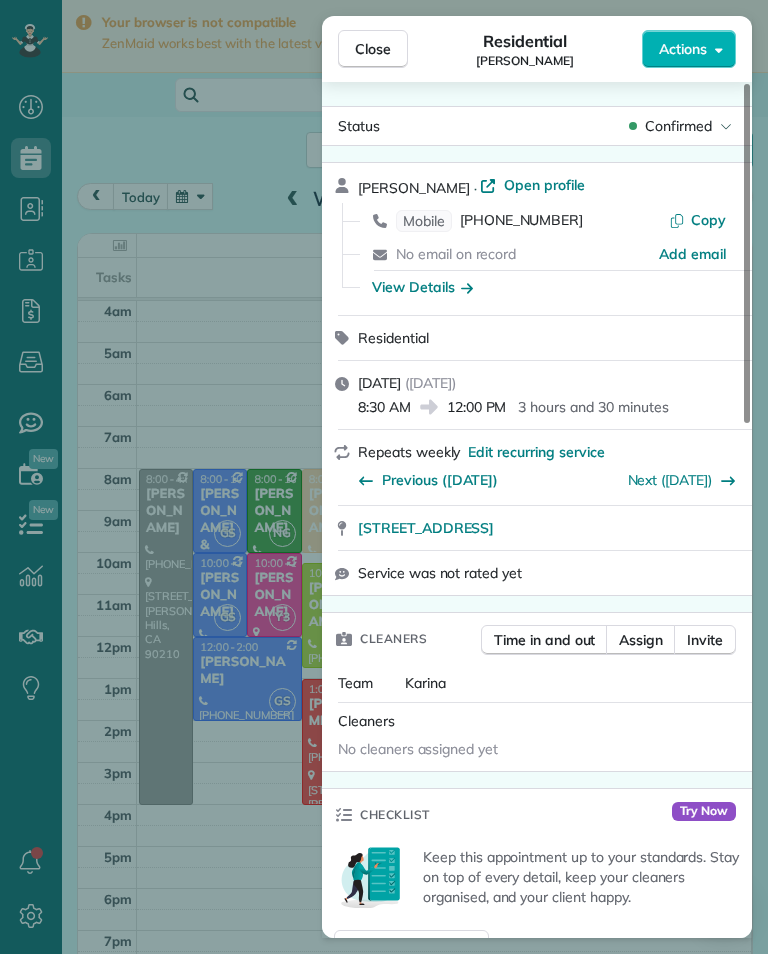 click on "Close Residential Jennifer Yager Actions Status Confirmed Jennifer Yager · Open profile Mobile (805) 791-0457 Copy No email on record Add email View Details Residential Wednesday, July 09, 2025 ( in 2 days ) 8:30 AM 12:00 PM 3 hours and 30 minutes Repeats weekly Edit recurring service Previous (Jul 02) Next (Jul 16) 1527 Upper Ranch Road Westlake Village CA 91362 Service was not rated yet Cleaners Time in and out Assign Invite Team Karina Cleaners No cleaners assigned yet Checklist Try Now Keep this appointment up to your standards. Stay on top of every detail, keep your cleaners organised, and your client happy. Assign a checklist Watch a 5 min demo Billing Billing actions Price $300.00 Overcharge $0.00 Discount $0.00 Coupon discount - Primary tax - Secondary tax - Total appointment price $300.00 Tips collected New feature! $0.00 Unpaid Mark as paid Total including tip $300.00 Get paid online in no-time! Send an invoice and reward your cleaners with tips Charge customer credit card Appointment custom fields" at bounding box center [384, 477] 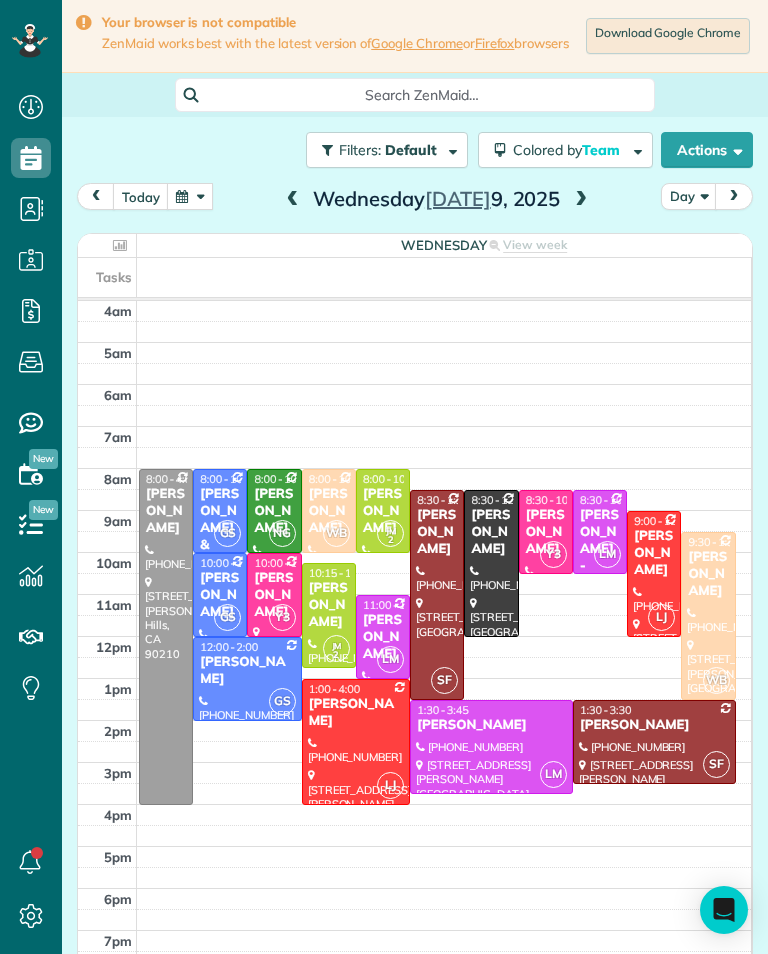 scroll, scrollTop: 985, scrollLeft: 62, axis: both 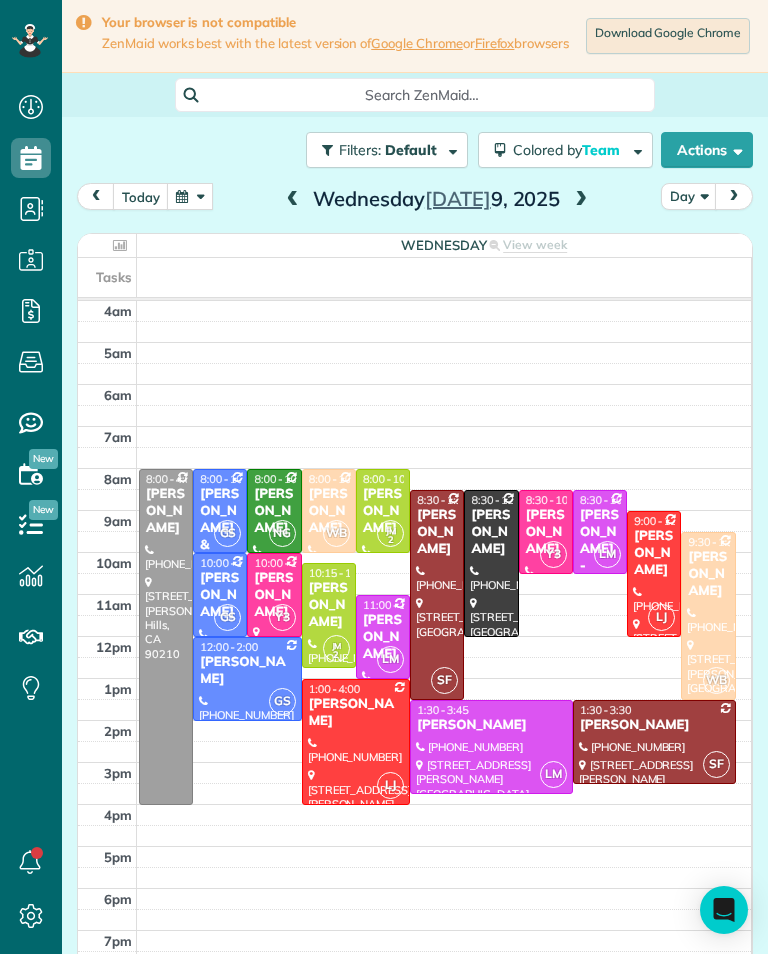 click at bounding box center (293, 200) 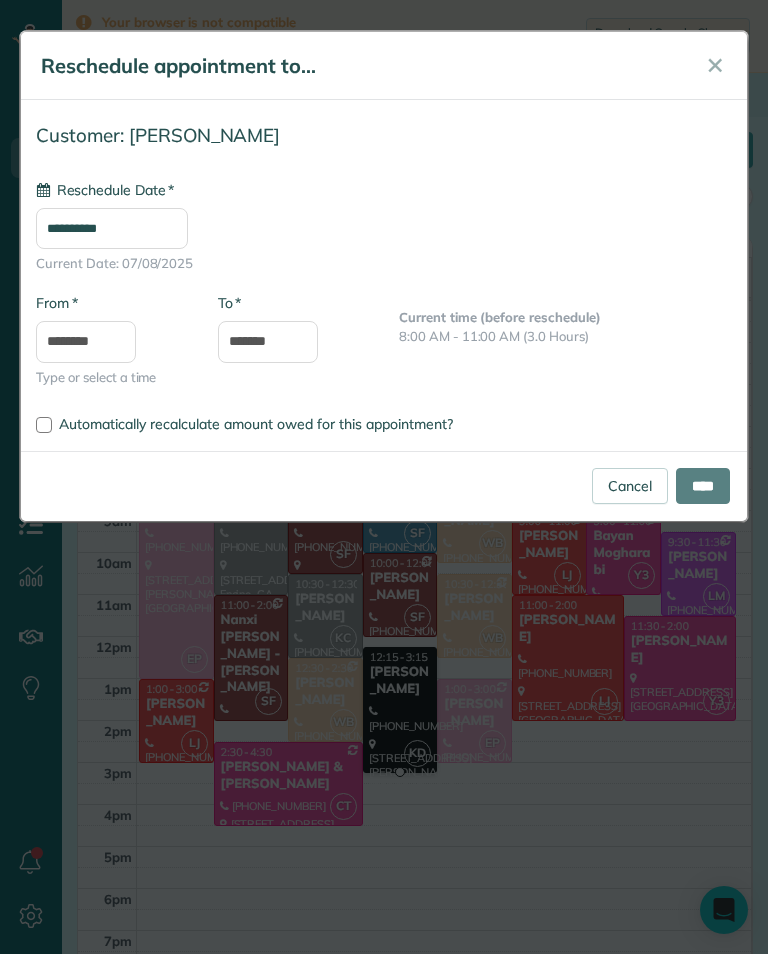 click on "**********" at bounding box center [112, 228] 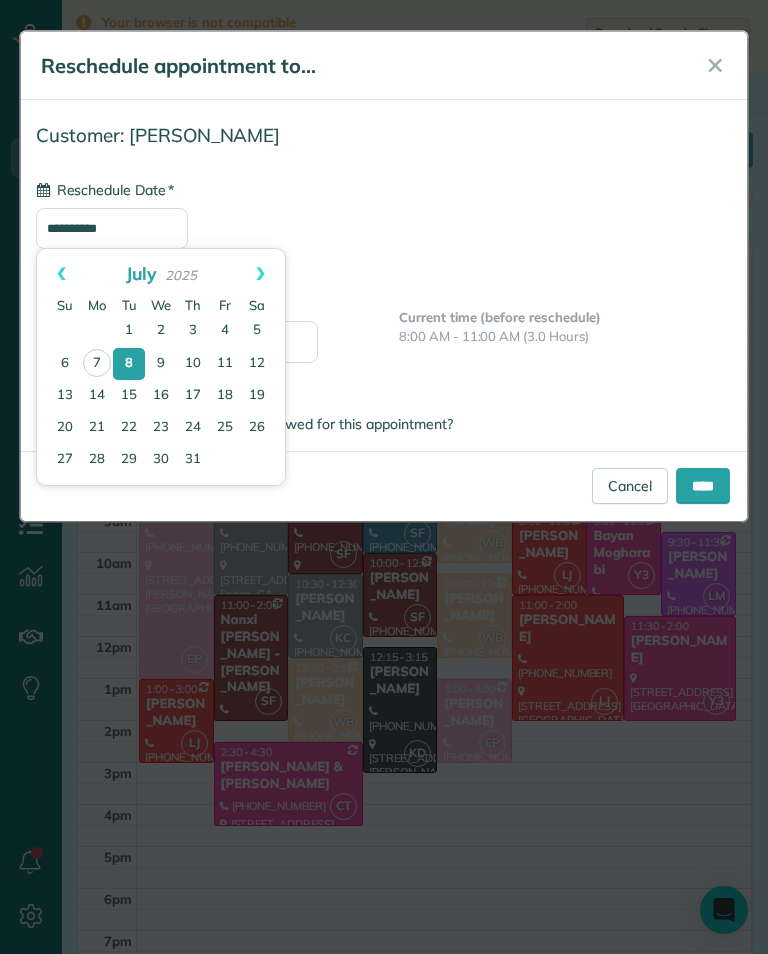 click on "9" at bounding box center (161, 364) 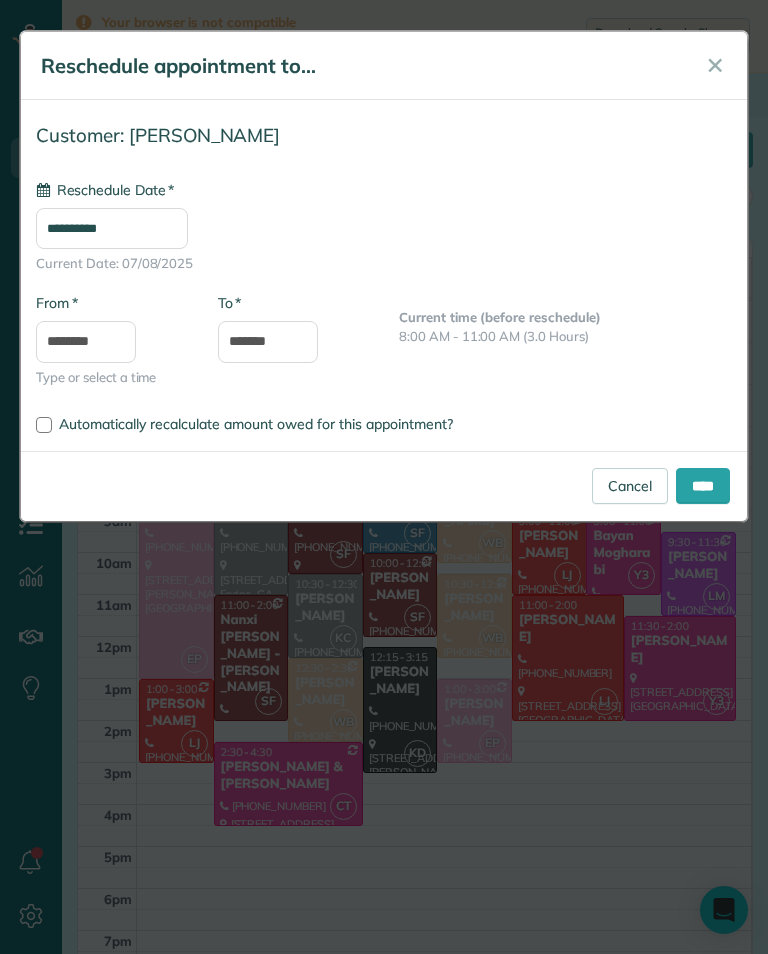 click on "****" at bounding box center (703, 486) 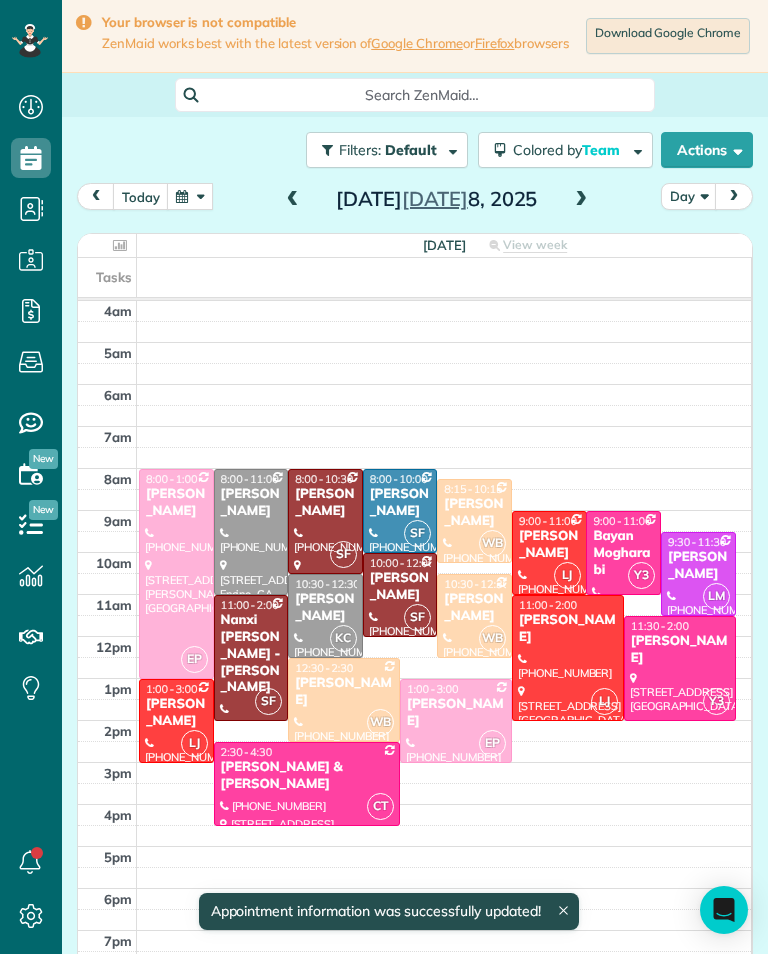 click at bounding box center [581, 200] 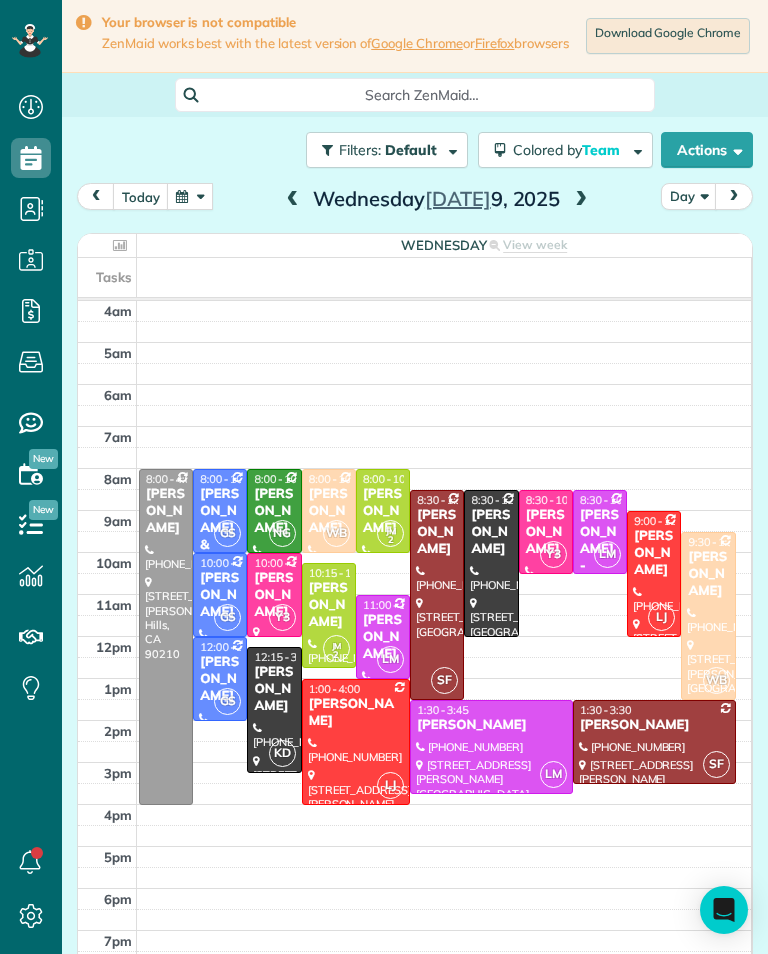 click at bounding box center (491, 563) 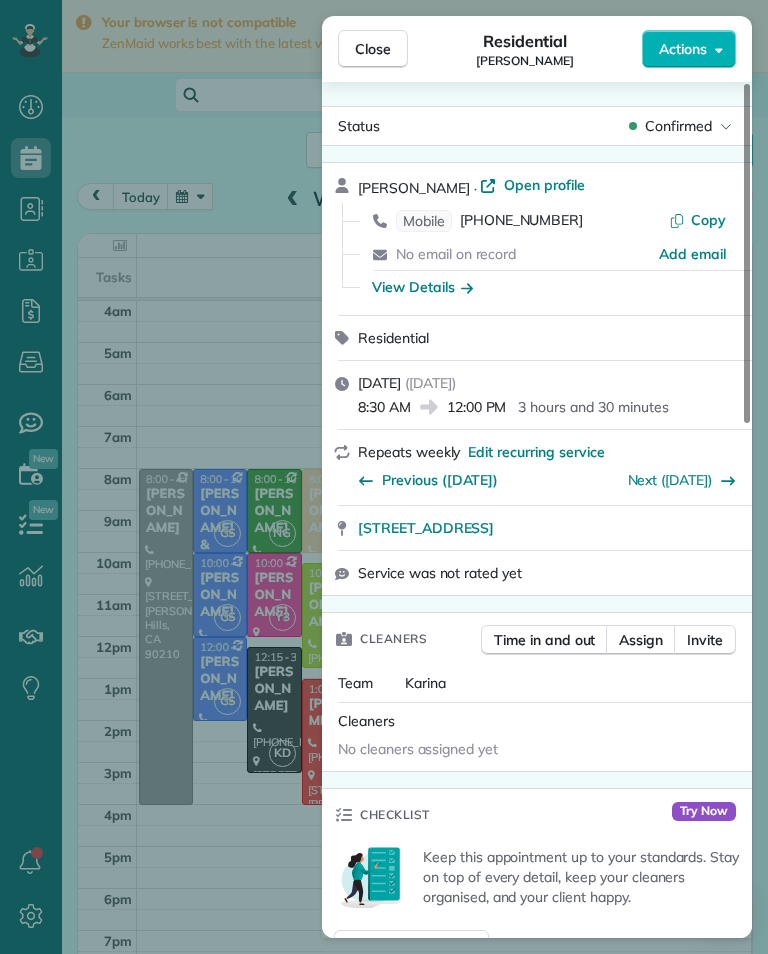 click on "Close Residential Jennifer Yager Actions Status Confirmed Jennifer Yager · Open profile Mobile (805) 791-0457 Copy No email on record Add email View Details Residential Wednesday, July 09, 2025 ( in 2 days ) 8:30 AM 12:00 PM 3 hours and 30 minutes Repeats weekly Edit recurring service Previous (Jul 02) Next (Jul 16) 1527 Upper Ranch Road Westlake Village CA 91362 Service was not rated yet Cleaners Time in and out Assign Invite Team Karina Cleaners No cleaners assigned yet Checklist Try Now Keep this appointment up to your standards. Stay on top of every detail, keep your cleaners organised, and your client happy. Assign a checklist Watch a 5 min demo Billing Billing actions Price $300.00 Overcharge $0.00 Discount $0.00 Coupon discount - Primary tax - Secondary tax - Total appointment price $300.00 Tips collected New feature! $0.00 Unpaid Mark as paid Total including tip $300.00 Get paid online in no-time! Send an invoice and reward your cleaners with tips Charge customer credit card Appointment custom fields" at bounding box center [384, 477] 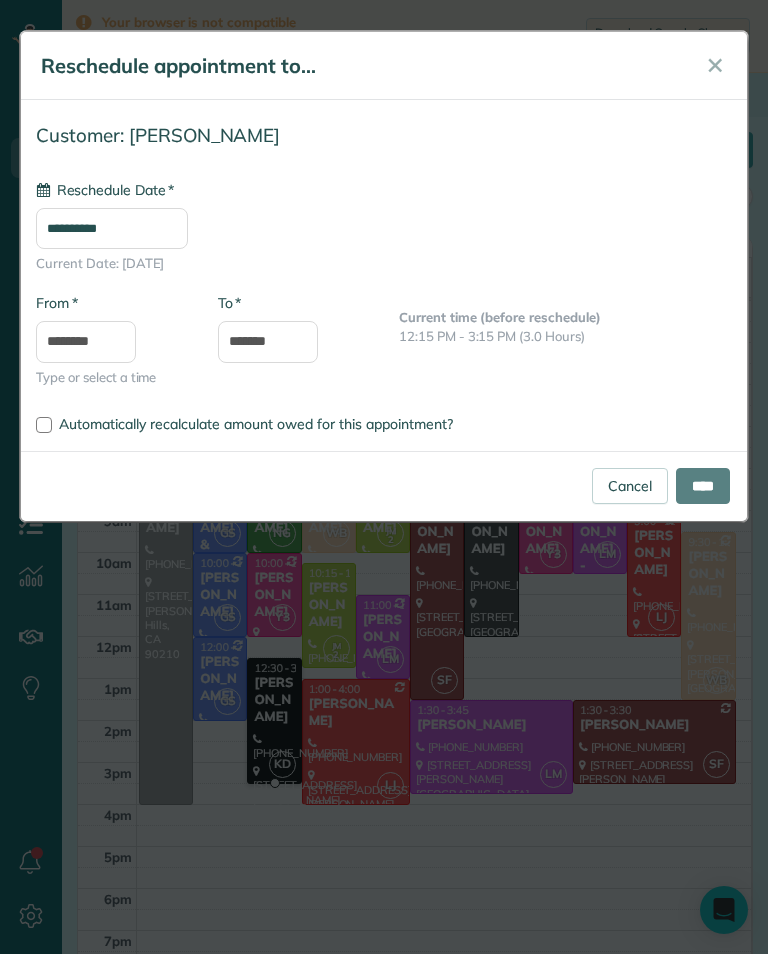 type on "**********" 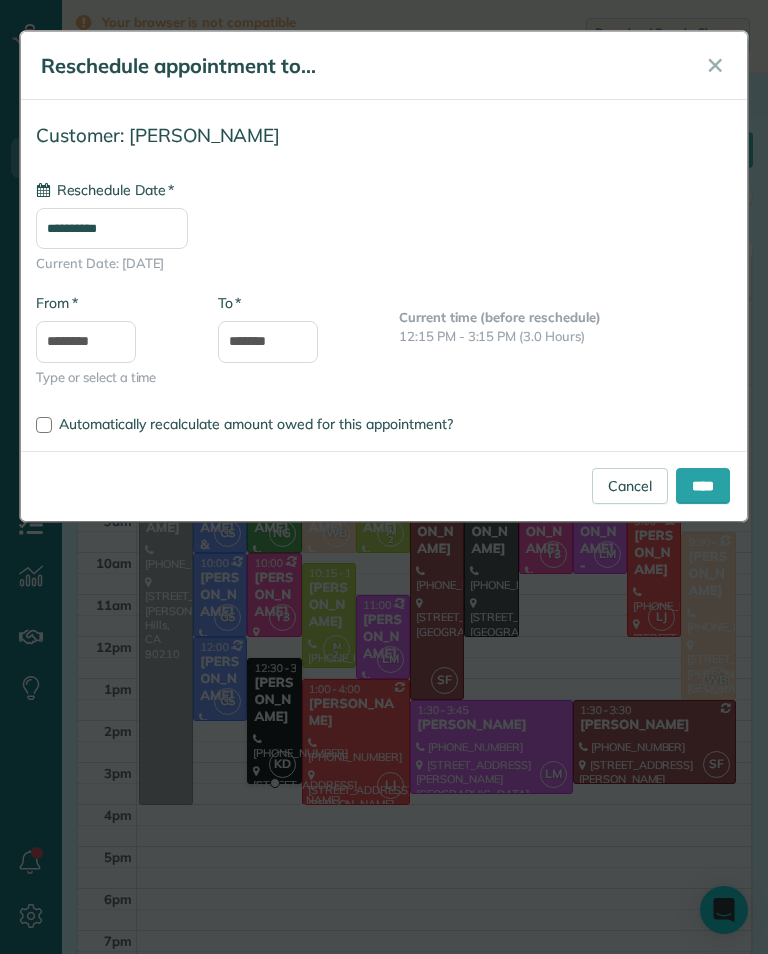 click on "****" at bounding box center [703, 486] 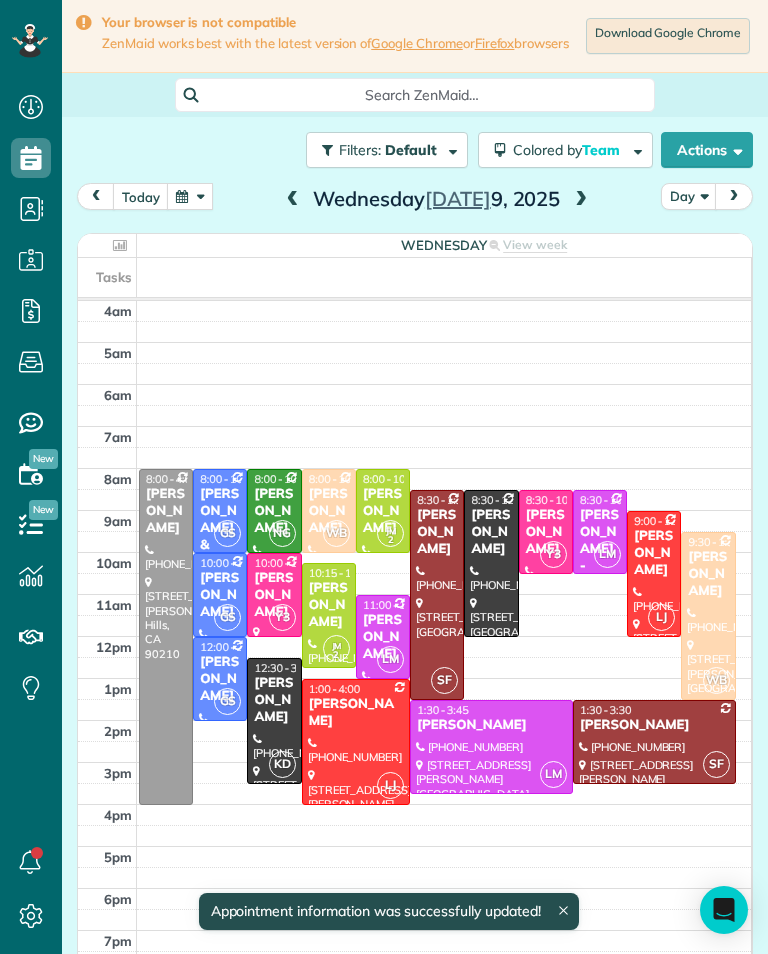 click at bounding box center [293, 200] 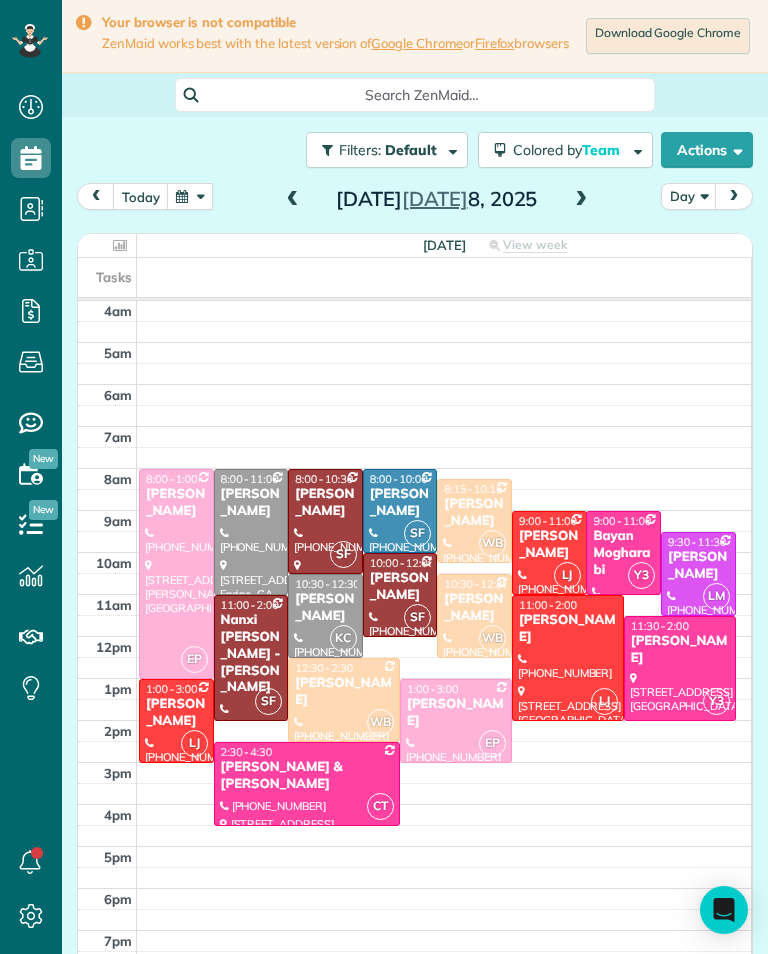 scroll, scrollTop: 985, scrollLeft: 62, axis: both 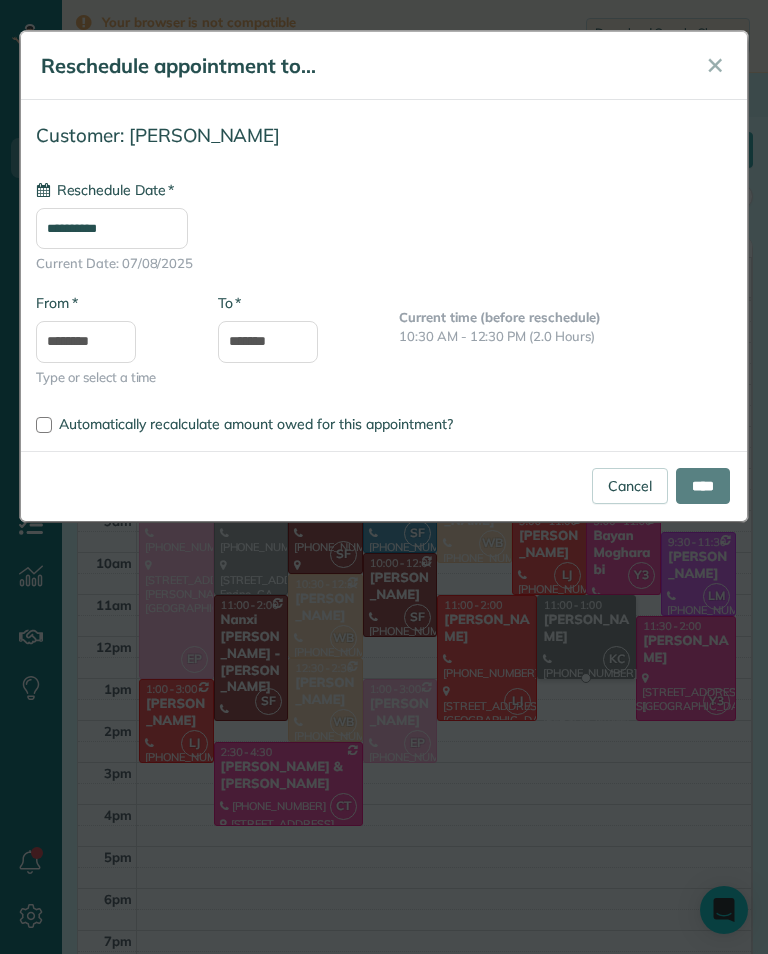 type on "**********" 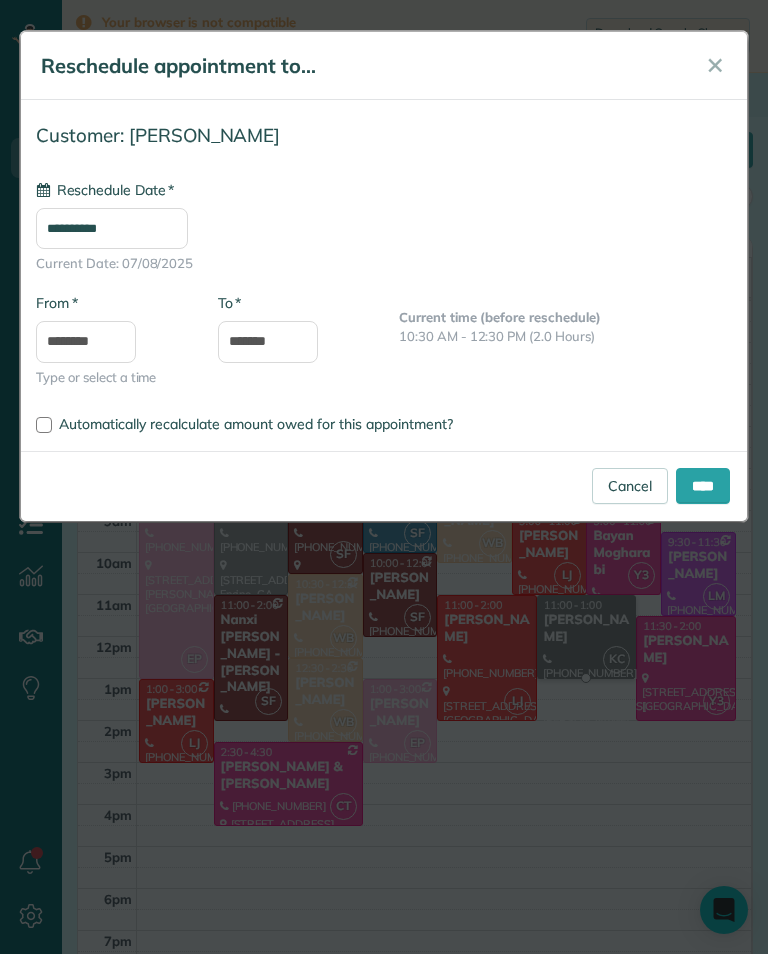 click on "****" at bounding box center (703, 486) 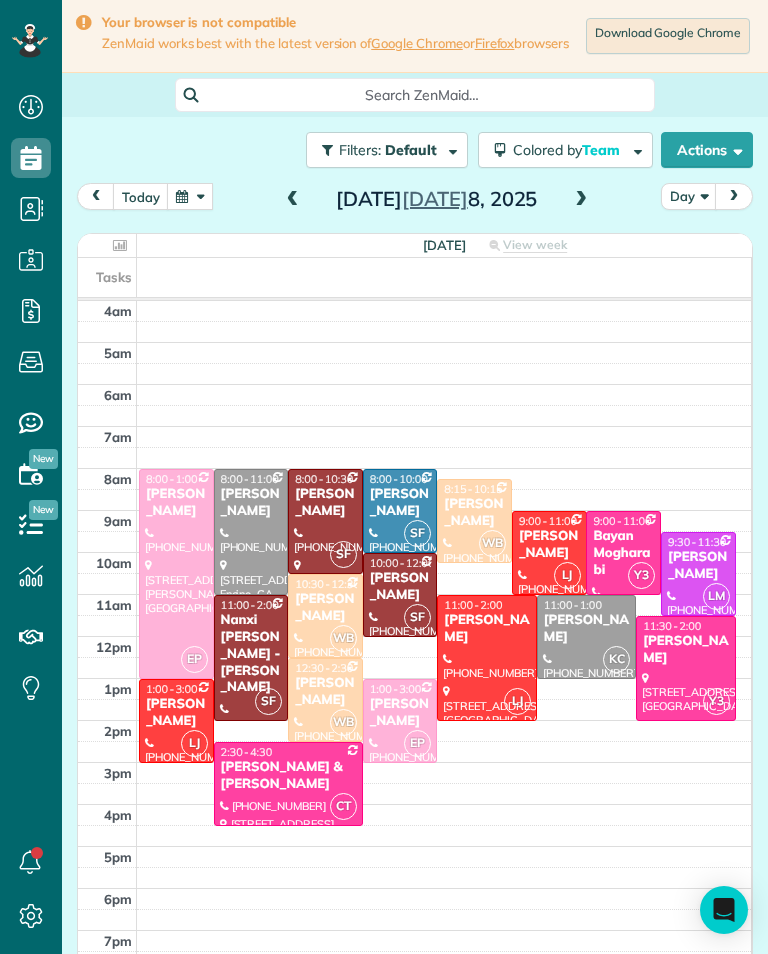 scroll, scrollTop: 985, scrollLeft: 62, axis: both 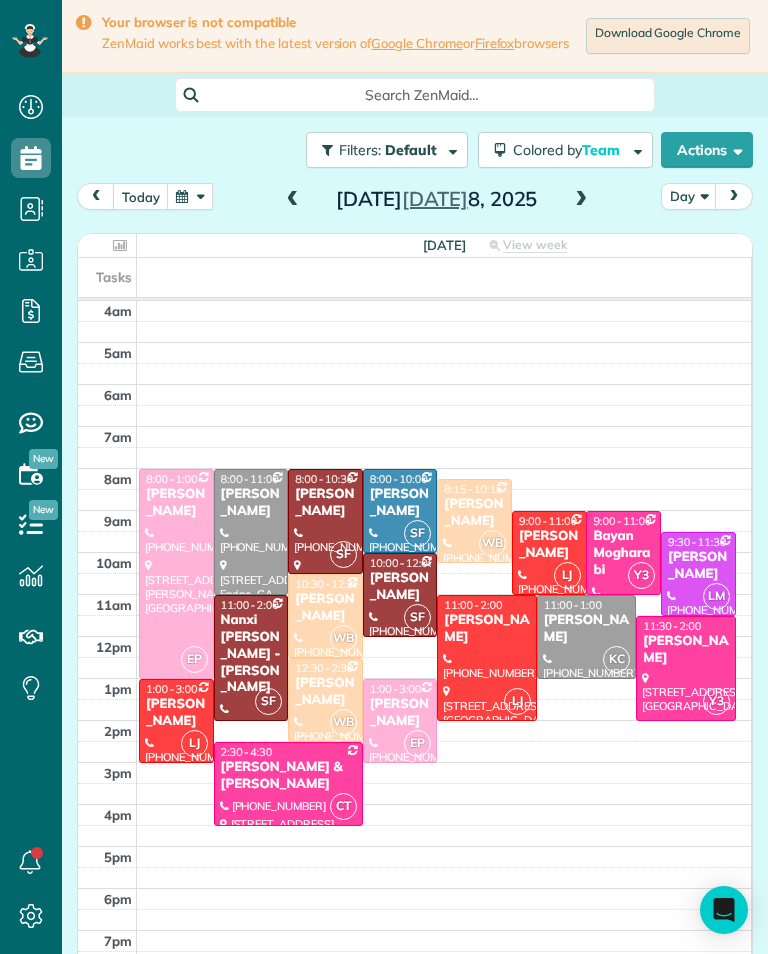 click on "Marissa Berman" at bounding box center (698, 566) 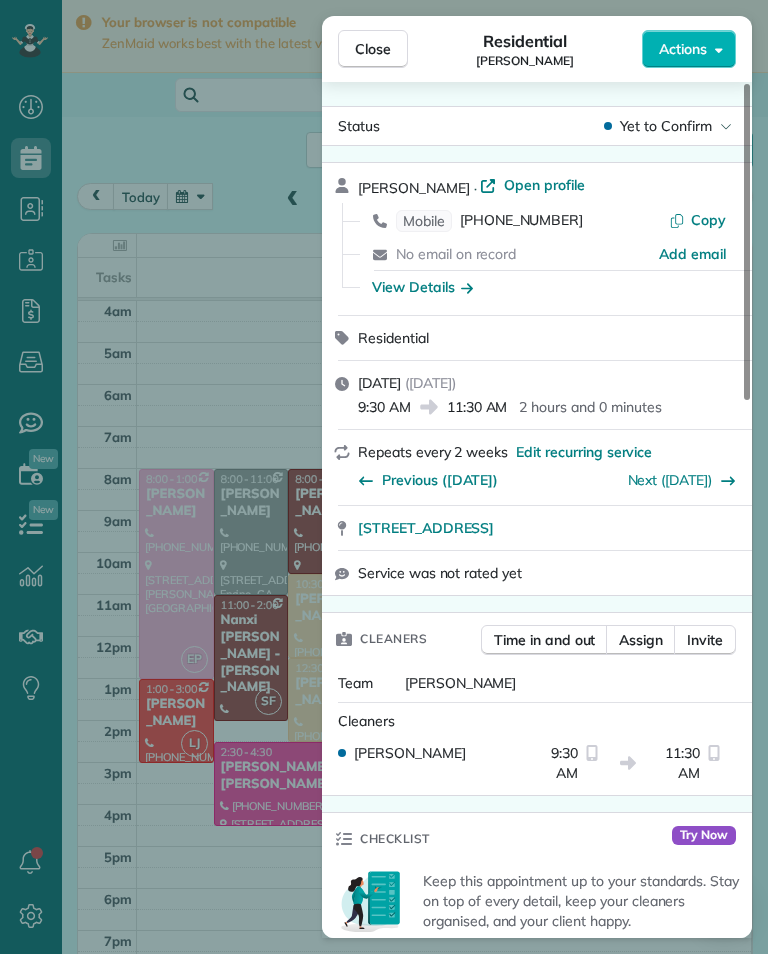 click on "View Details" at bounding box center [422, 287] 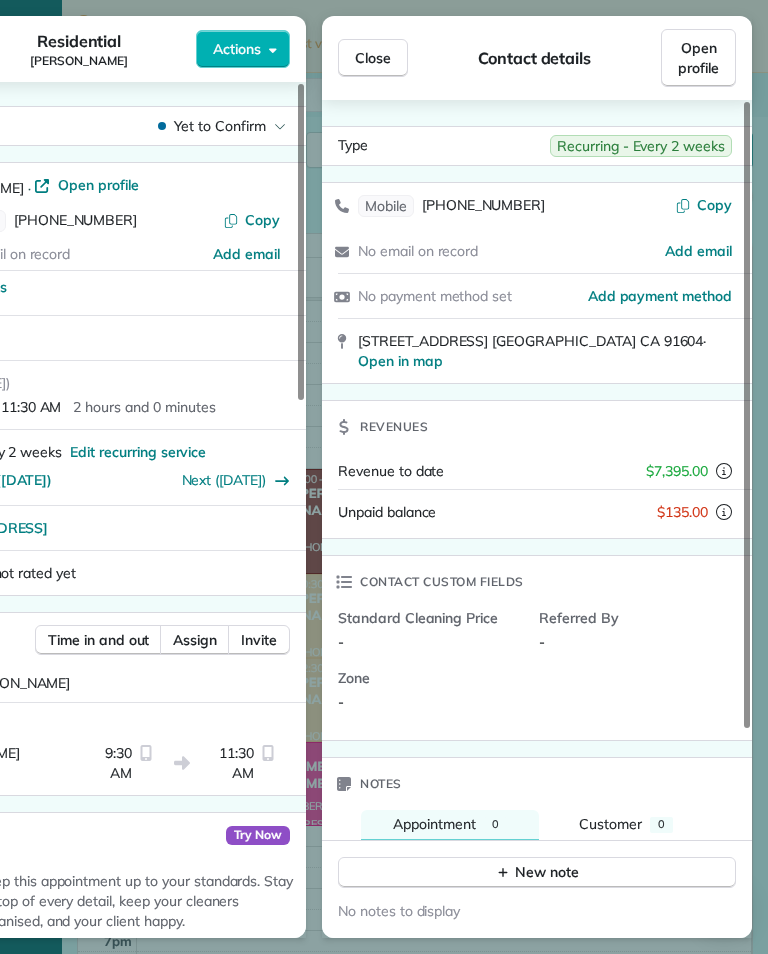 click on "Close" at bounding box center [373, 58] 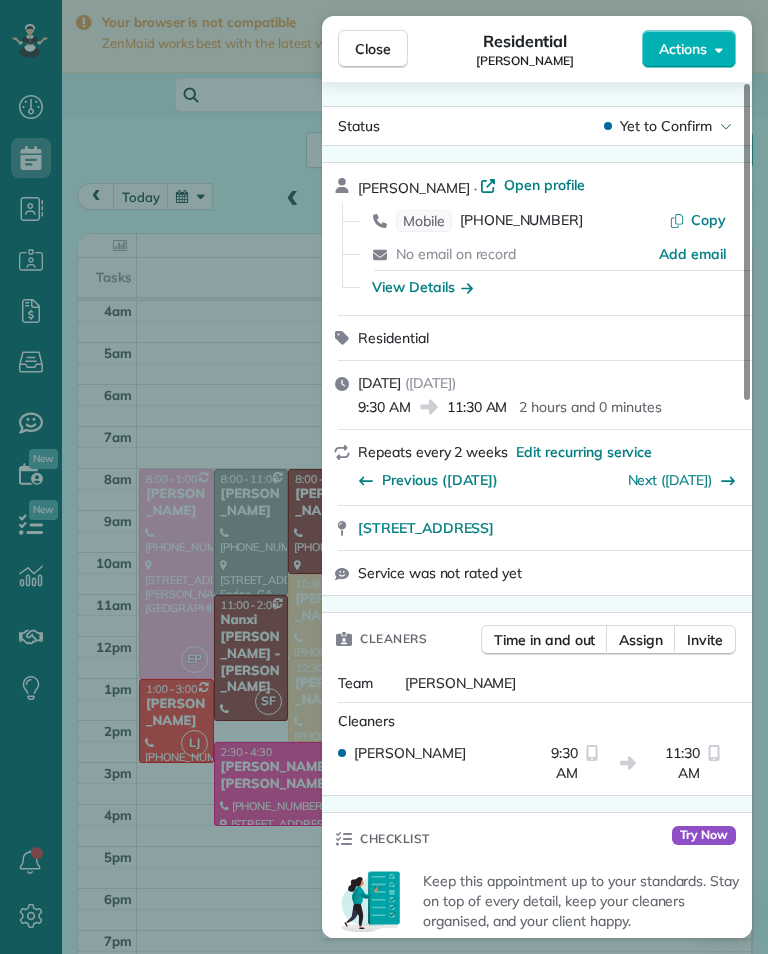 click on "Close" at bounding box center [373, 49] 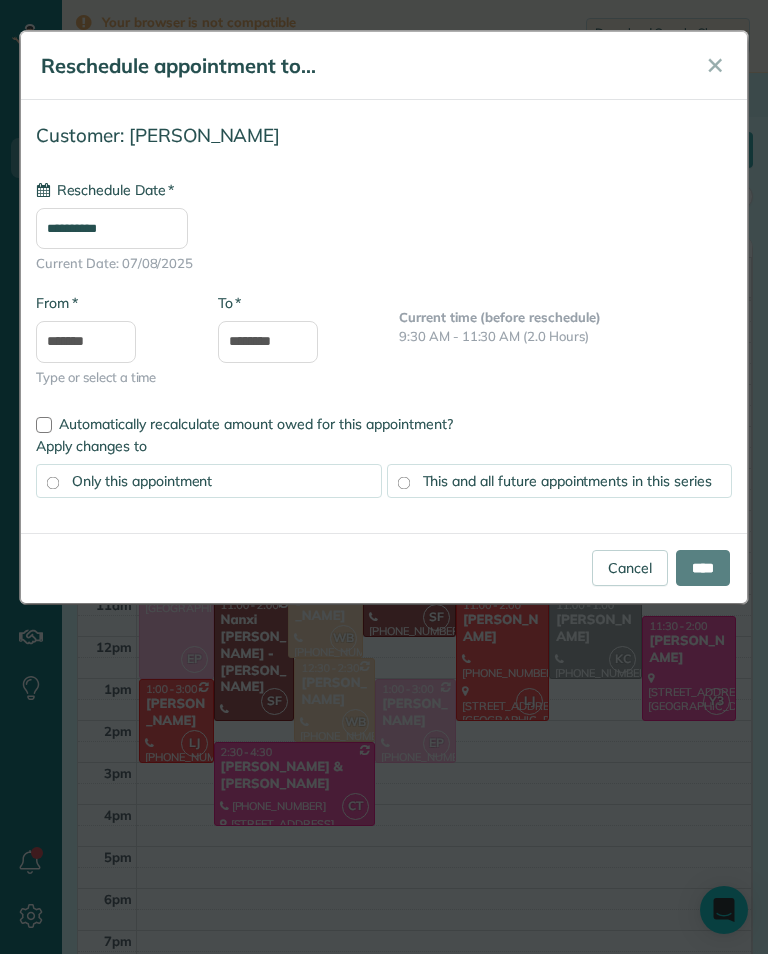 type on "**********" 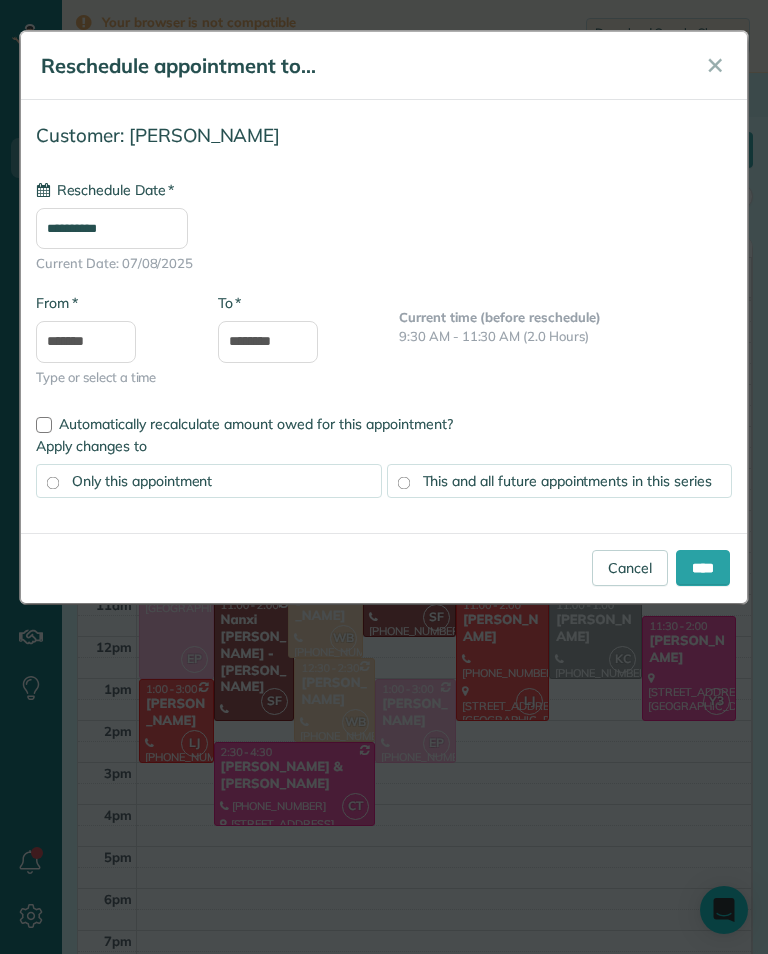 click on "****" at bounding box center [703, 568] 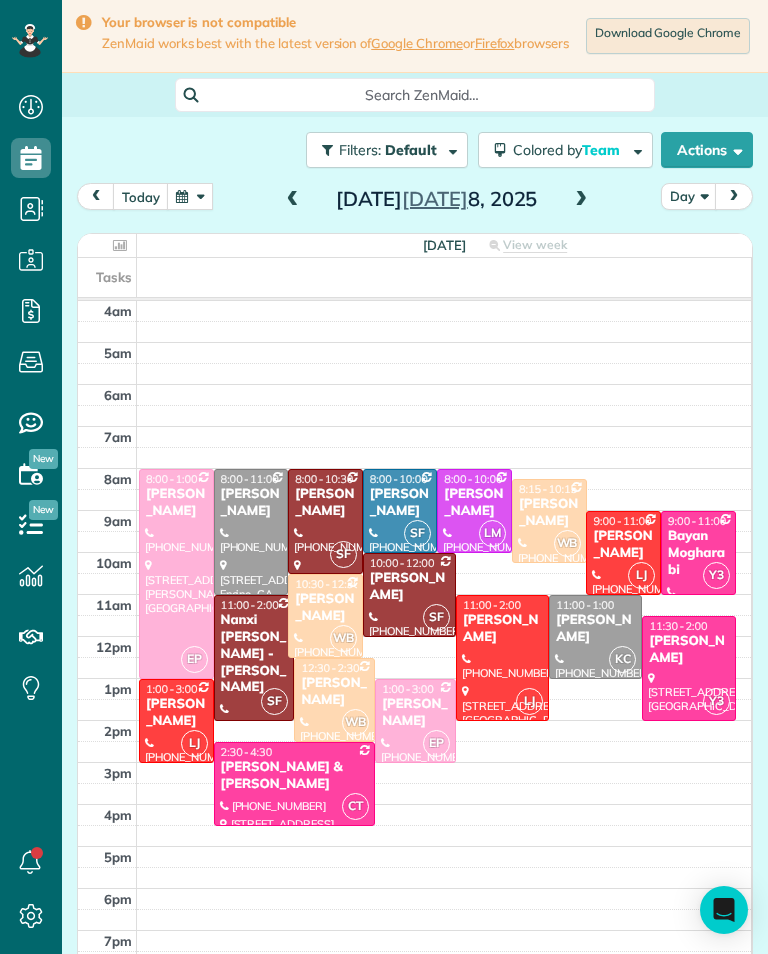 scroll, scrollTop: 985, scrollLeft: 62, axis: both 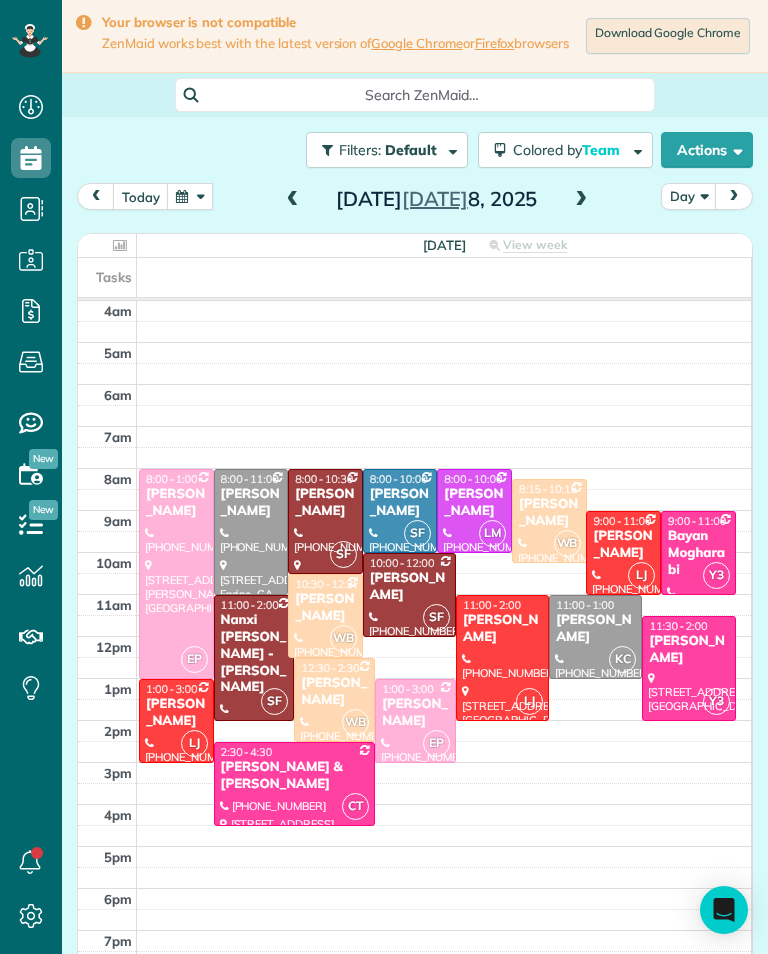 click at bounding box center (581, 200) 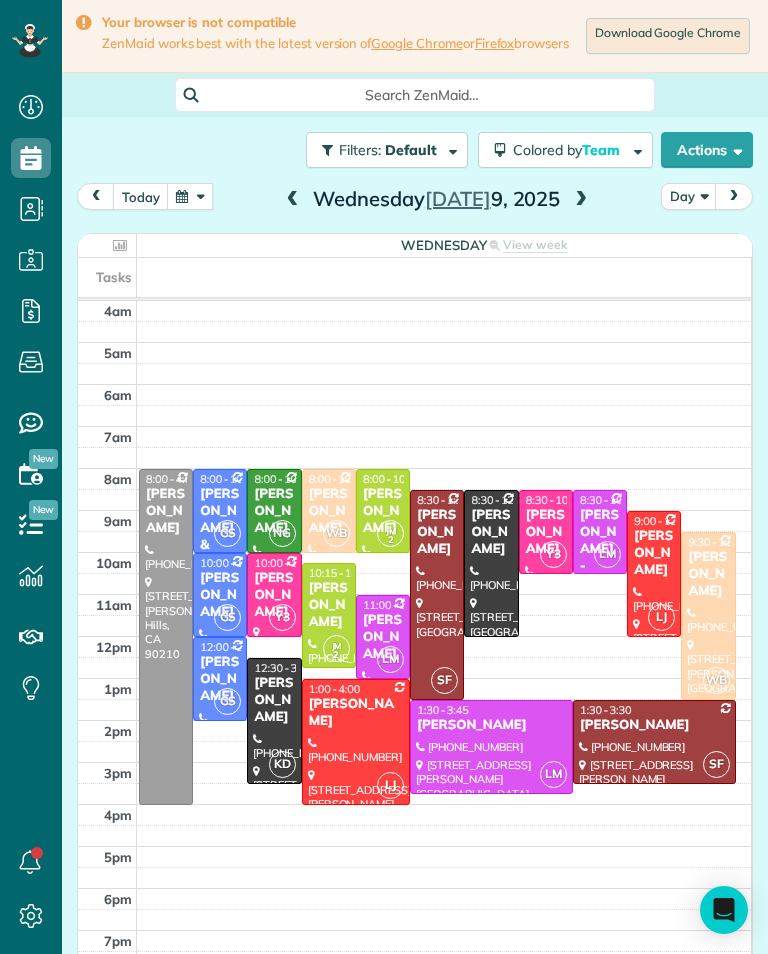 click at bounding box center [581, 200] 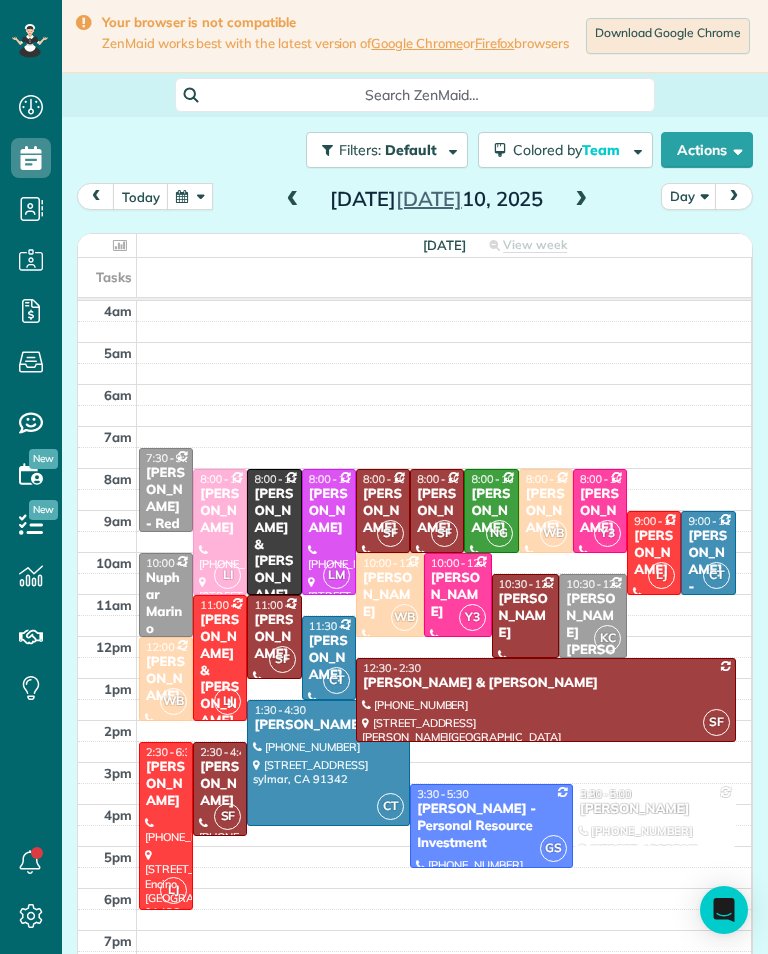 click at bounding box center (581, 200) 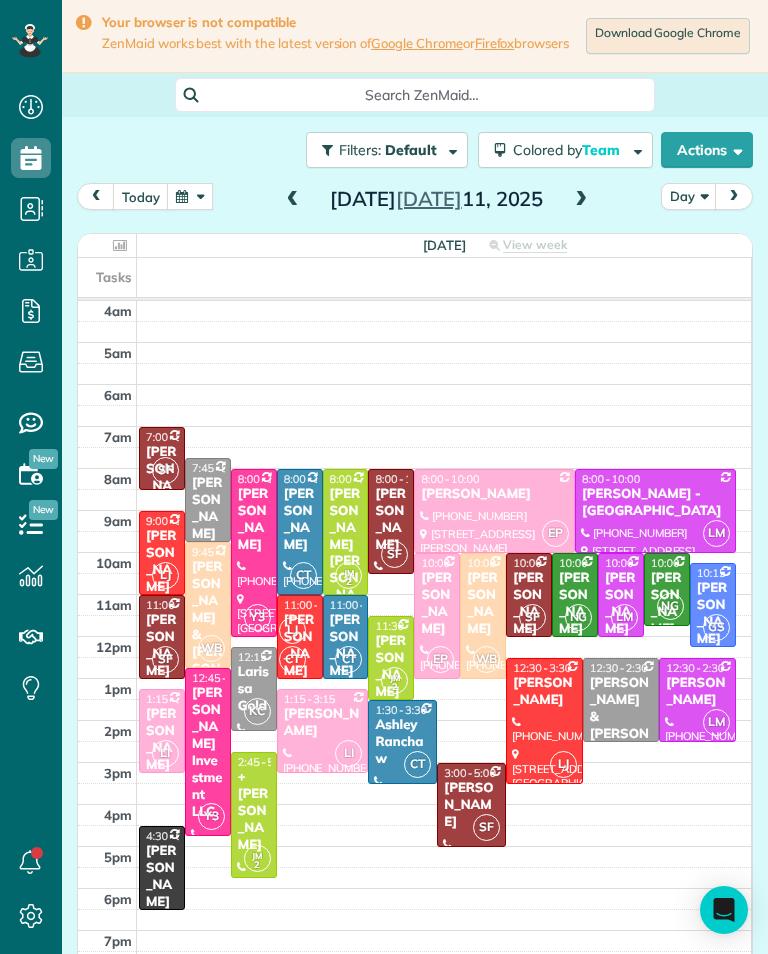 click on "today   Day Friday  Jul  11, 2025" at bounding box center [415, 201] 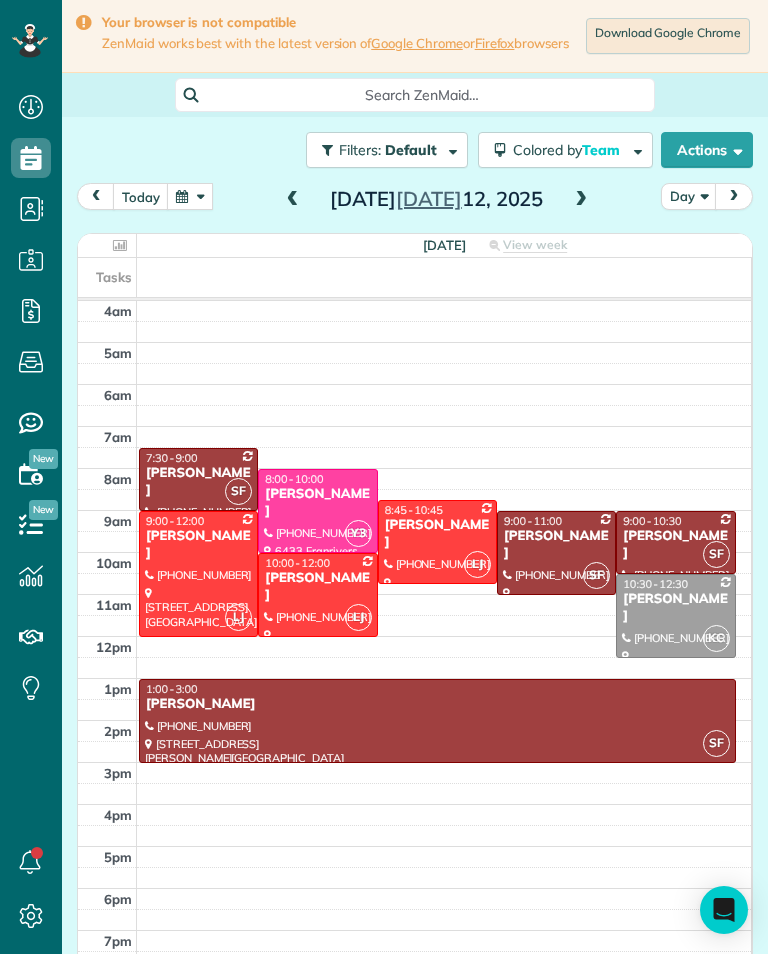 click at bounding box center (190, 196) 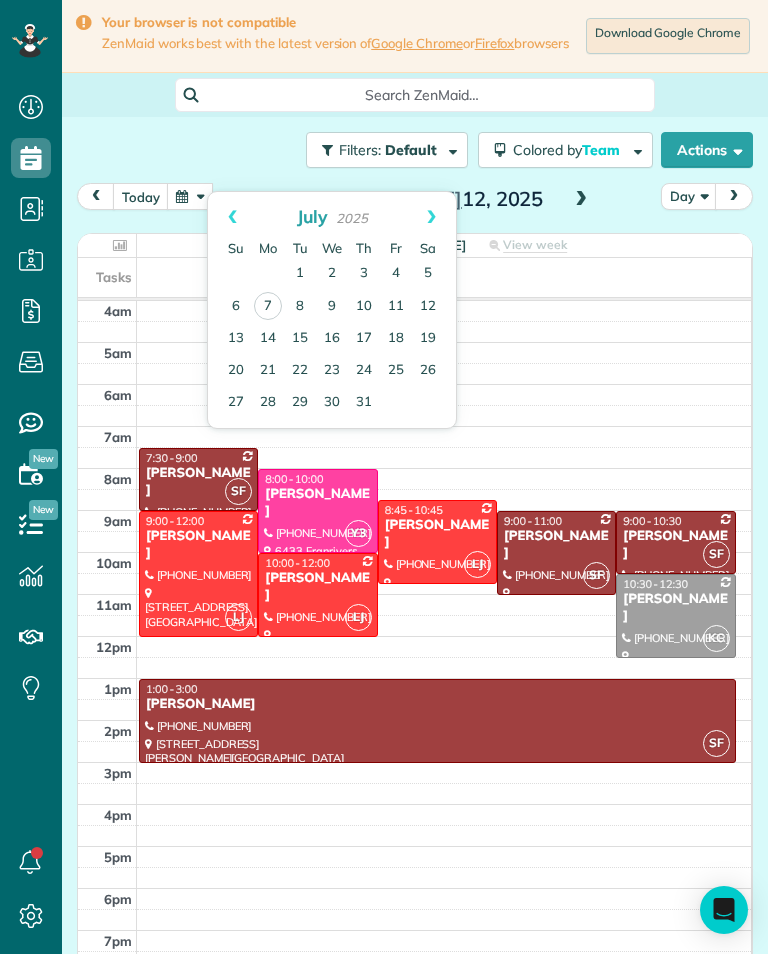 click on "8" at bounding box center (300, 307) 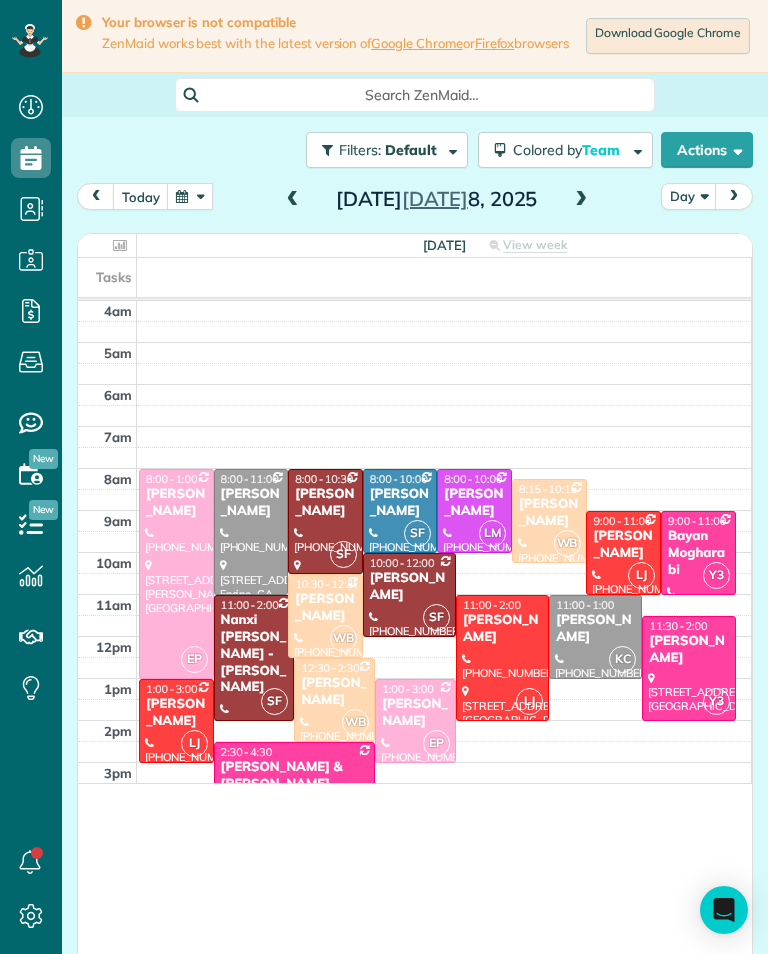 scroll, scrollTop: 985, scrollLeft: 62, axis: both 